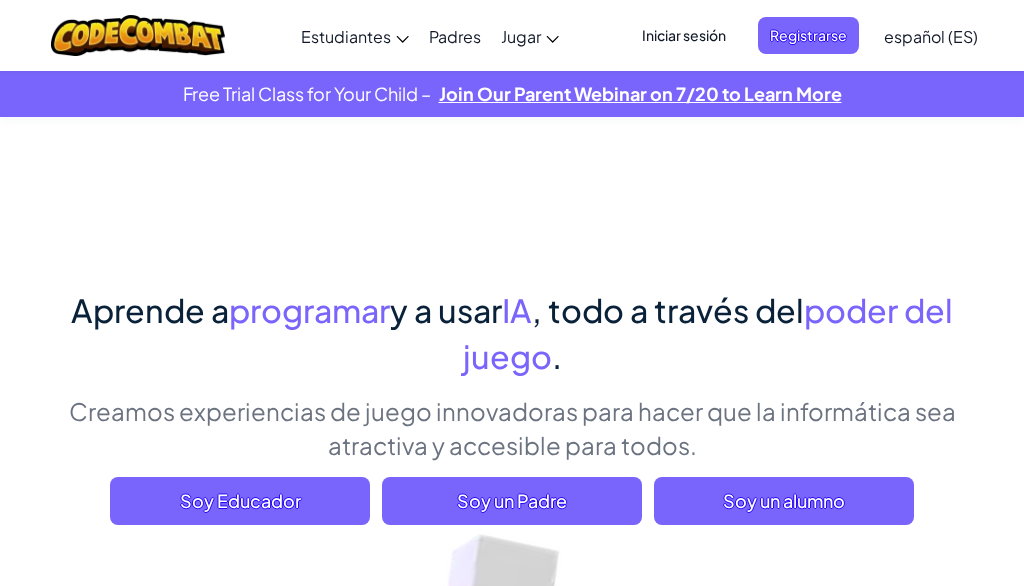 scroll, scrollTop: 0, scrollLeft: 0, axis: both 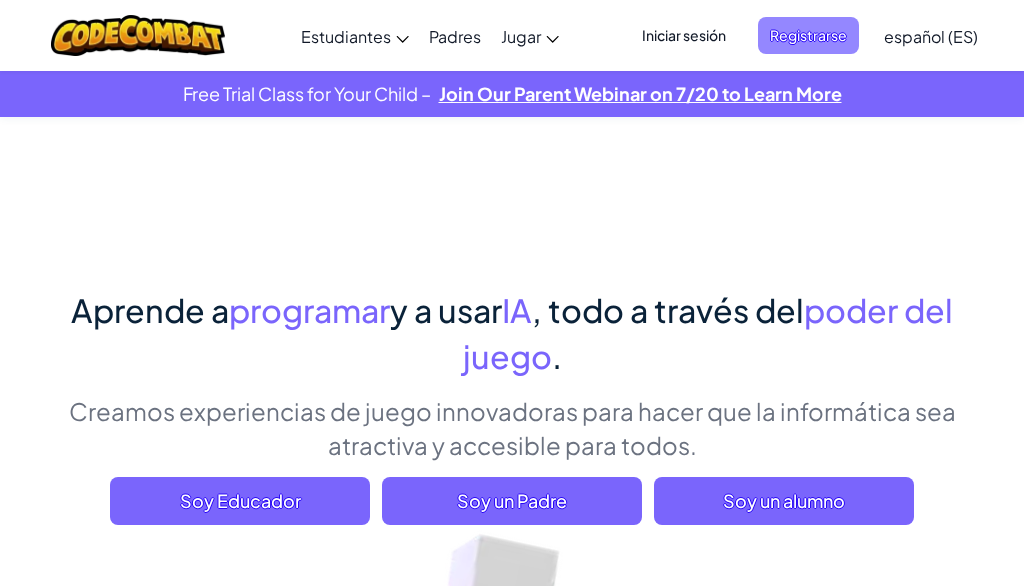 click on "Registrarse" at bounding box center [808, 35] 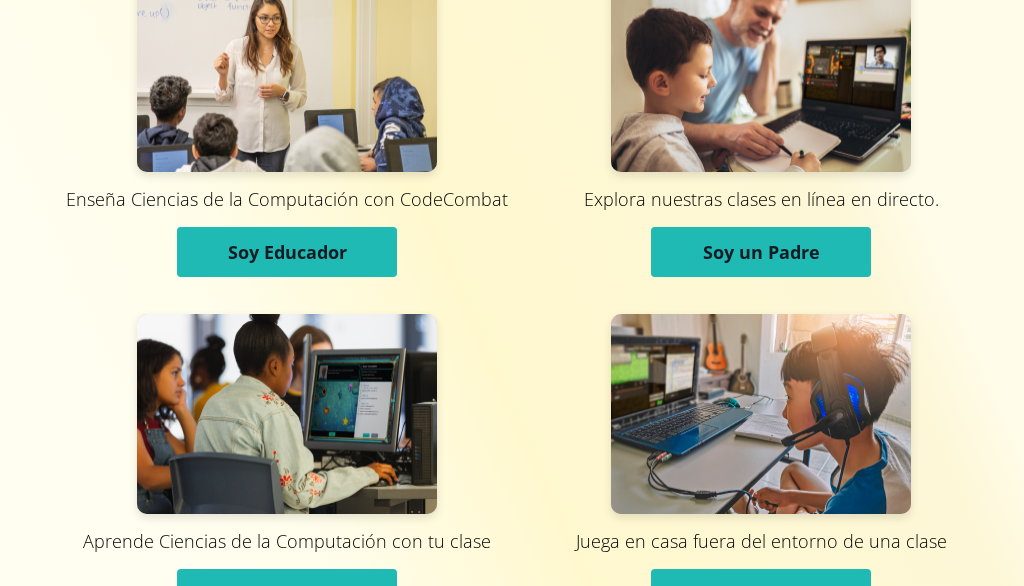 scroll, scrollTop: 90, scrollLeft: 0, axis: vertical 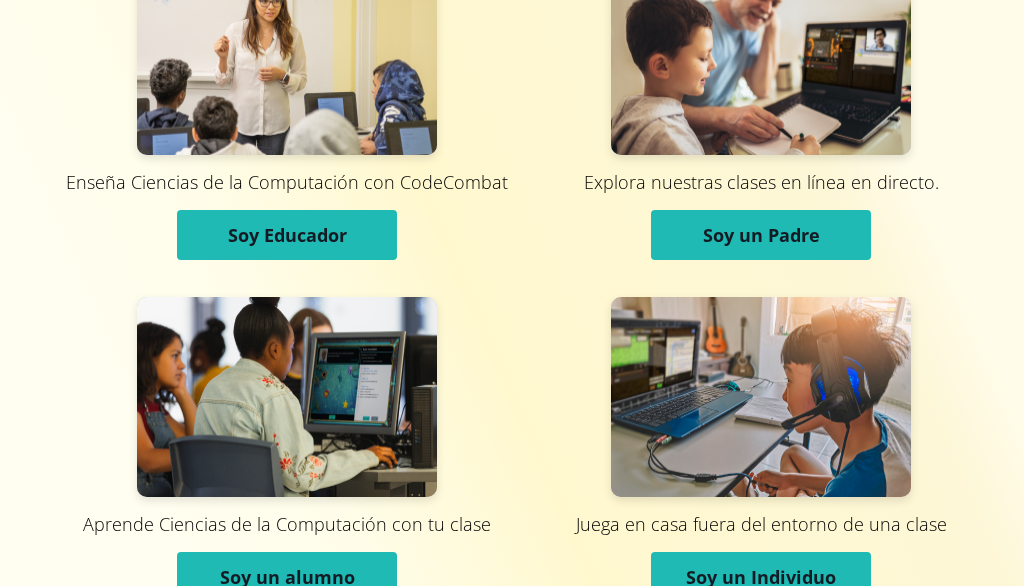 click on "Soy un alumno" at bounding box center (287, 577) 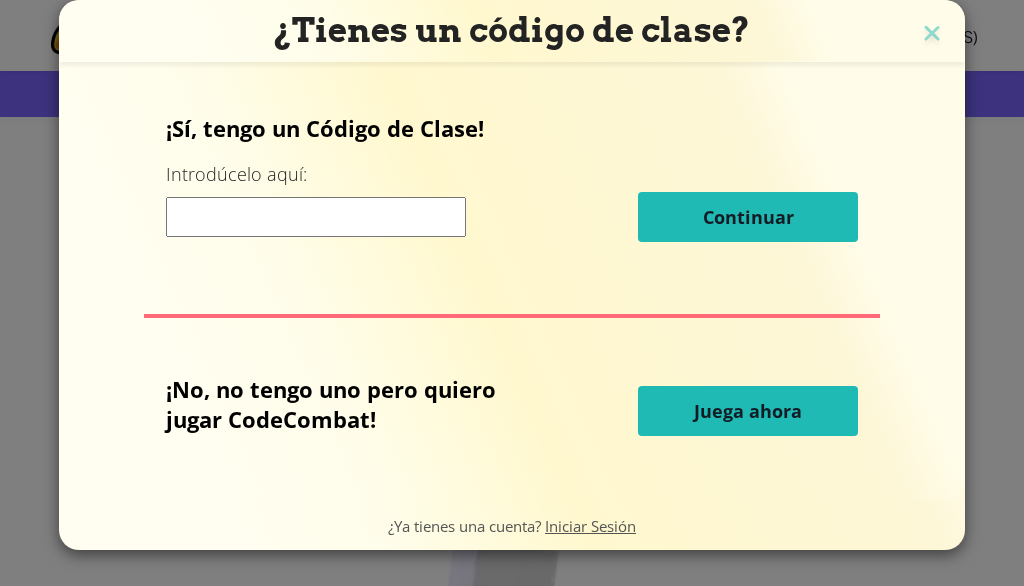 scroll, scrollTop: 0, scrollLeft: 0, axis: both 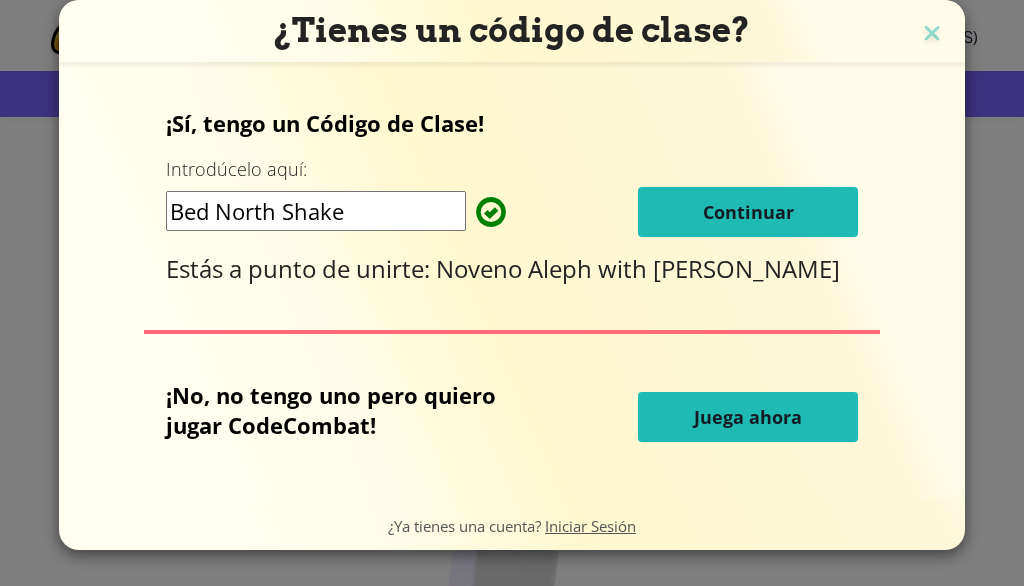 type on "Bed North Shake" 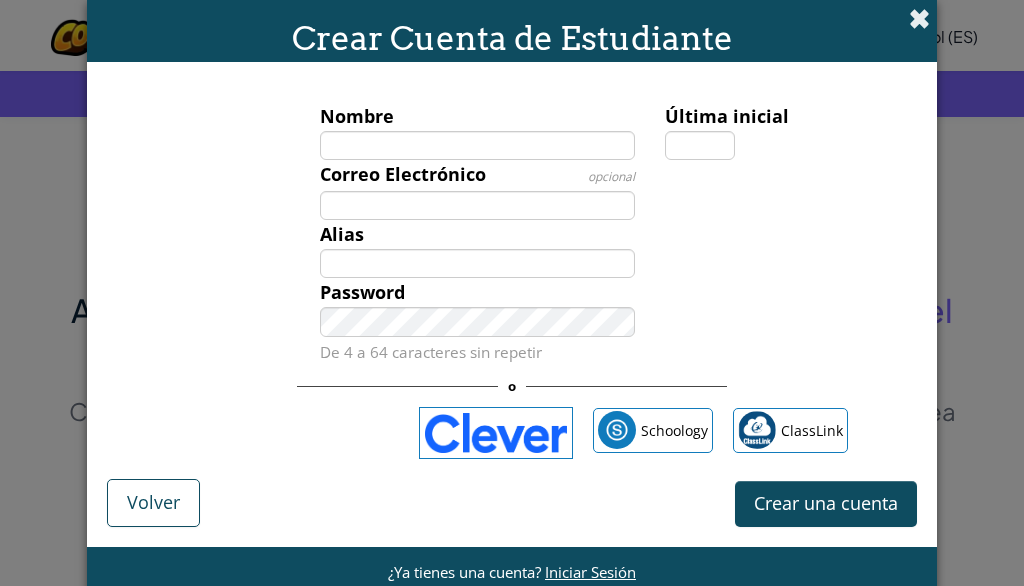 click at bounding box center [919, 18] 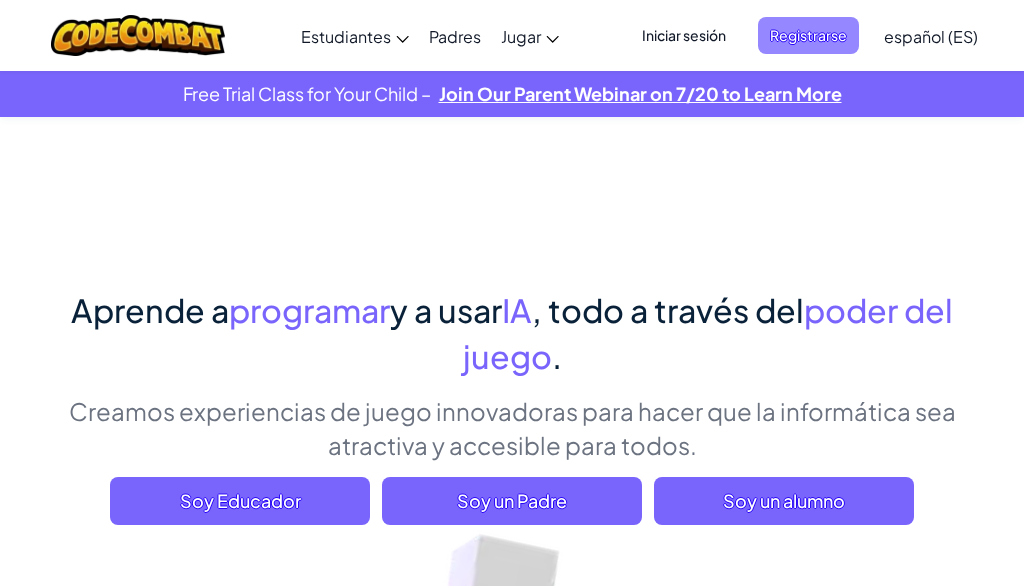 drag, startPoint x: 802, startPoint y: 13, endPoint x: 804, endPoint y: 25, distance: 12.165525 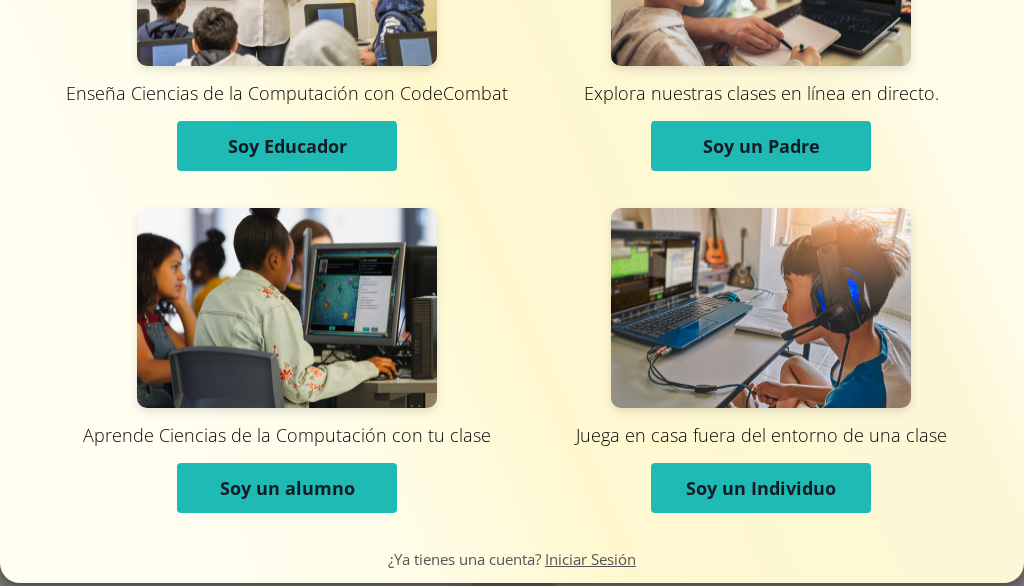 scroll, scrollTop: 180, scrollLeft: 0, axis: vertical 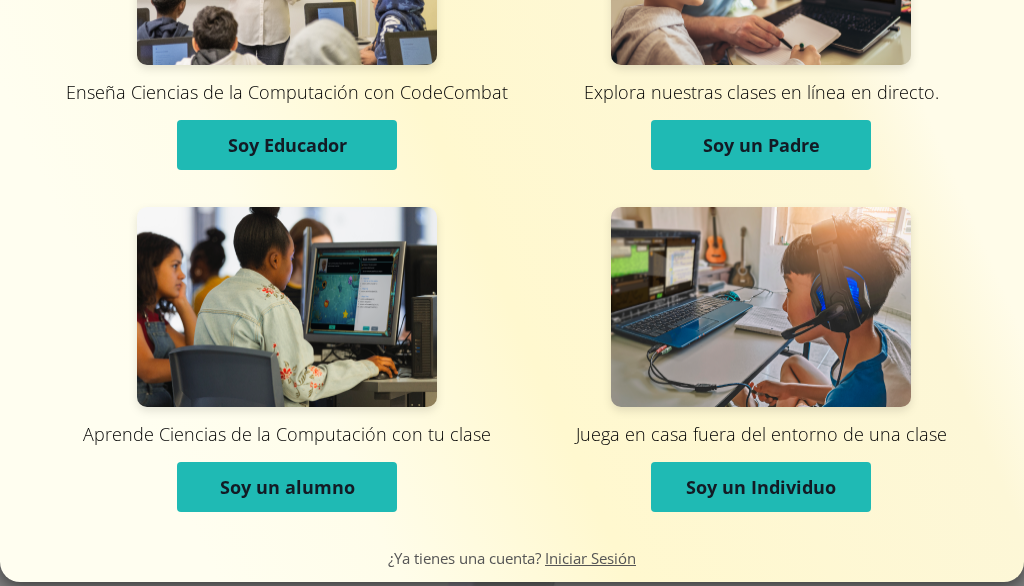 click on "Soy un alumno" at bounding box center (287, 487) 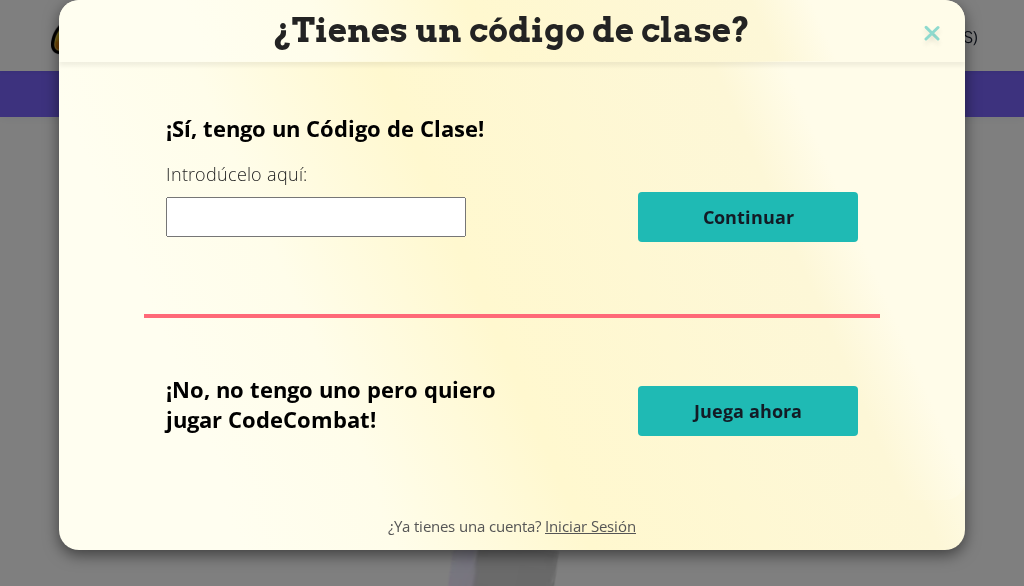 click at bounding box center (316, 217) 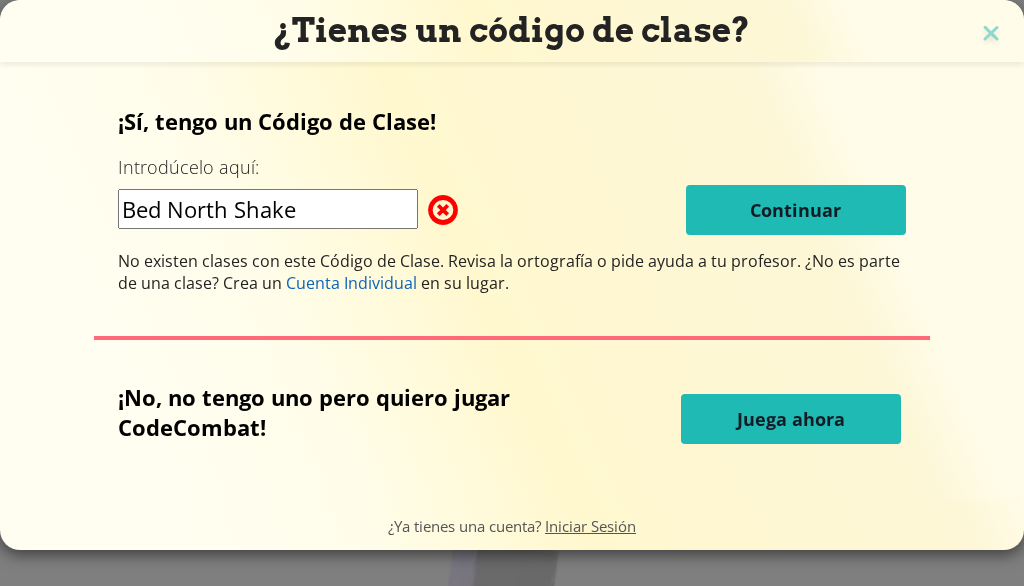 type on "Bed North Shake" 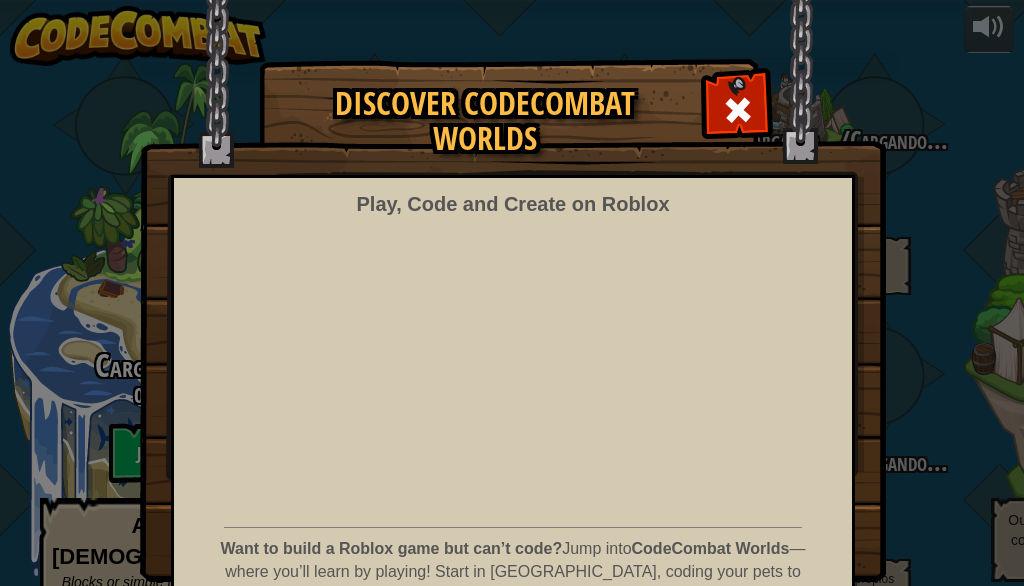 scroll, scrollTop: 159, scrollLeft: 0, axis: vertical 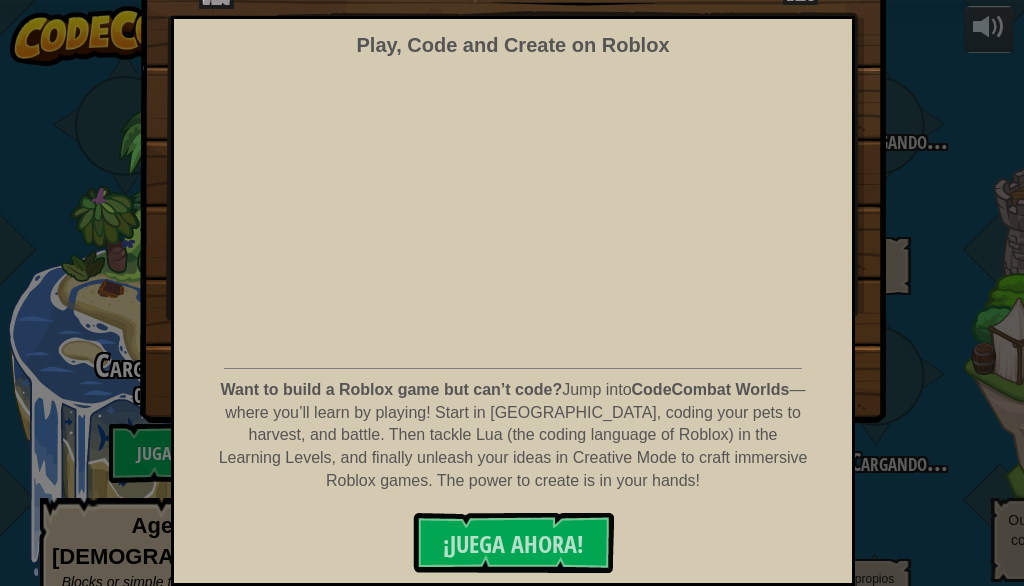 select on "es-ES" 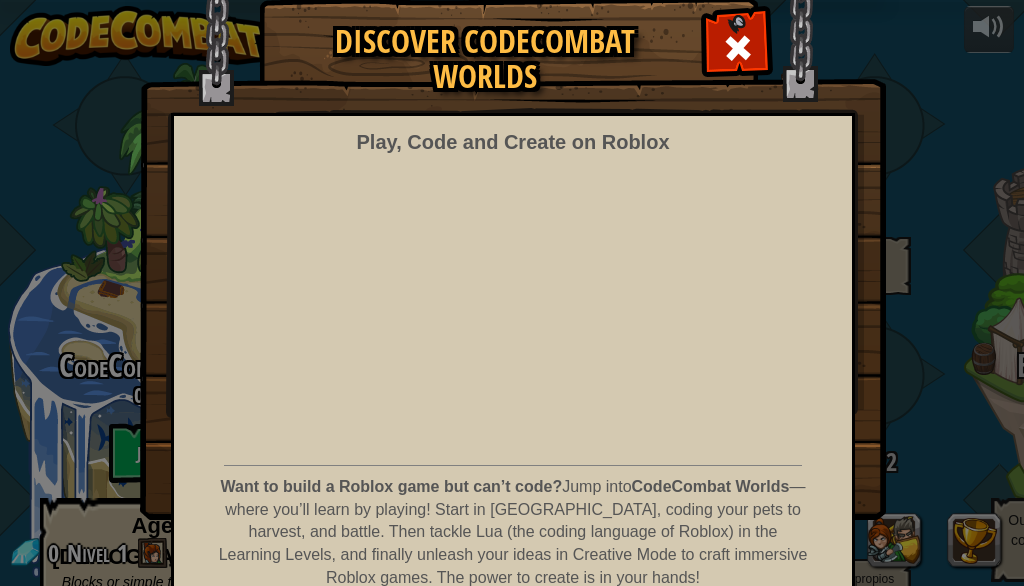 scroll, scrollTop: 0, scrollLeft: 0, axis: both 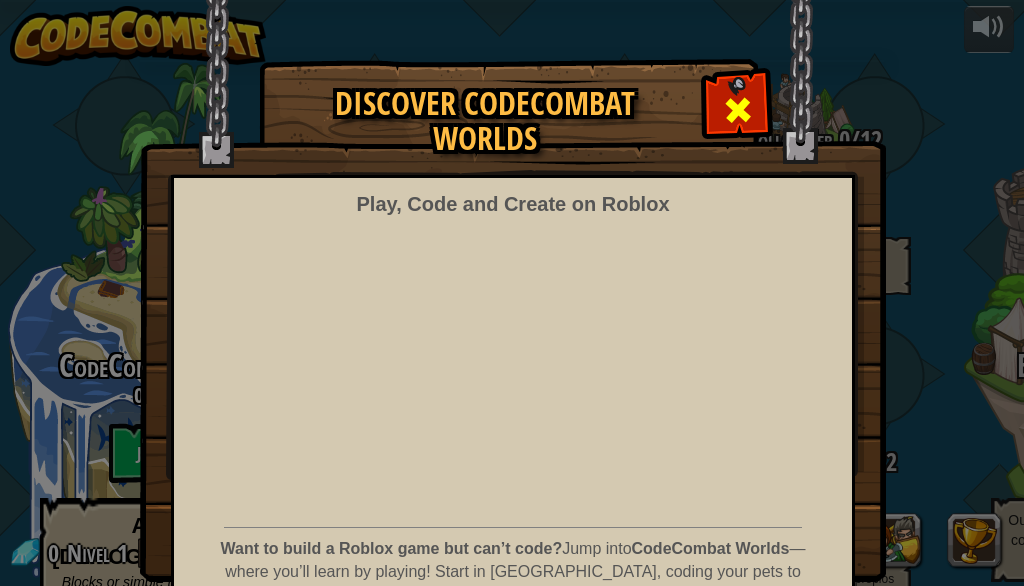 click at bounding box center [738, 110] 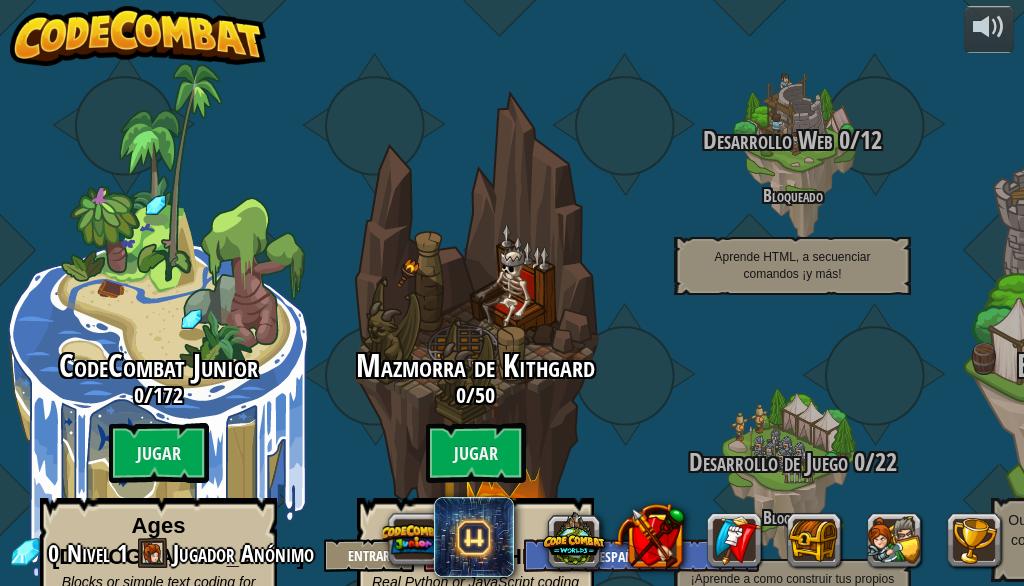 click on "Jugador Anónimo" at bounding box center [243, 553] 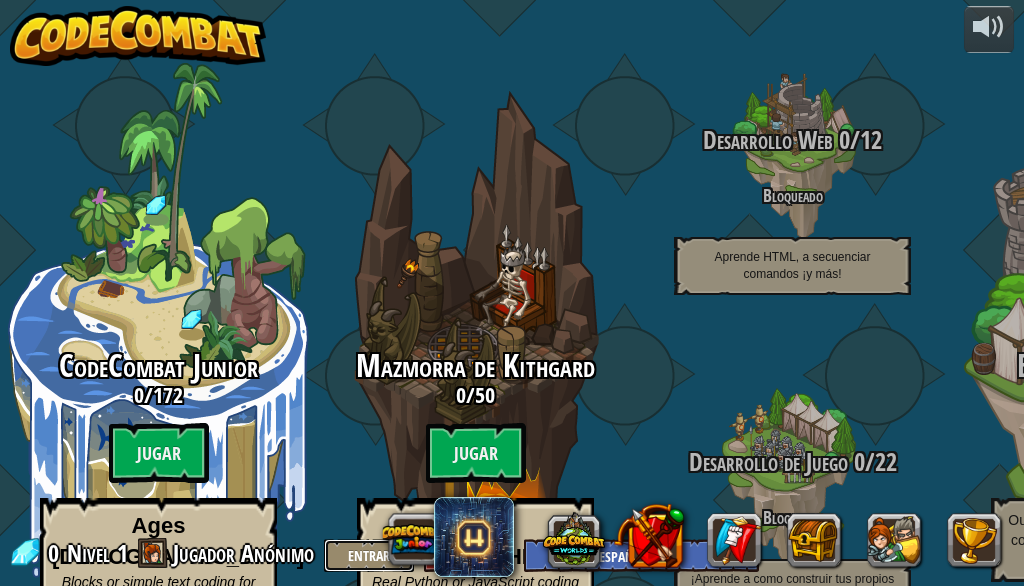 click on "Entrar" at bounding box center (369, 555) 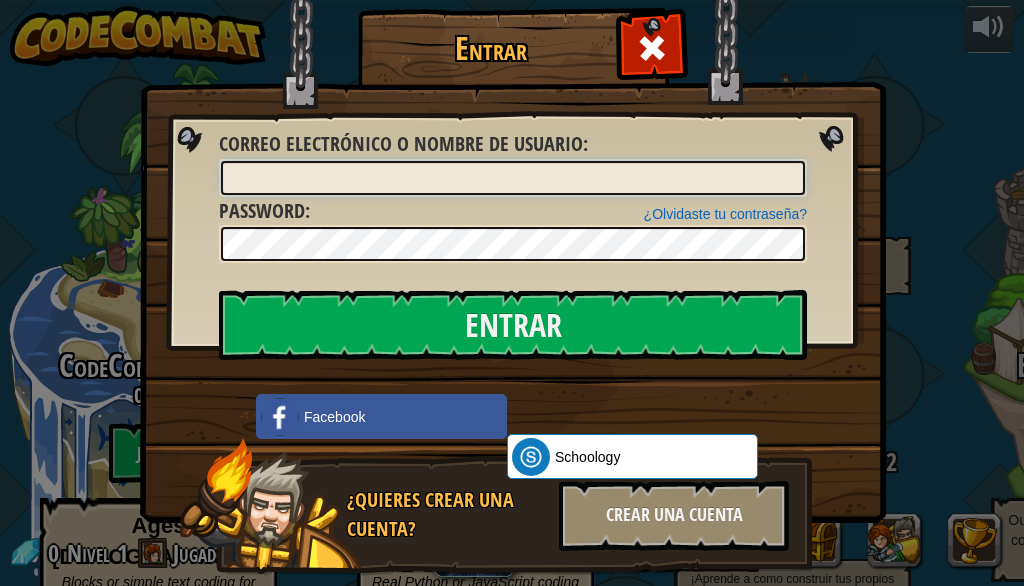 click on "Correo electrónico o nombre de usuario :" at bounding box center [513, 178] 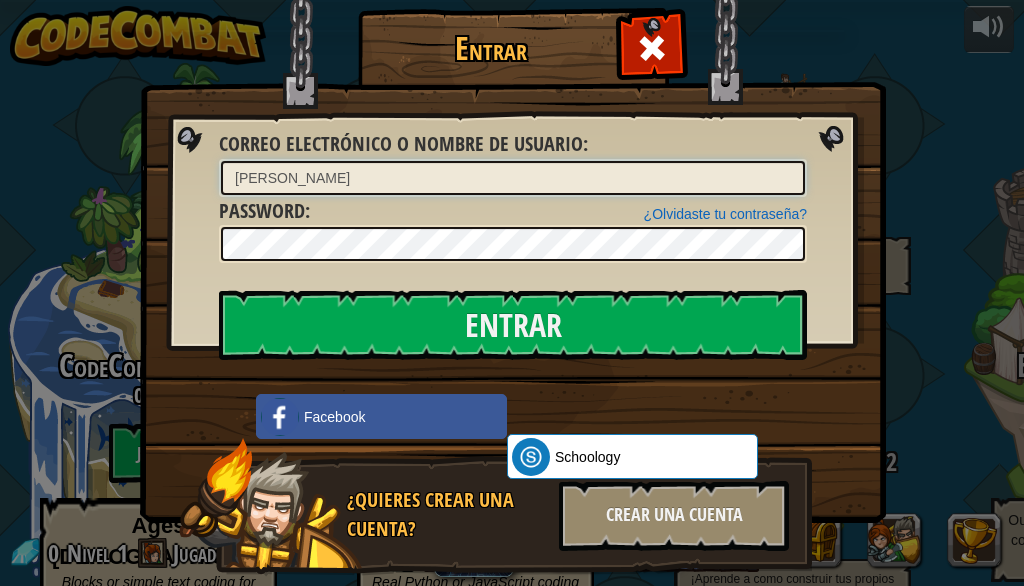 type on "Thiago Coria" 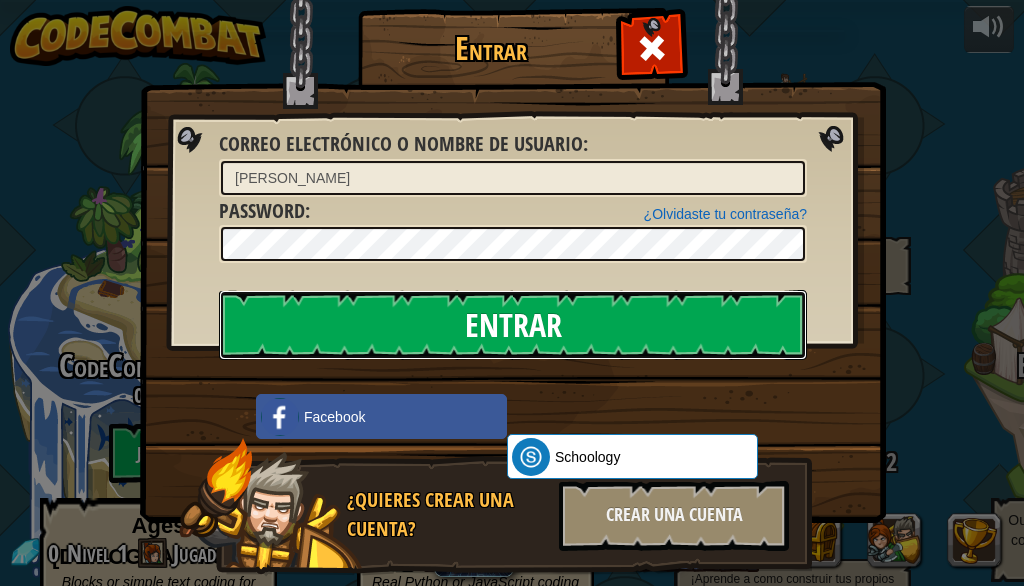 click on "Entrar" at bounding box center (513, 325) 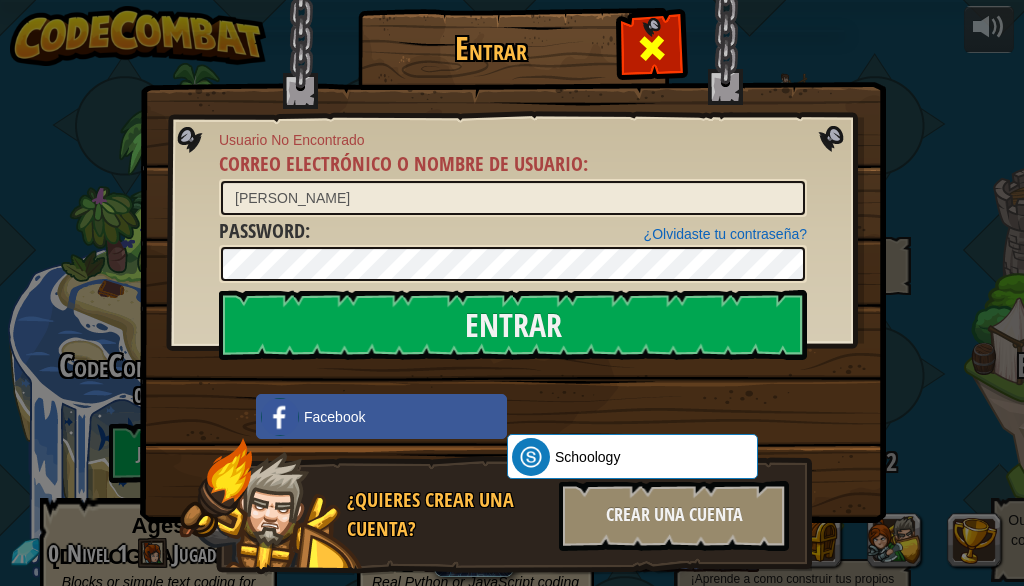 click at bounding box center (652, 48) 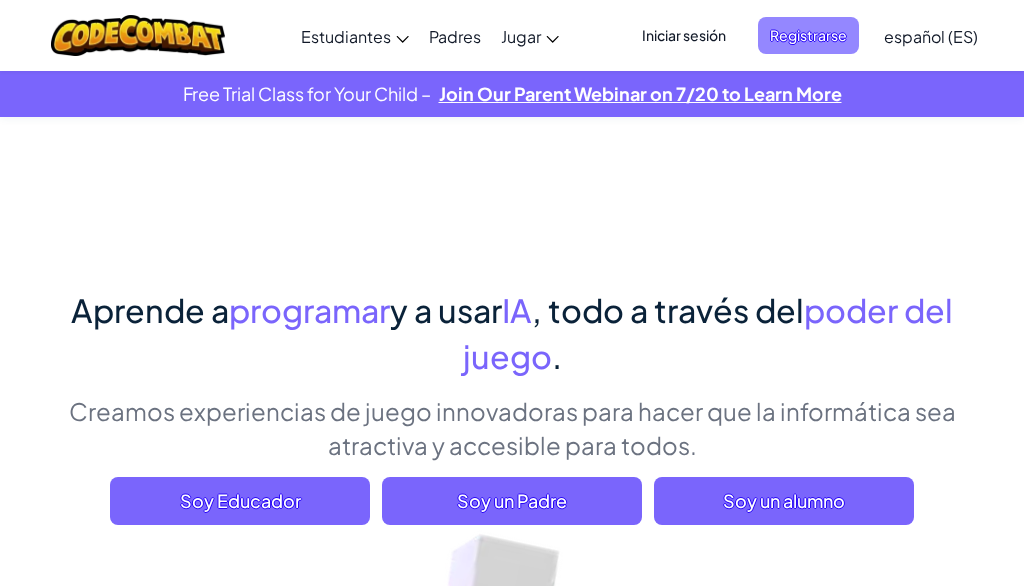 click on "Registrarse" at bounding box center (808, 35) 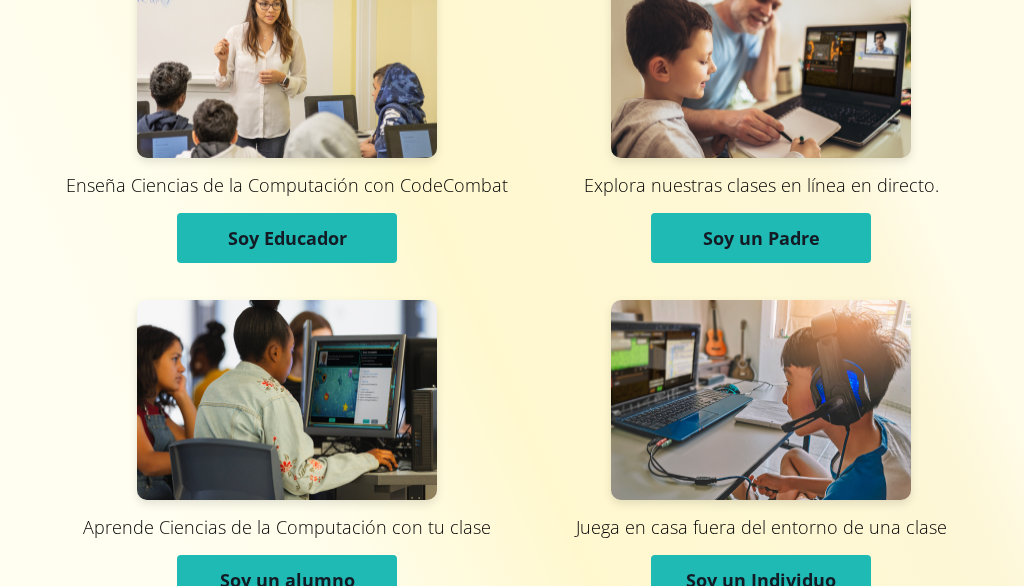 scroll, scrollTop: 90, scrollLeft: 0, axis: vertical 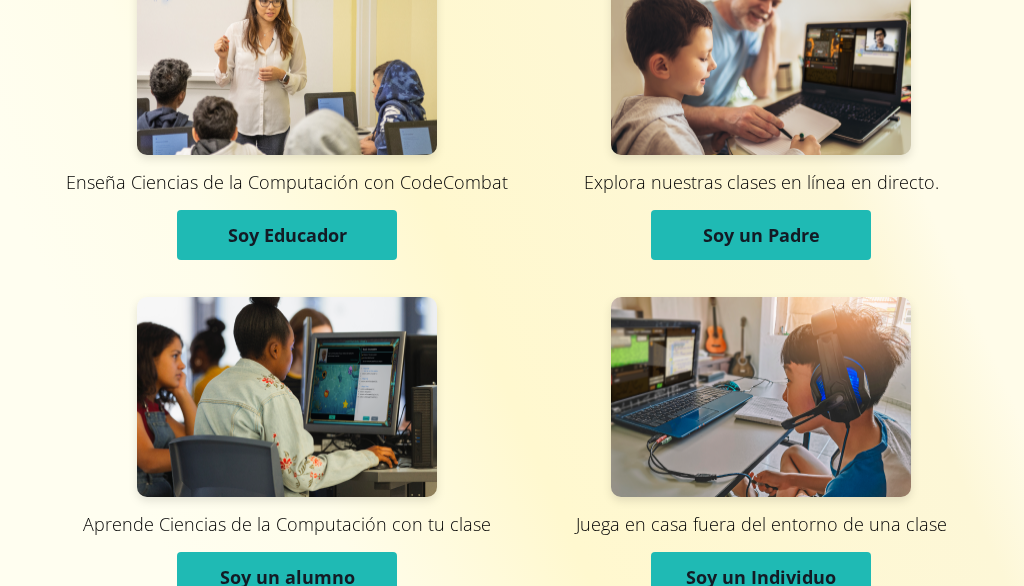 click on "Soy un alumno" at bounding box center [287, 577] 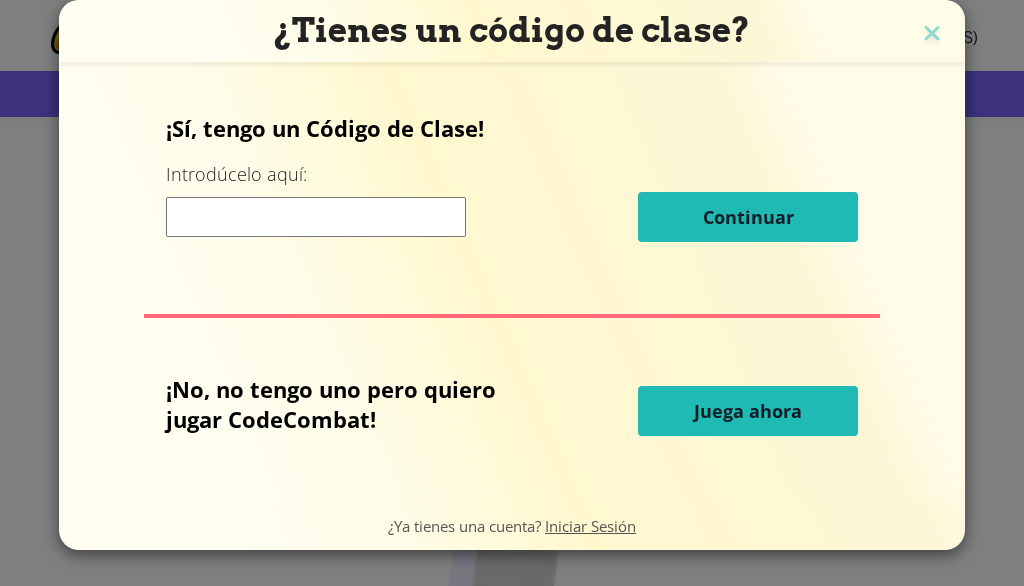 scroll, scrollTop: 0, scrollLeft: 0, axis: both 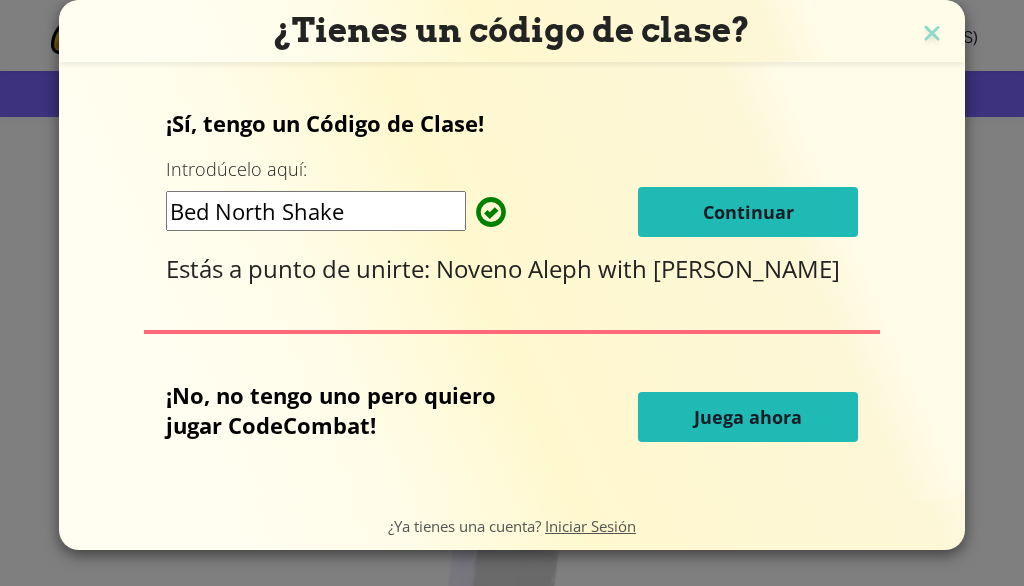 type on "Bed North Shake" 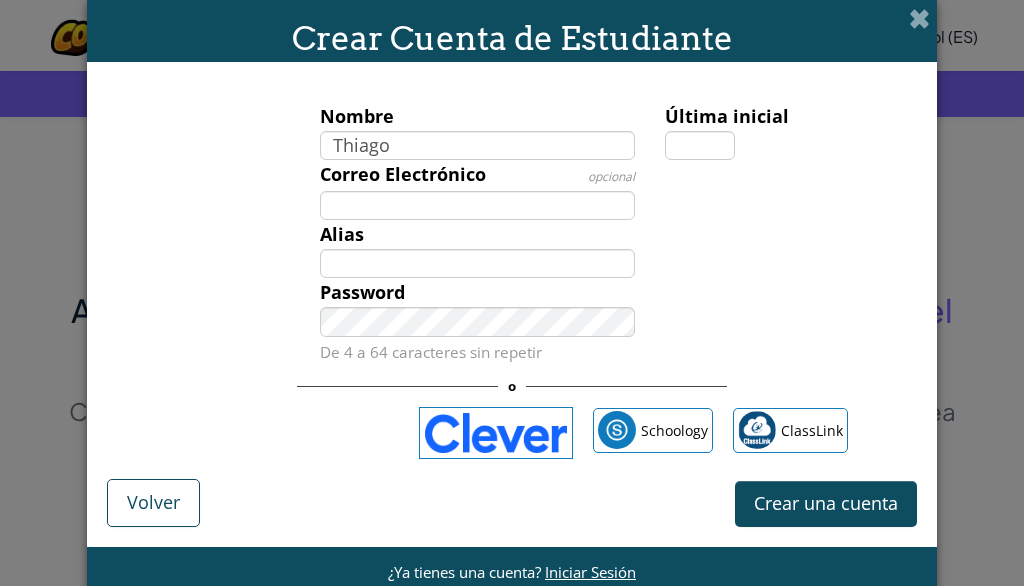 type on "Thiago" 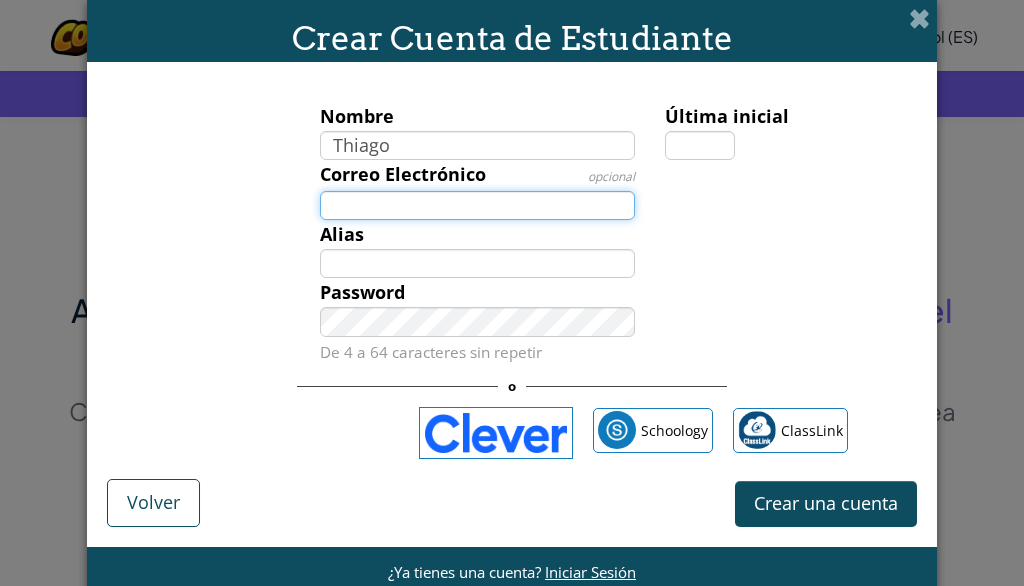 type on "Thiago" 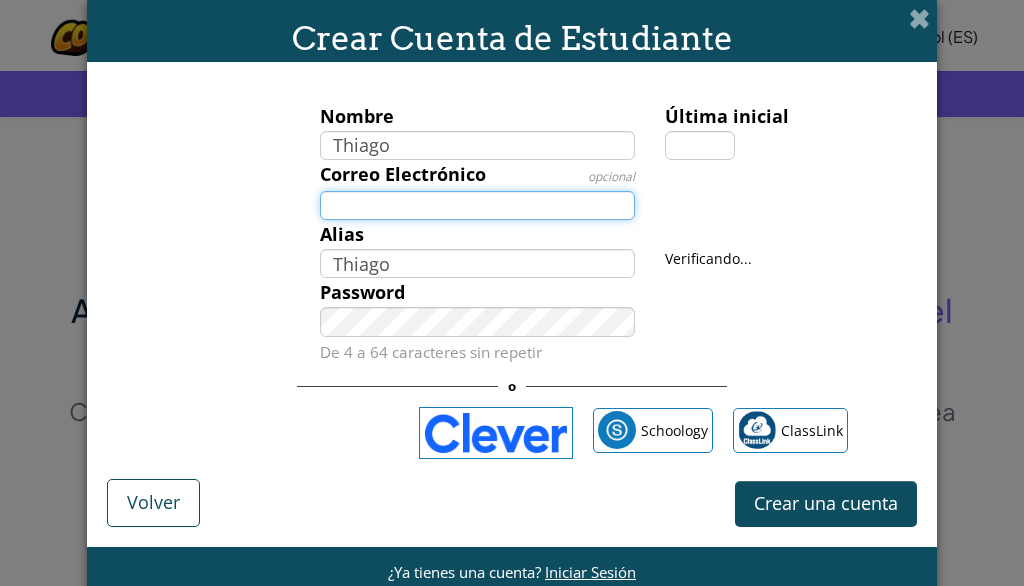 click on "Correo Electrónico" at bounding box center (478, 205) 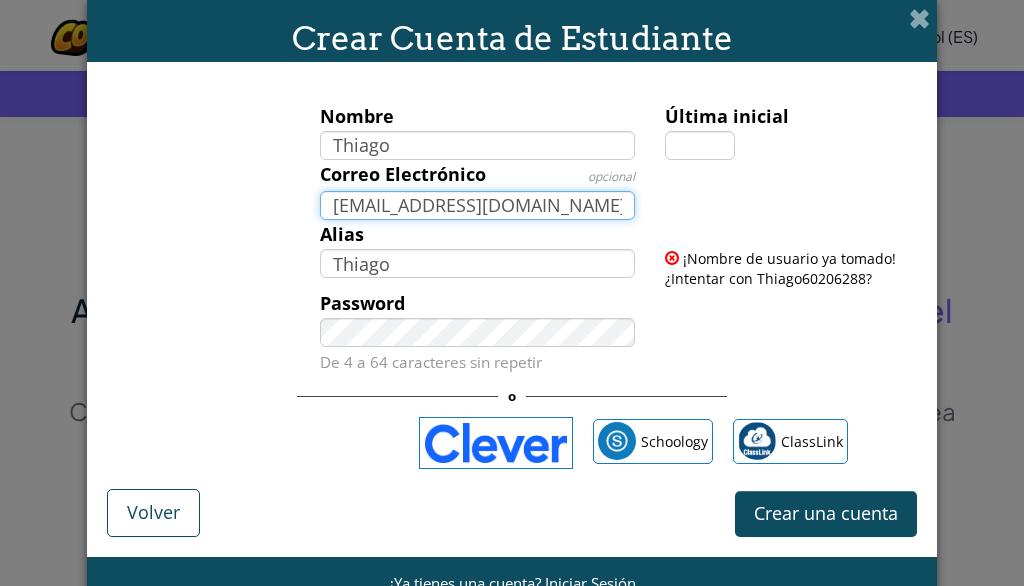 type on "tfcc07@gmail.com" 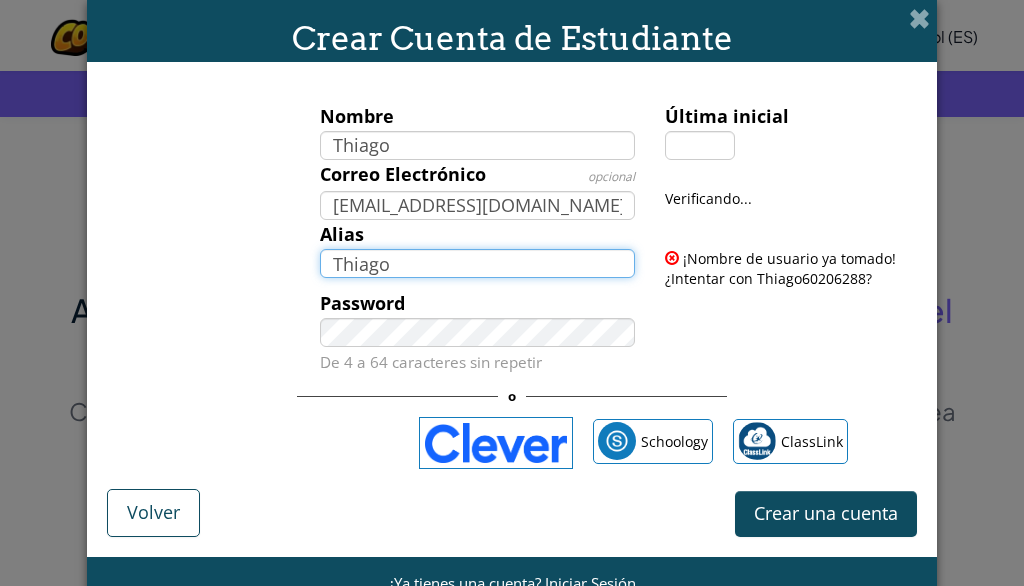 click on "Thiago" at bounding box center [478, 263] 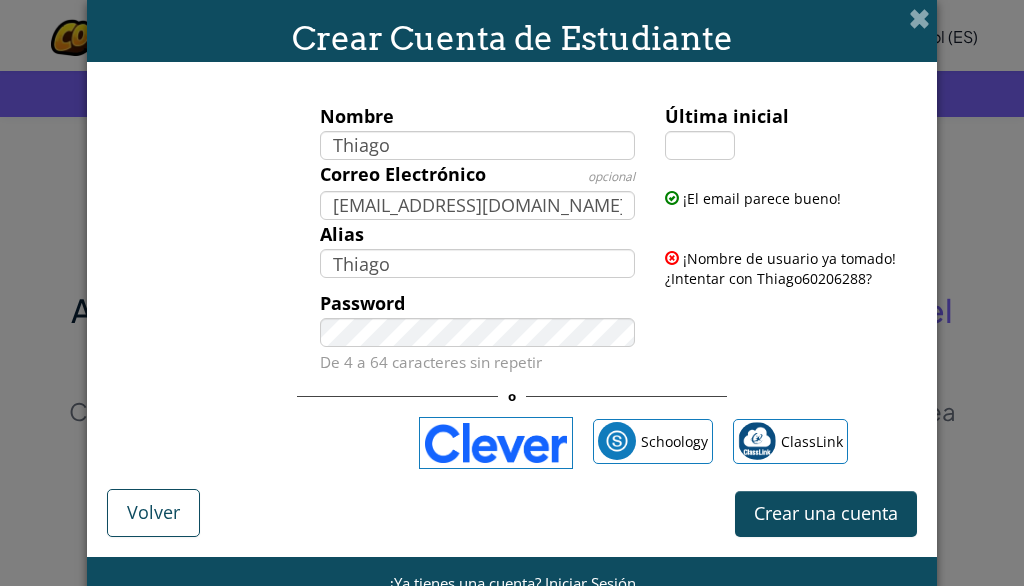 click on "Password De 4 a 64 caracteres sin repetir" at bounding box center [512, 333] 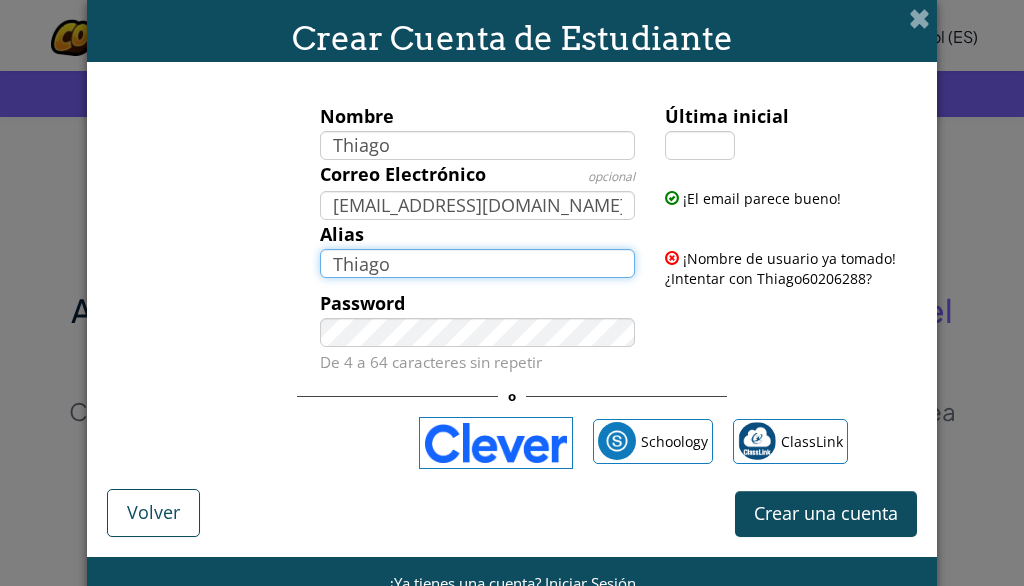 click on "Thiago" at bounding box center (478, 263) 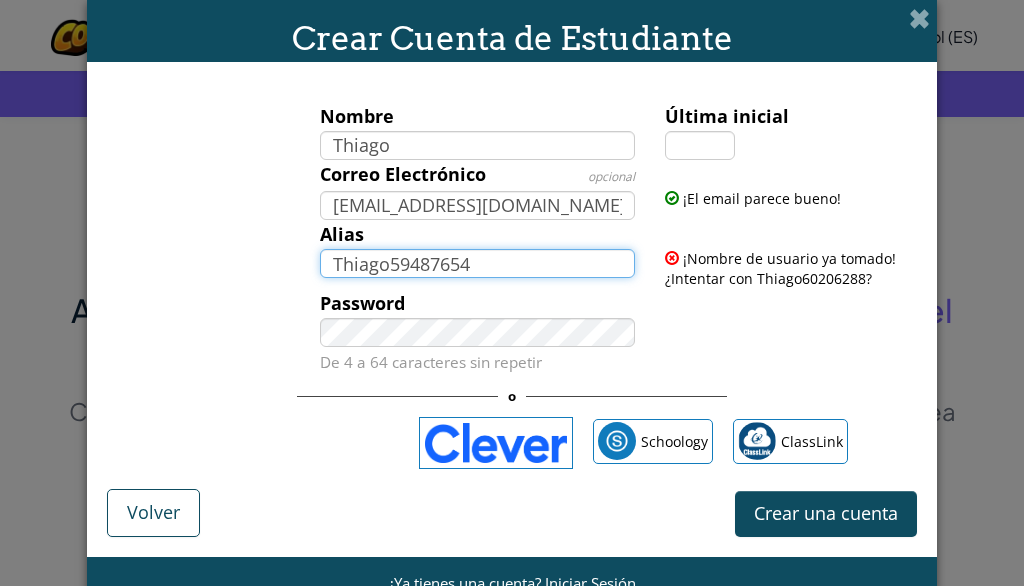 type on "Thiago59487654" 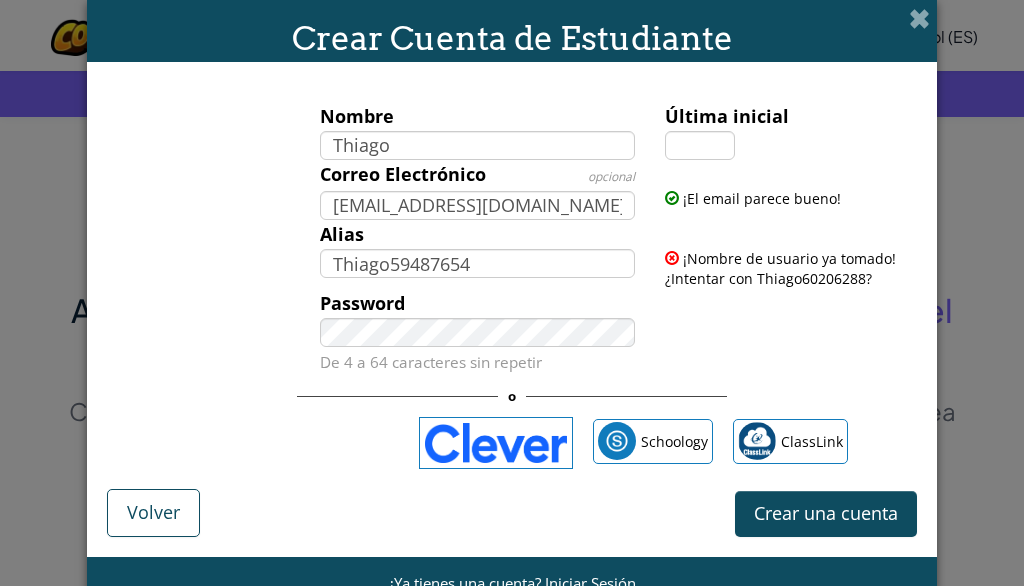 click on "Password De 4 a 64 caracteres sin repetir" at bounding box center (512, 333) 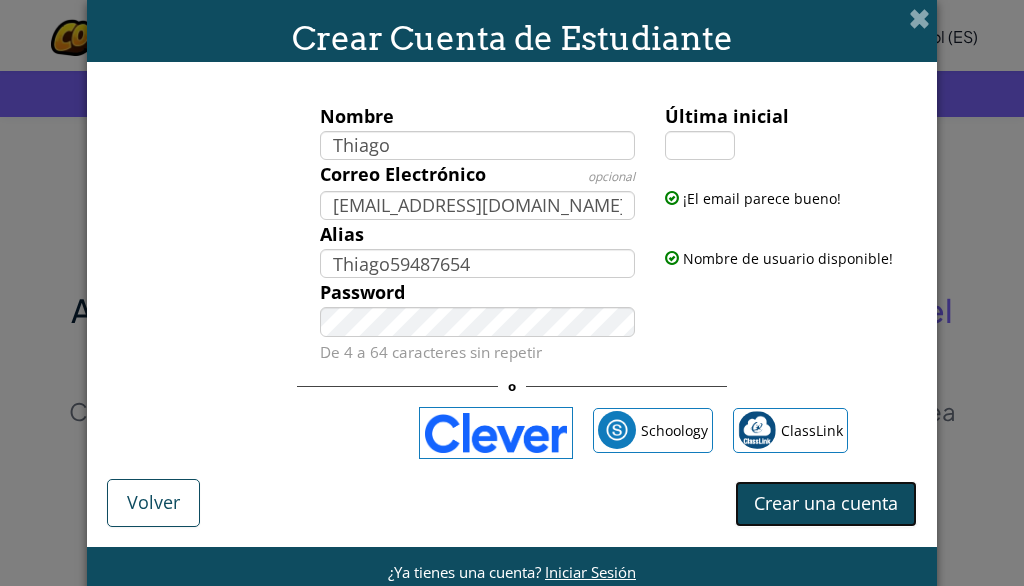 click on "Crear una cuenta" at bounding box center (826, 504) 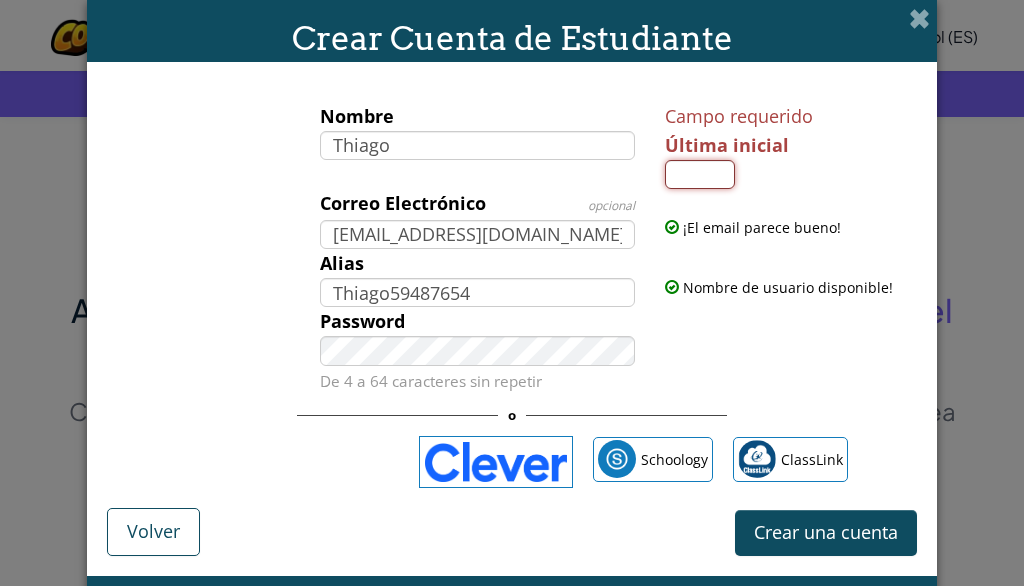 click on "Última inicial" at bounding box center (700, 174) 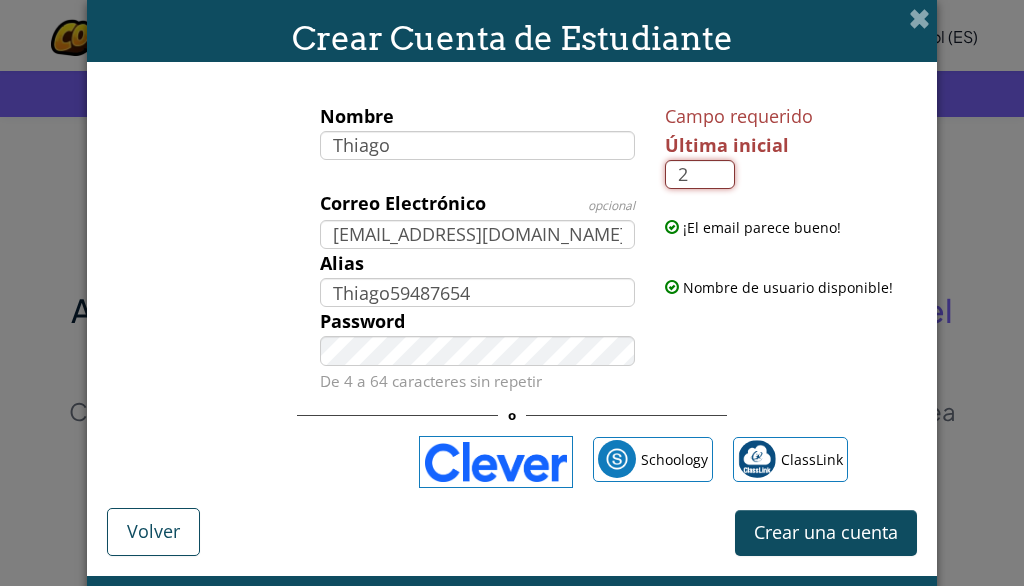 type on "2" 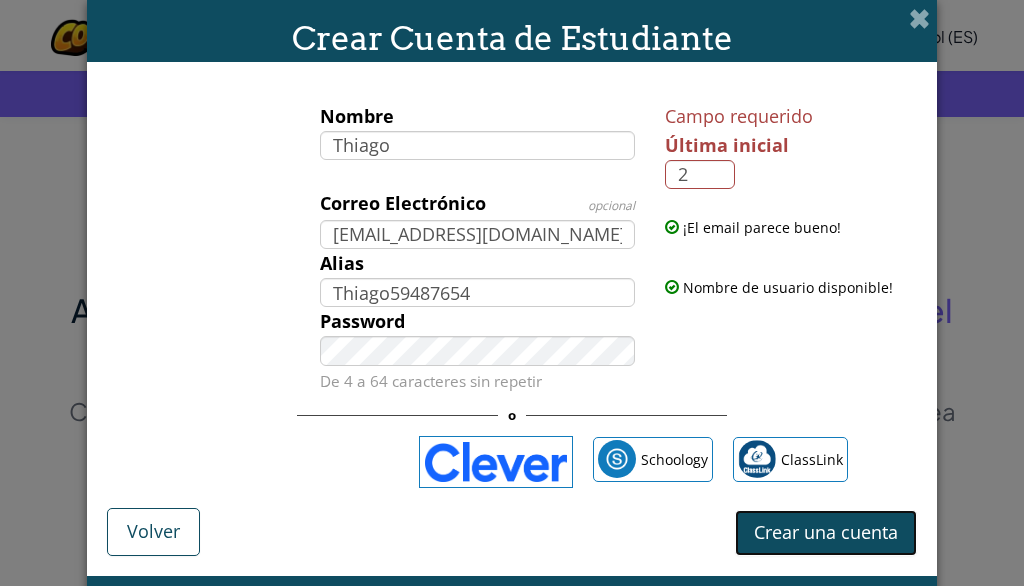 type on "Thiago2" 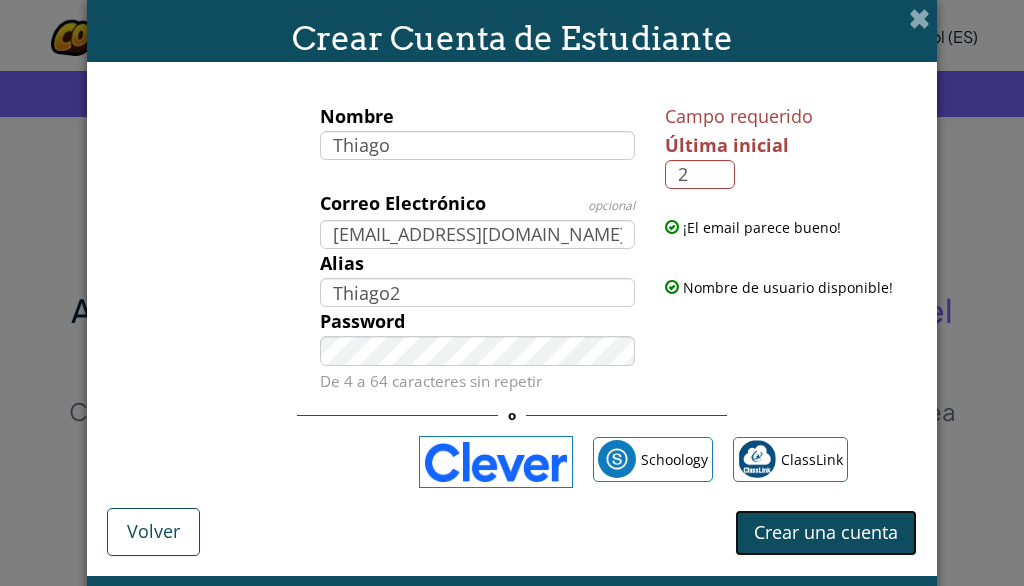click on "Crear una cuenta" at bounding box center [826, 532] 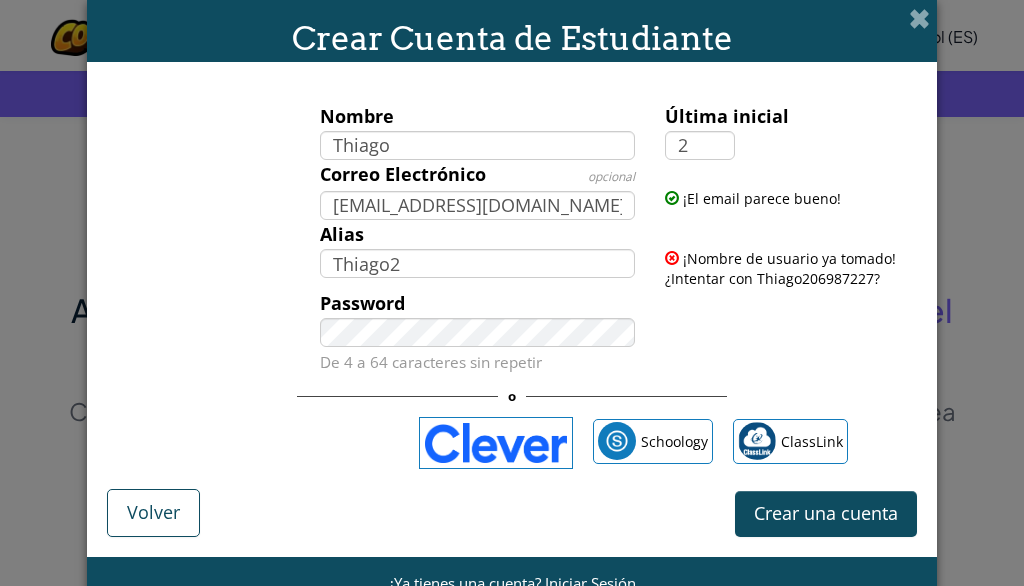 click on "Última inicial 2" at bounding box center [788, 131] 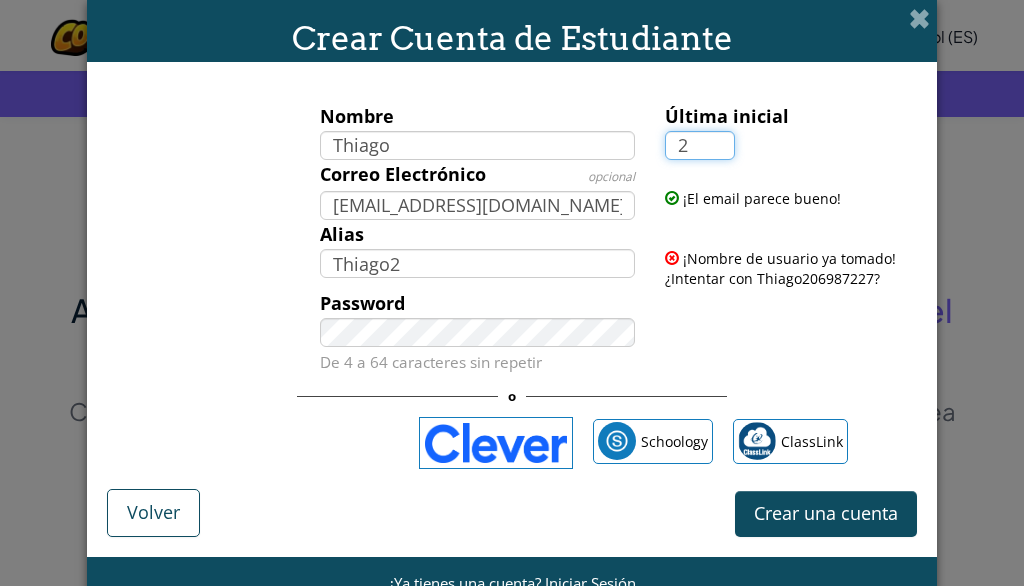 click on "2" at bounding box center [700, 145] 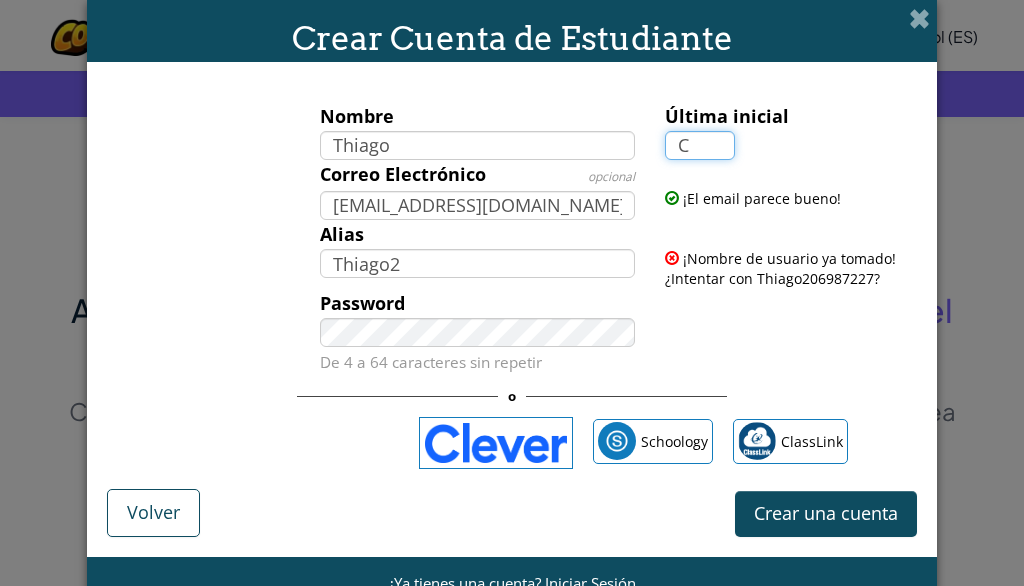 type on "C" 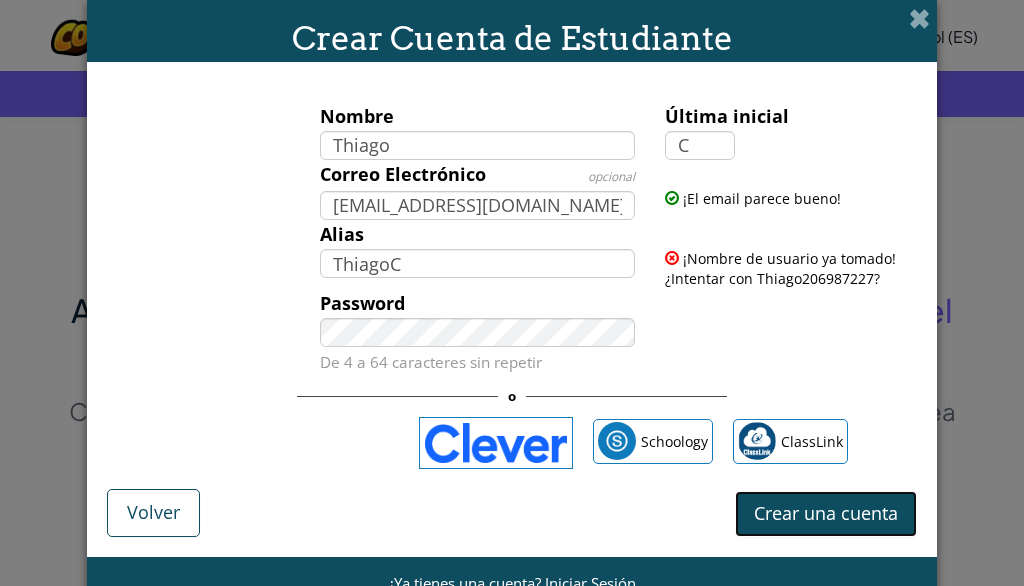 click on "Crear una cuenta" at bounding box center (826, 514) 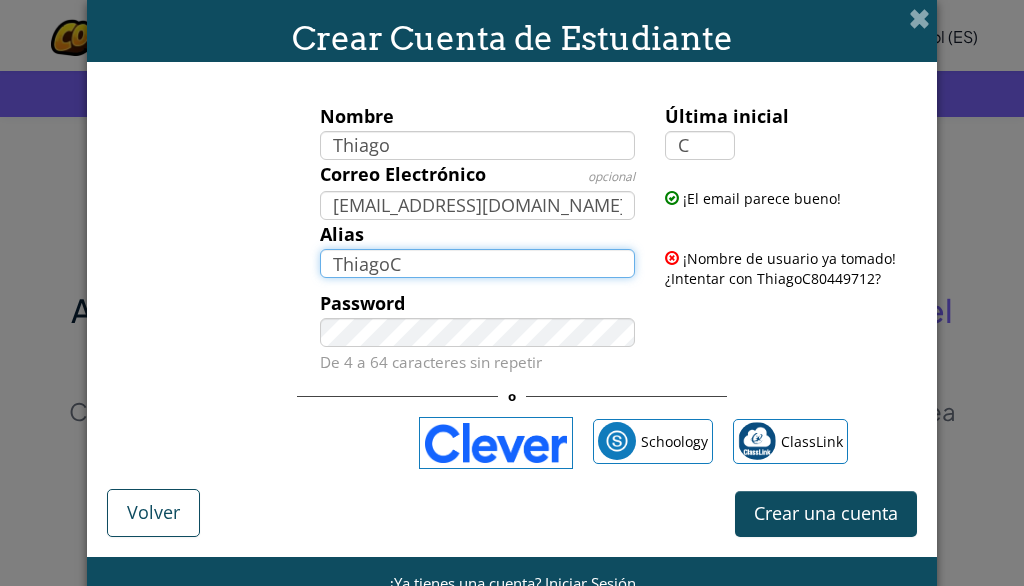 click on "ThiagoC" at bounding box center (478, 263) 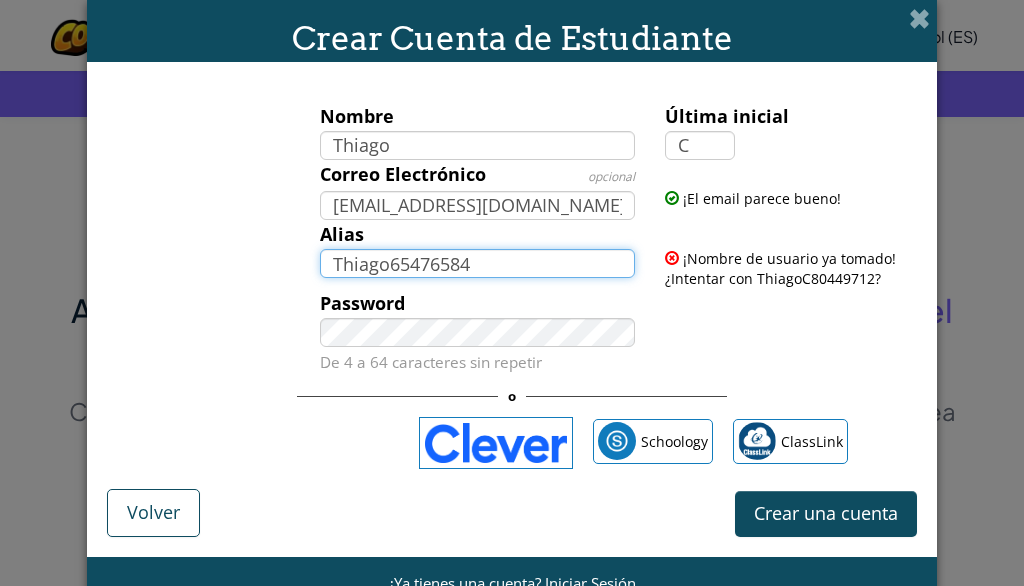 type on "Thiago65476584" 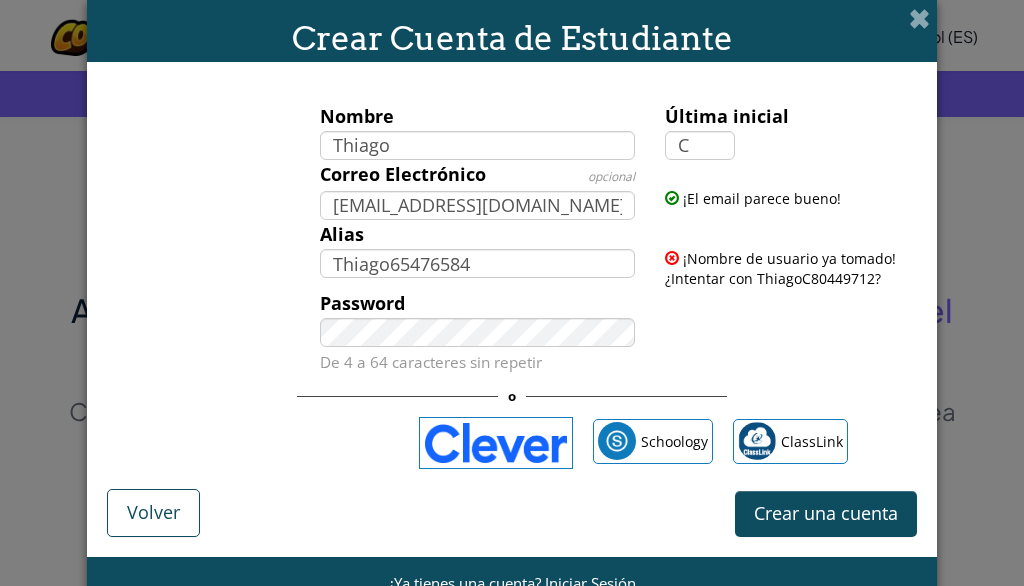 click on "Crear Cuenta de Estudiante Nombre Thiago Última inicial C Correo Electrónico opcional tfcc07@gmail.com   ¡El email parece bueno! Alias Thiago65476584   ¡Nombre de usuario ya tomado! ¿Intentar con ThiagoC80449712? Password De 4 a 64 caracteres sin repetir o Schoology ClassLink Crear una cuenta Volver ¿Ya tienes una cuenta? Iniciar Sesión" at bounding box center (512, 293) 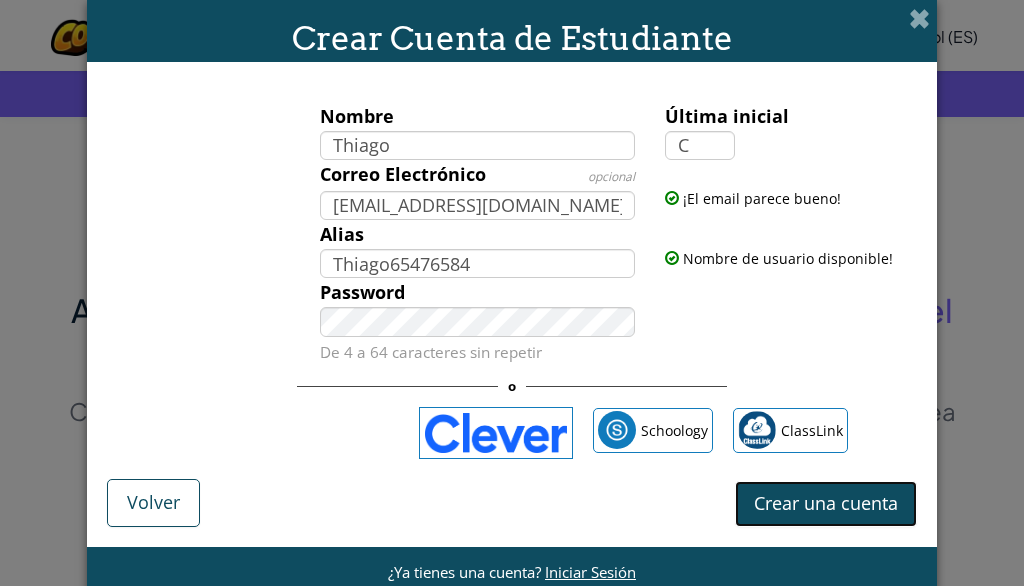 click on "Crear una cuenta" at bounding box center [826, 504] 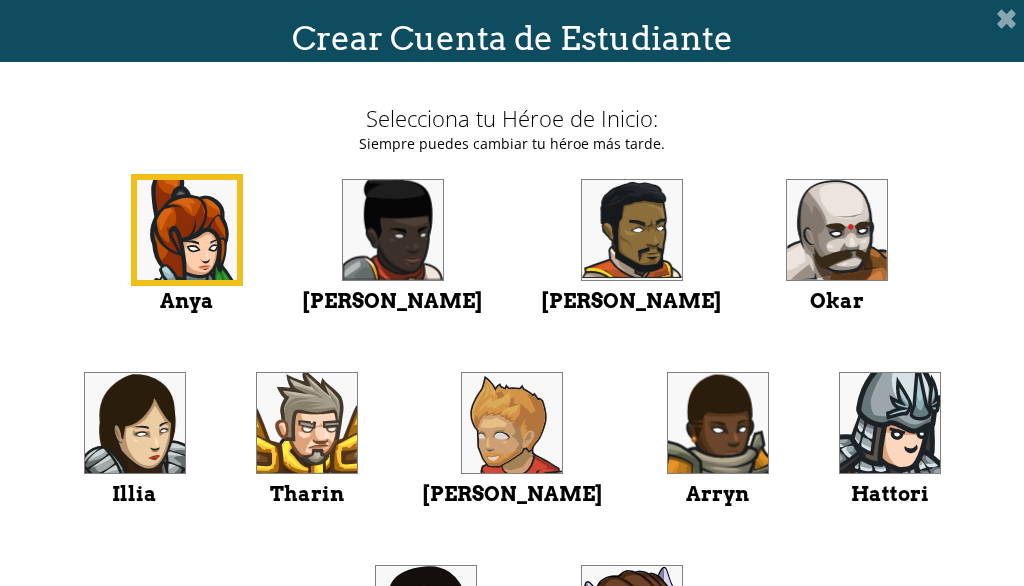 scroll, scrollTop: 282, scrollLeft: 0, axis: vertical 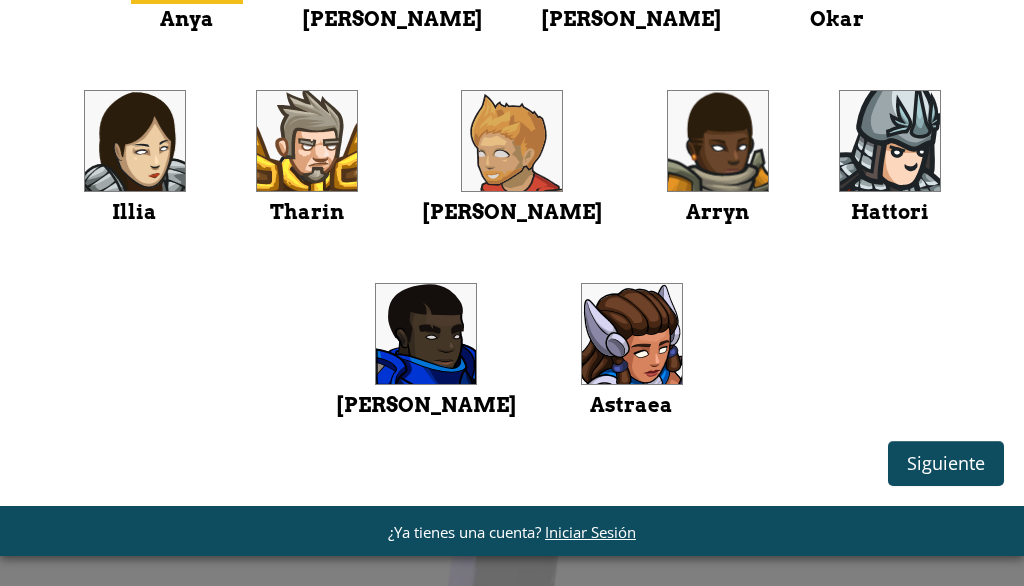 click at bounding box center [307, 141] 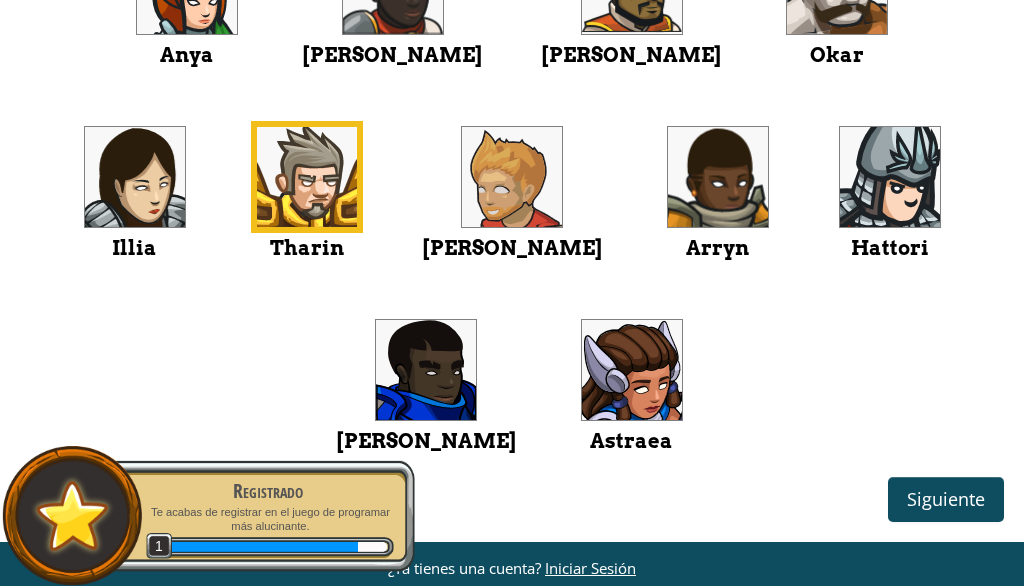 scroll, scrollTop: 270, scrollLeft: 0, axis: vertical 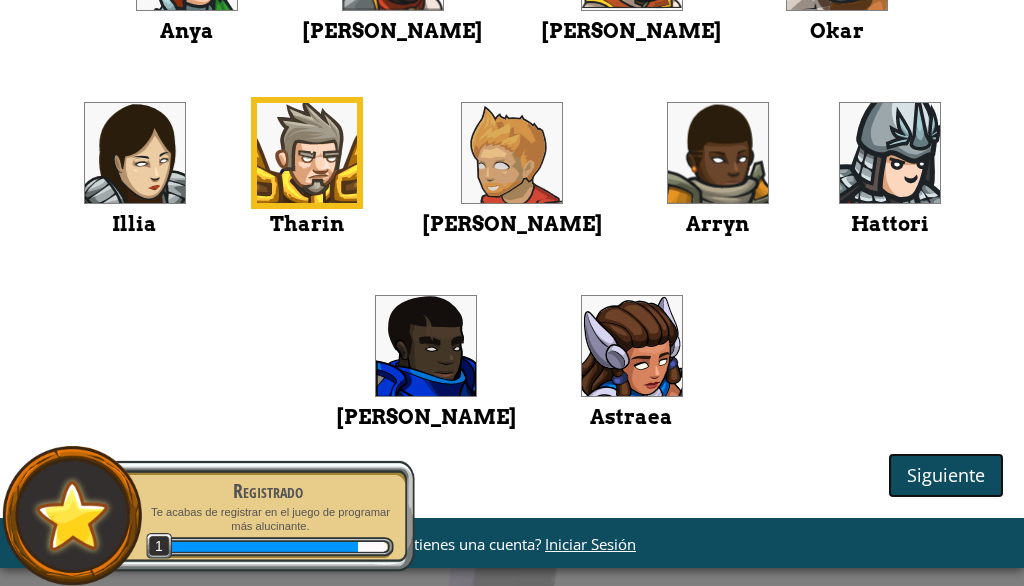 click on "Siguiente" at bounding box center (946, 476) 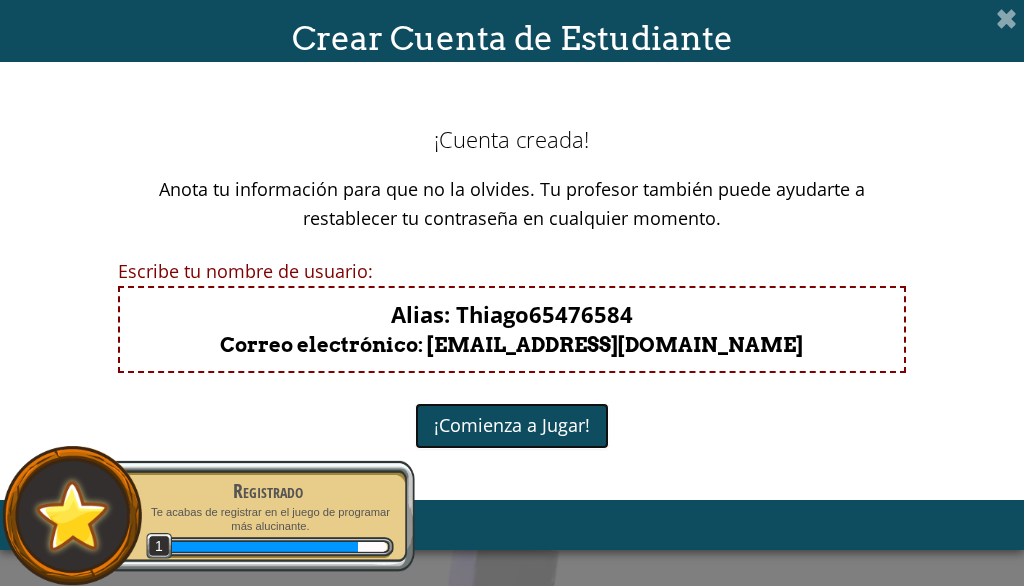 scroll, scrollTop: 0, scrollLeft: 0, axis: both 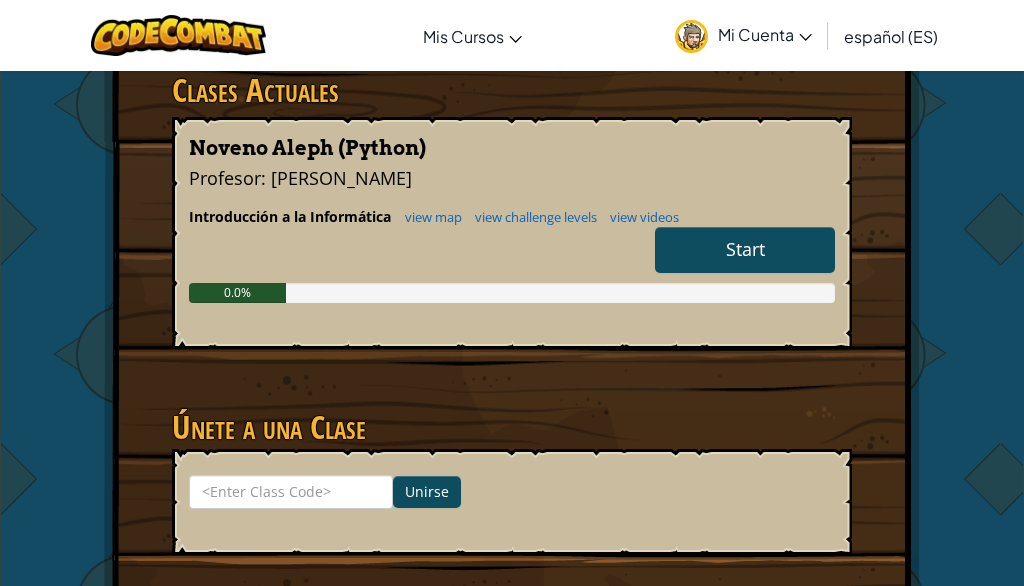 click on "Start" at bounding box center (745, 250) 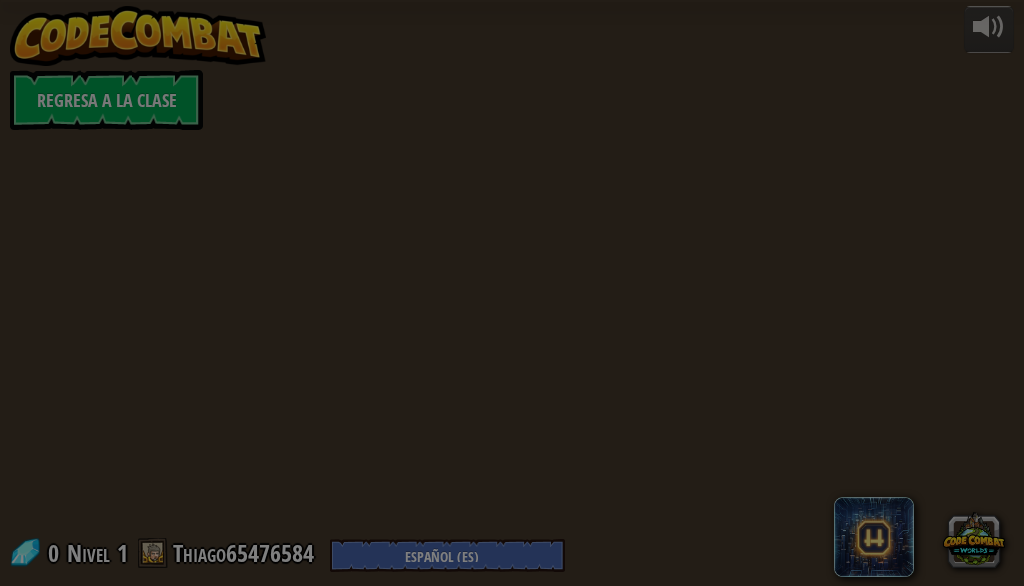 select on "es-ES" 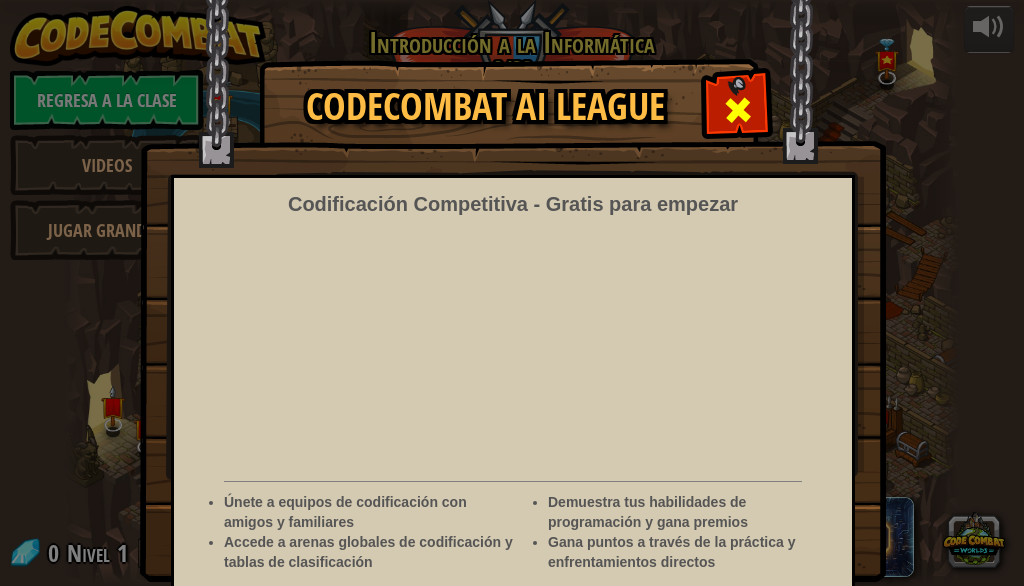 click at bounding box center (738, 110) 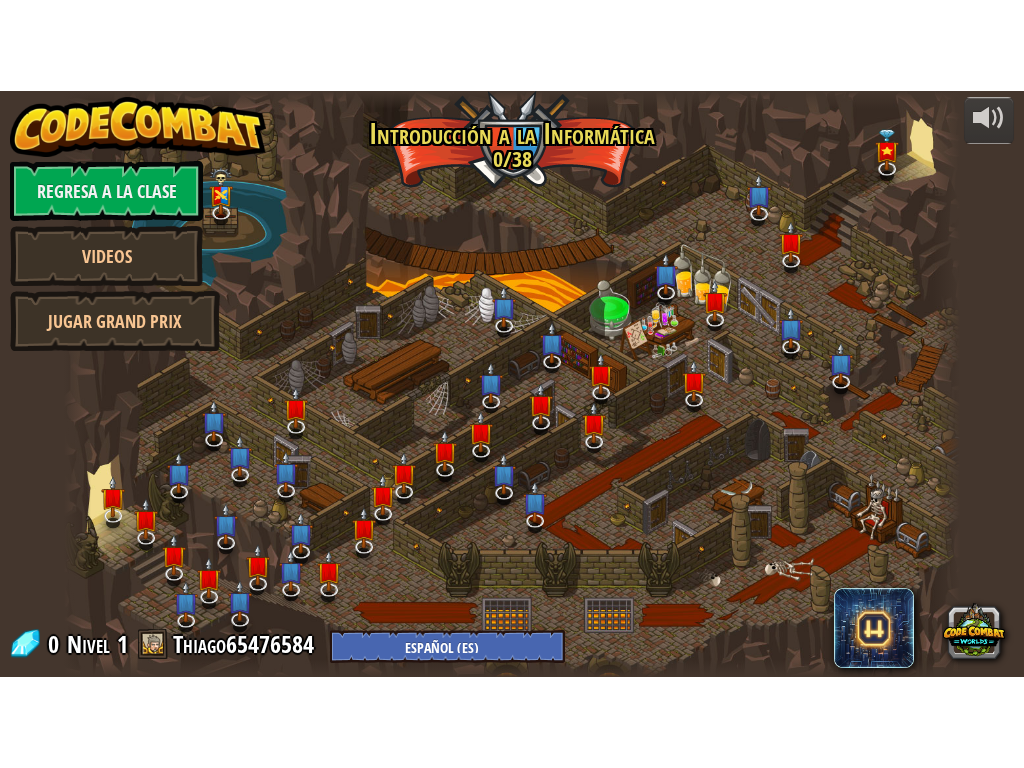 scroll, scrollTop: 0, scrollLeft: 0, axis: both 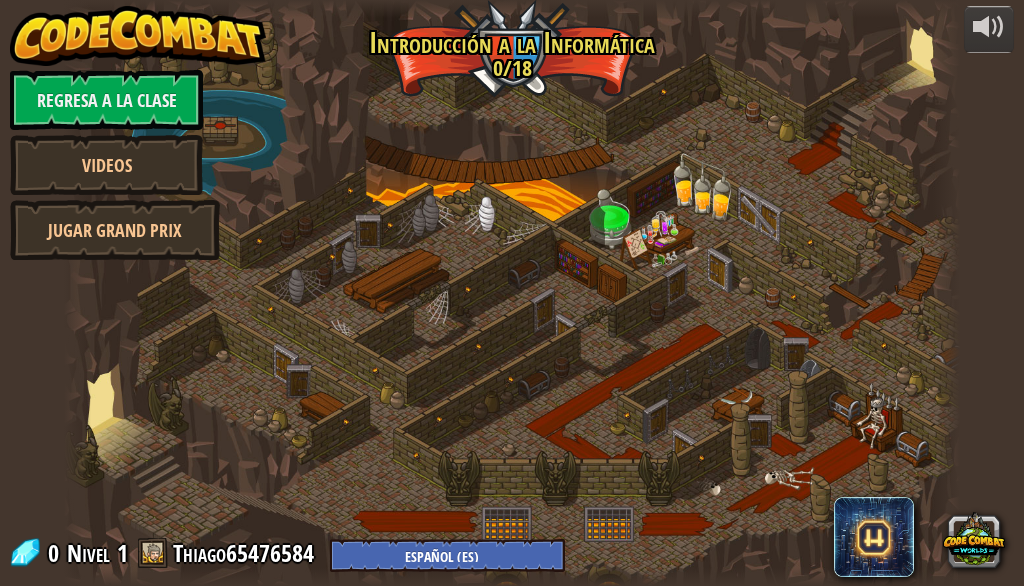 select on "es-ES" 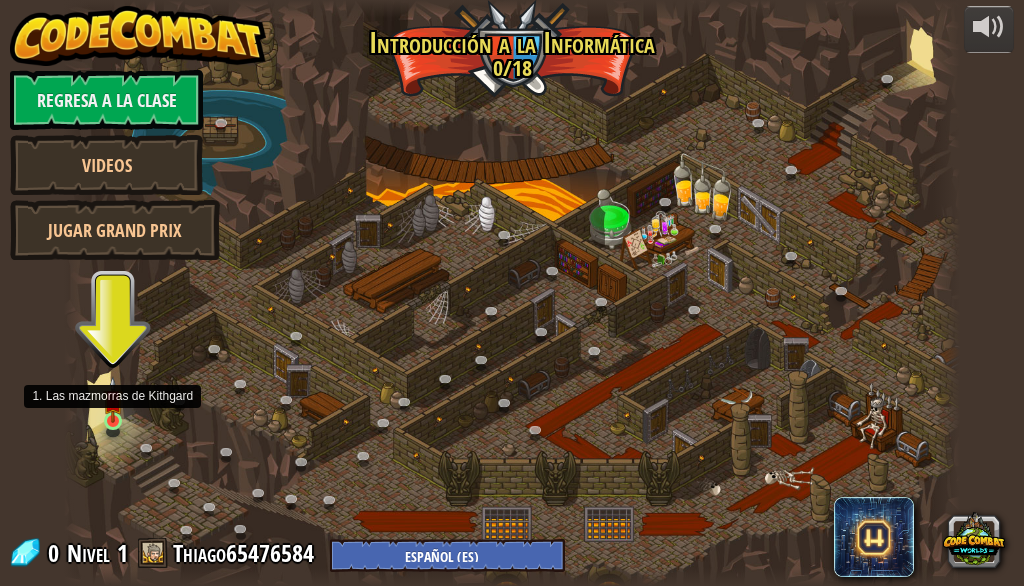 click at bounding box center [113, 399] 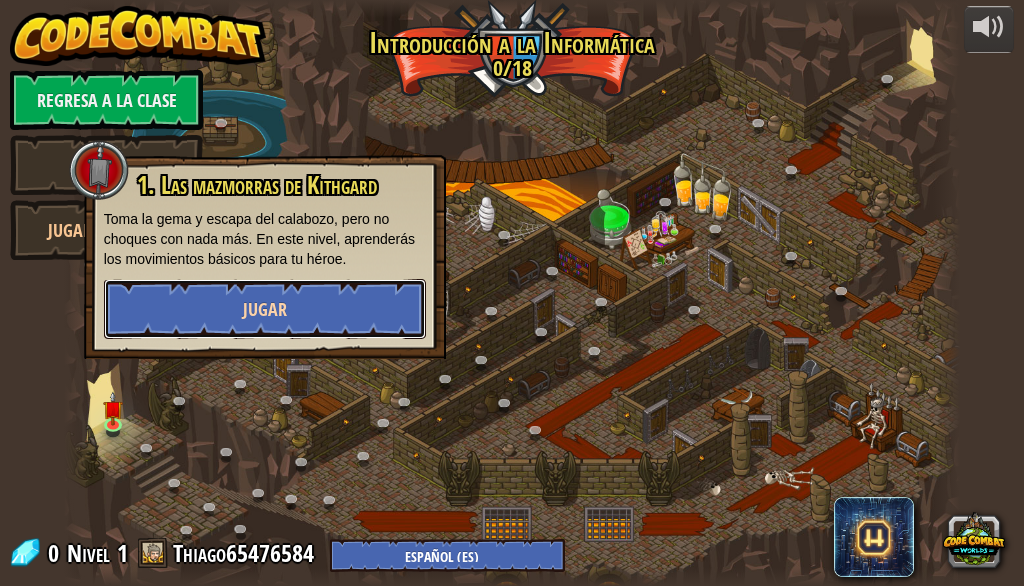click on "Jugar" at bounding box center [265, 309] 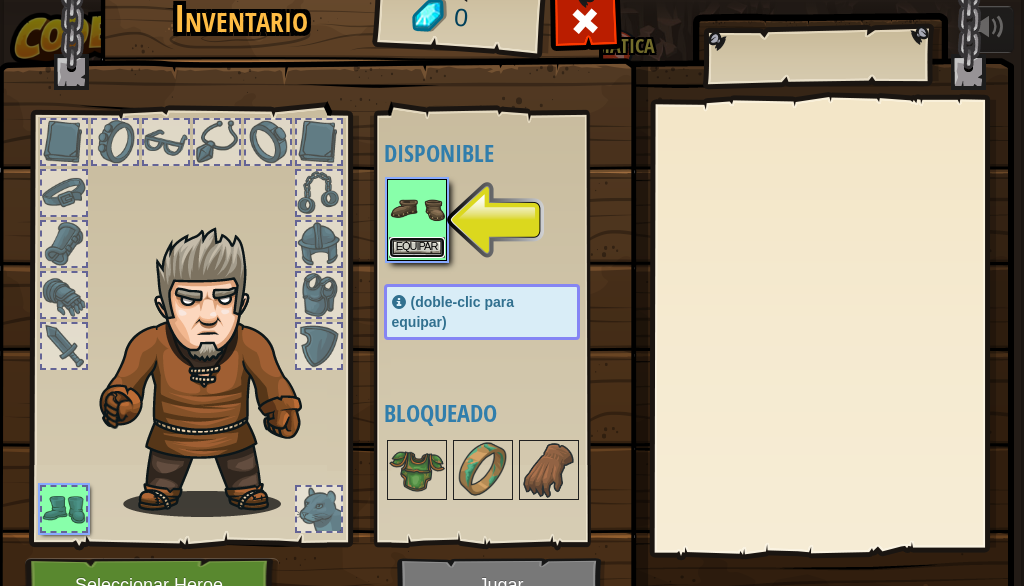 click on "Equipar" at bounding box center [417, 247] 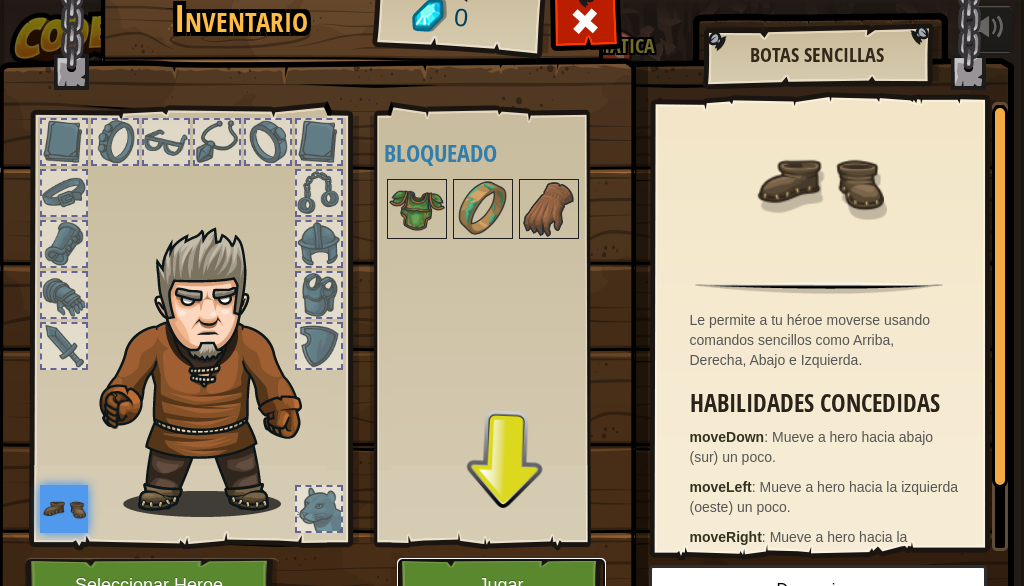 click on "Jugar" at bounding box center (501, 585) 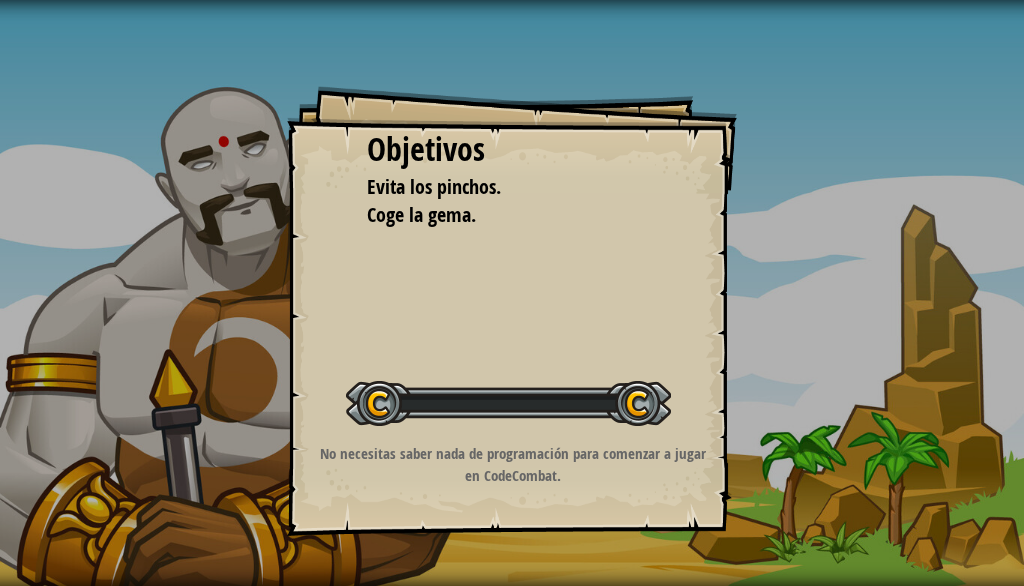 click on "Objetivos Evita los [PERSON_NAME]. Coge la [PERSON_NAME]. Iniciar Nivel Error al cargar desde el servidor. Intenta refrescar la página. Necesitas una suscripción para jugar este nivel. Suscríbete Necesitarás unirte a un curso para jugar este nivel. [PERSON_NAME] a mis cursos Pide a tu profesor que te asigne una licencia para que puedas seguir jugando a CodeCombat. Volver a mis cursos Este nivel está bloqueado. Volver a mis cursos No necesitas saber nada de programación para comenzar a jugar en CodeCombat." at bounding box center (512, 293) 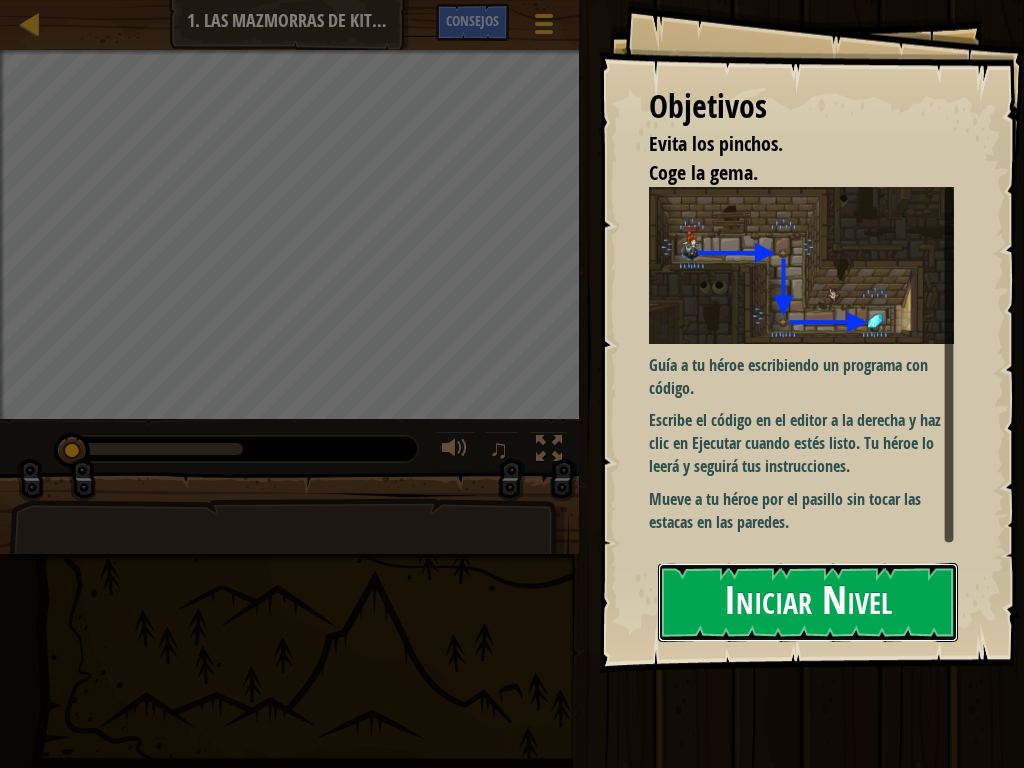 click on "Iniciar Nivel" at bounding box center (808, 602) 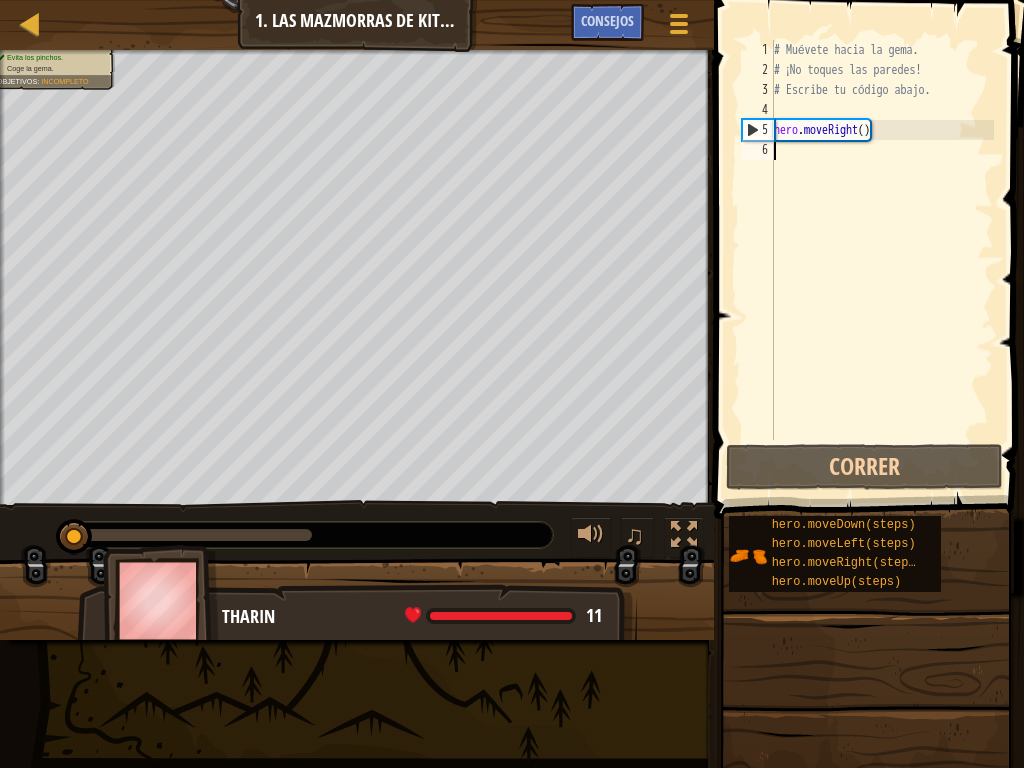click on "# Muévete hacia la gema. # ¡No toques las paredes! # Escribe tu código abajo. hero . moveRight ( )" at bounding box center [882, 260] 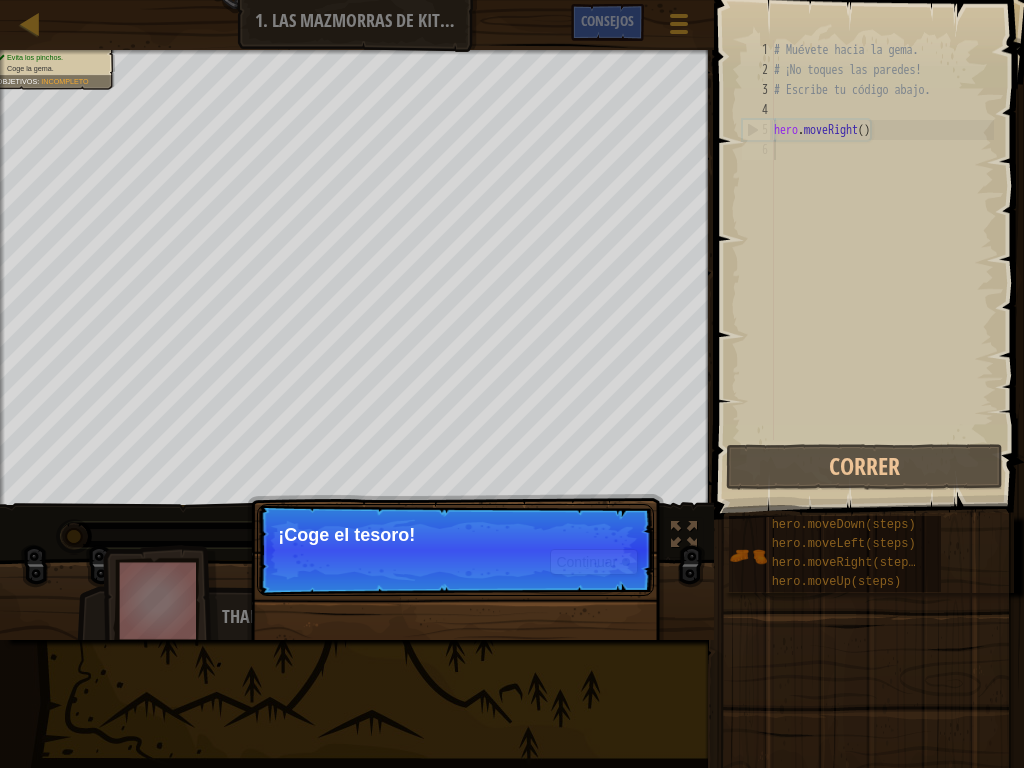 click on "Continuar  ¡Coge el tesoro!" at bounding box center [455, 550] 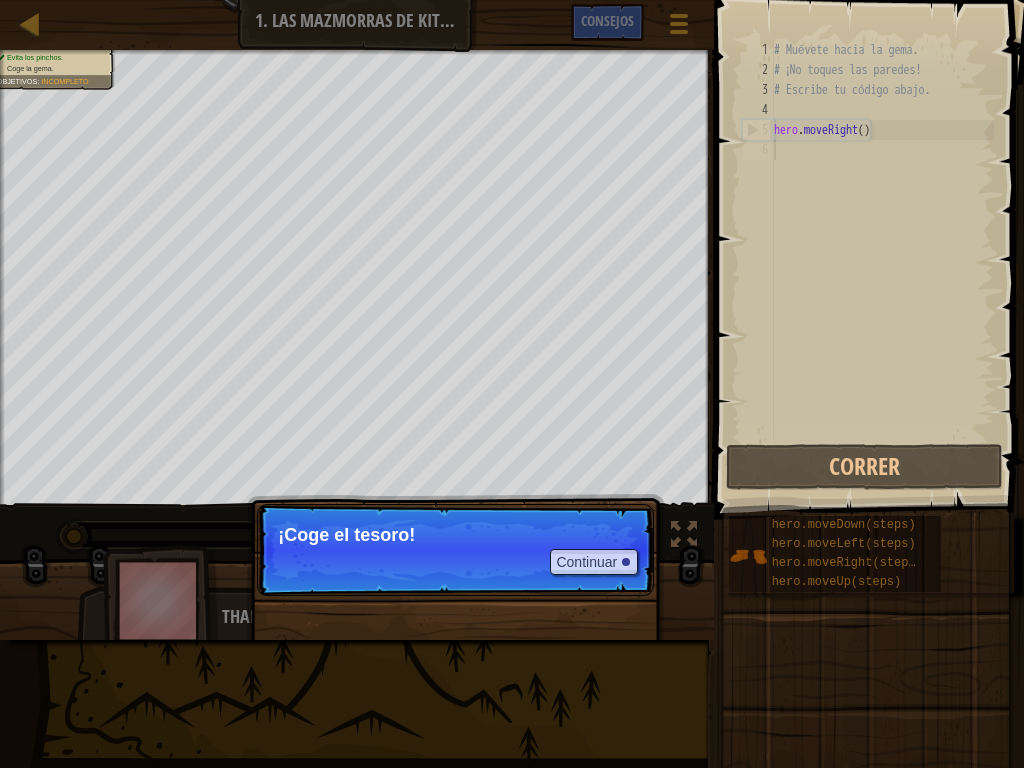 click on "¡Coge el tesoro!" at bounding box center [455, 535] 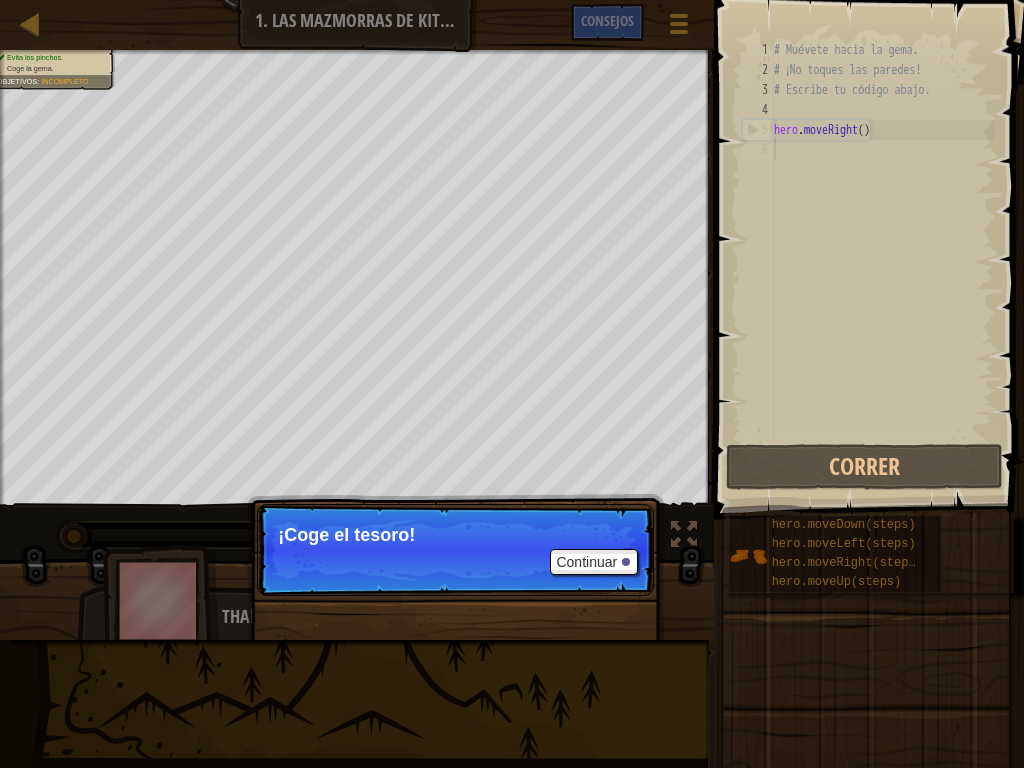 click on "Continuar  ¡Coge el tesoro!" at bounding box center [455, 550] 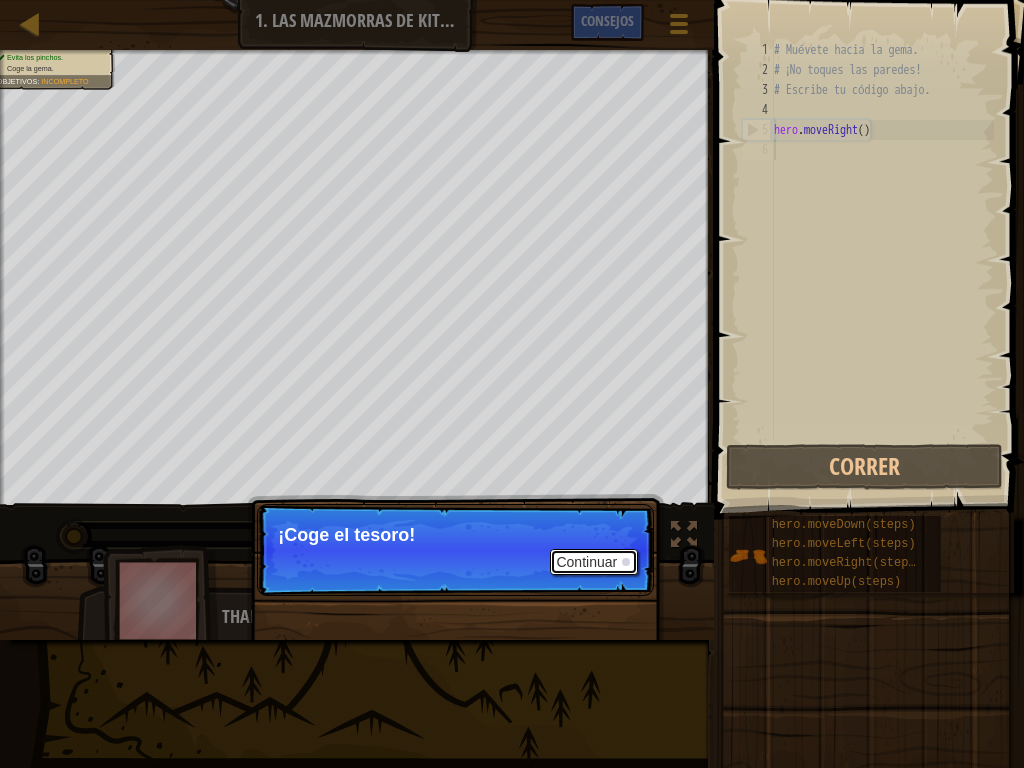 click on "Continuar" at bounding box center (594, 562) 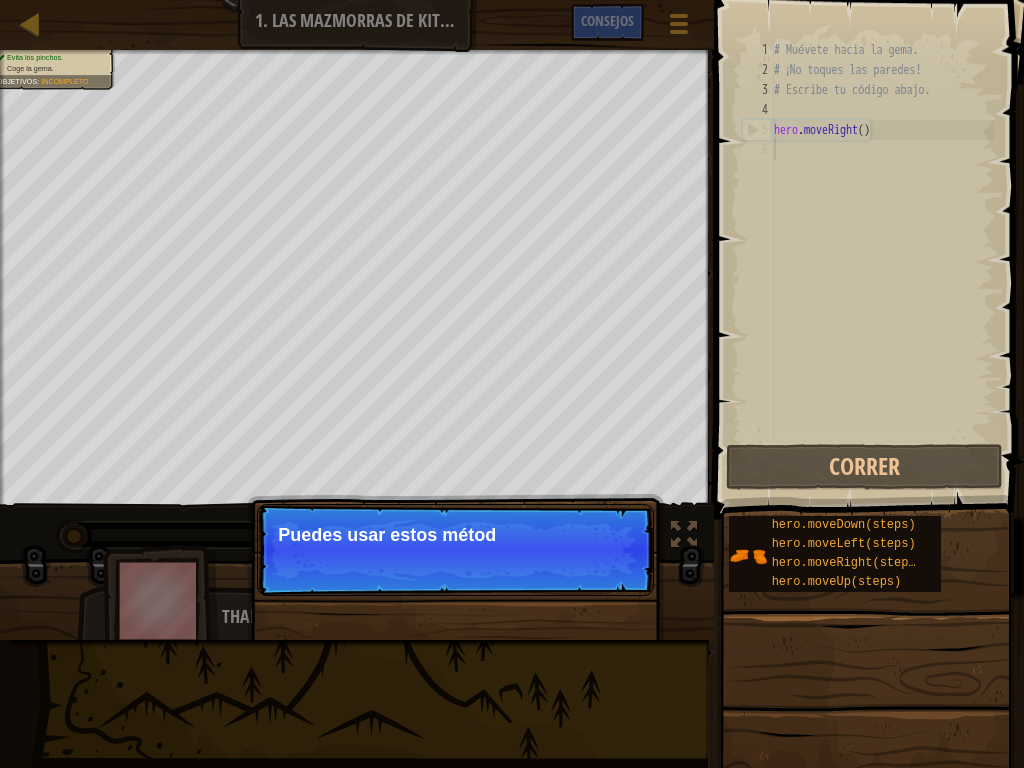 drag, startPoint x: 838, startPoint y: 155, endPoint x: 522, endPoint y: 496, distance: 464.90536 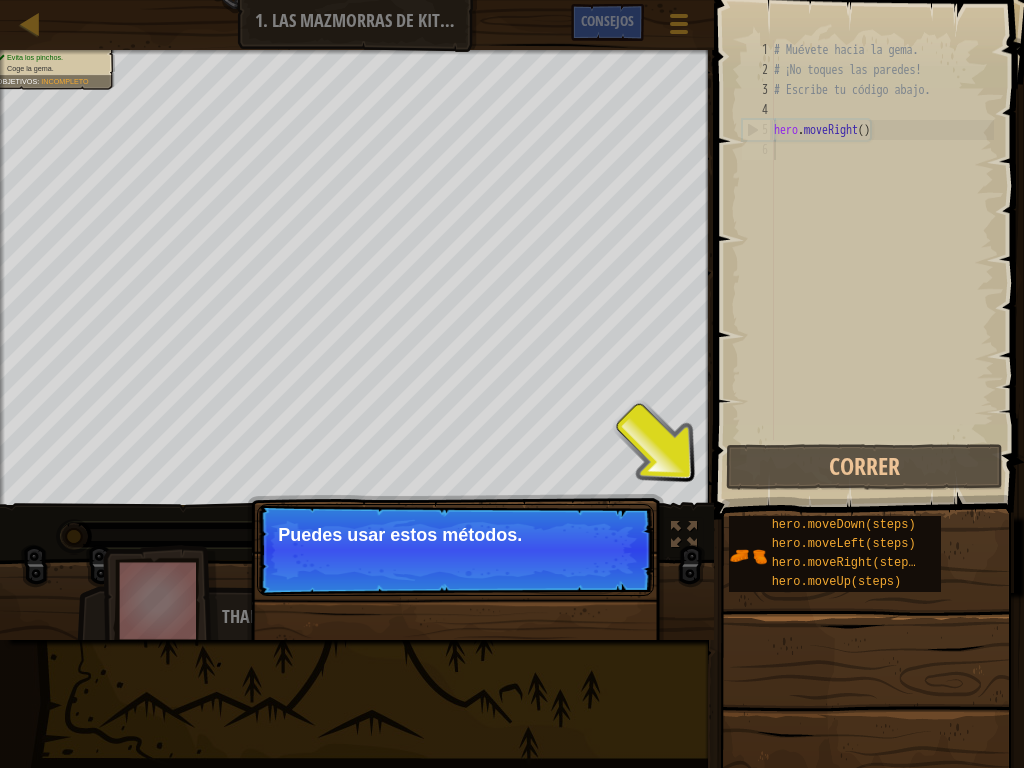 click on "Continuar  Puedes usar estos métodos." at bounding box center [455, 550] 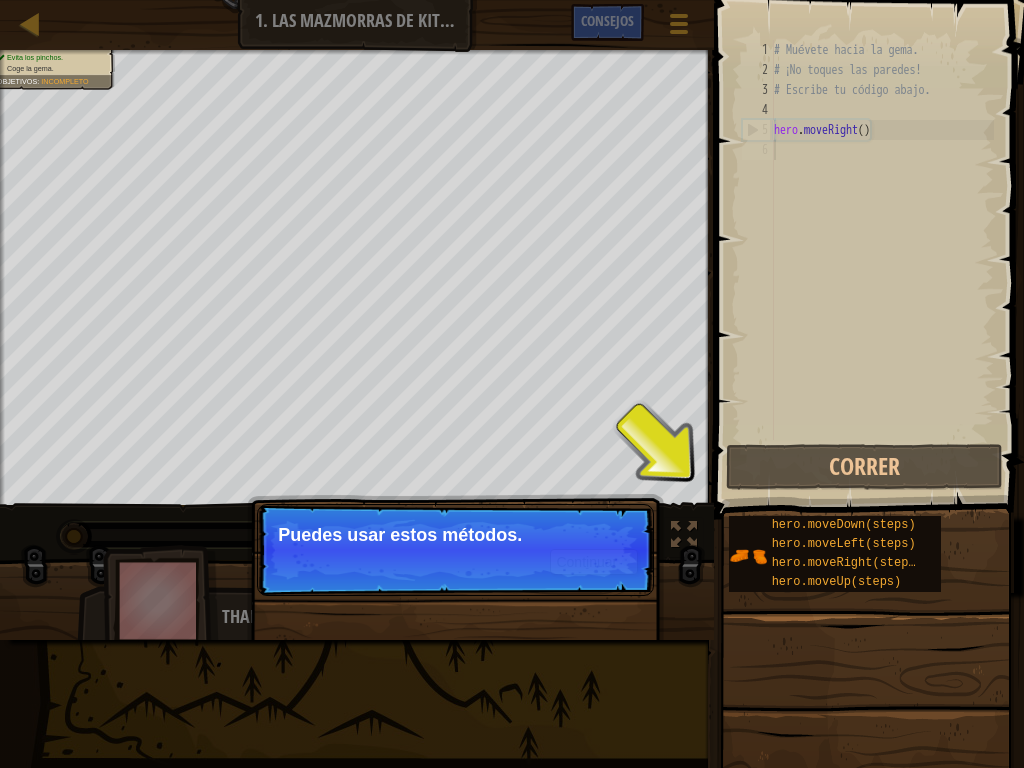 click on "Puedes usar estos métodos." at bounding box center (455, 535) 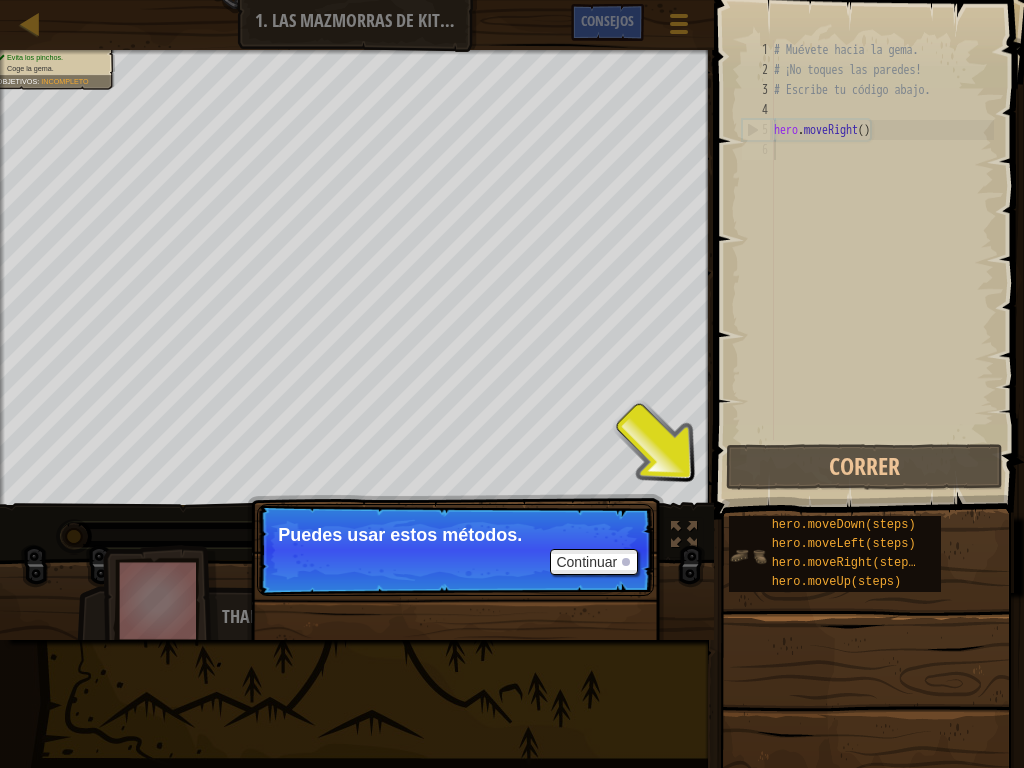 drag, startPoint x: 726, startPoint y: 545, endPoint x: 739, endPoint y: 556, distance: 17.029387 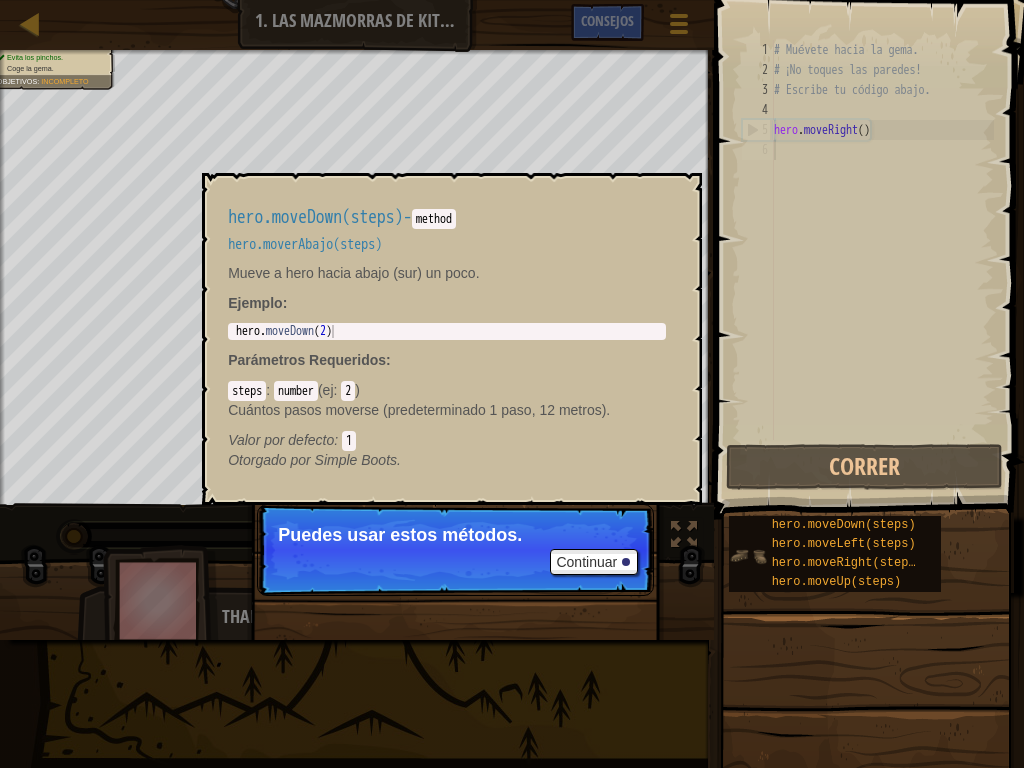 click at bounding box center (748, 556) 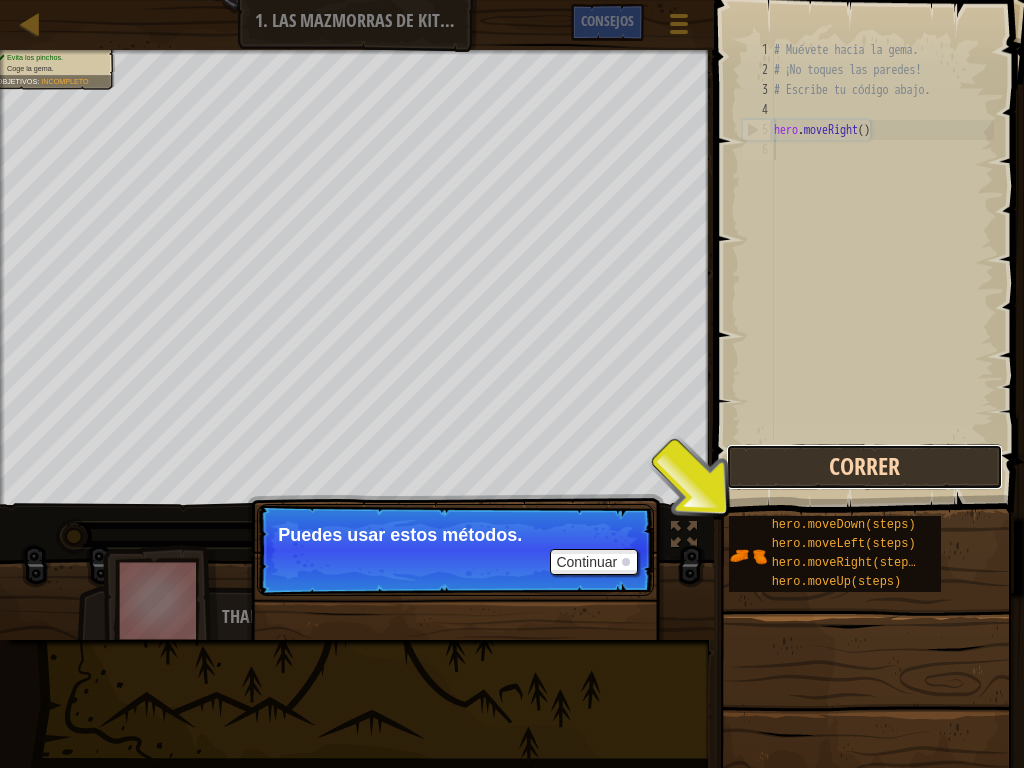 click on "Correr" at bounding box center [864, 467] 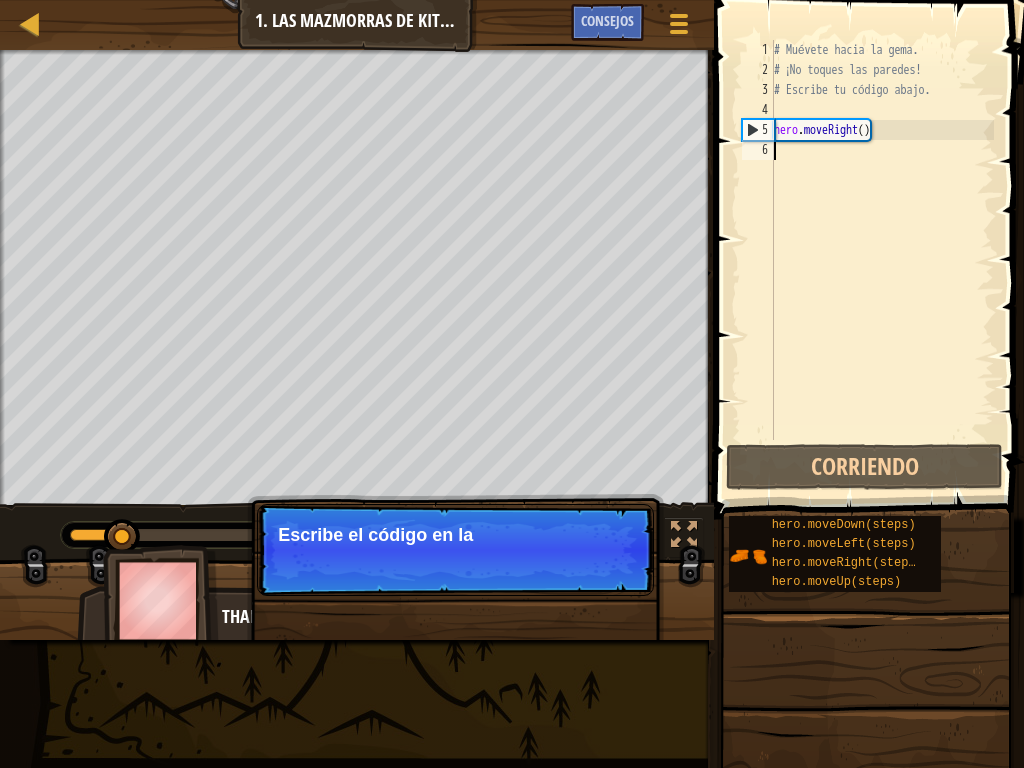click on "Escribe el código en la" at bounding box center (455, 535) 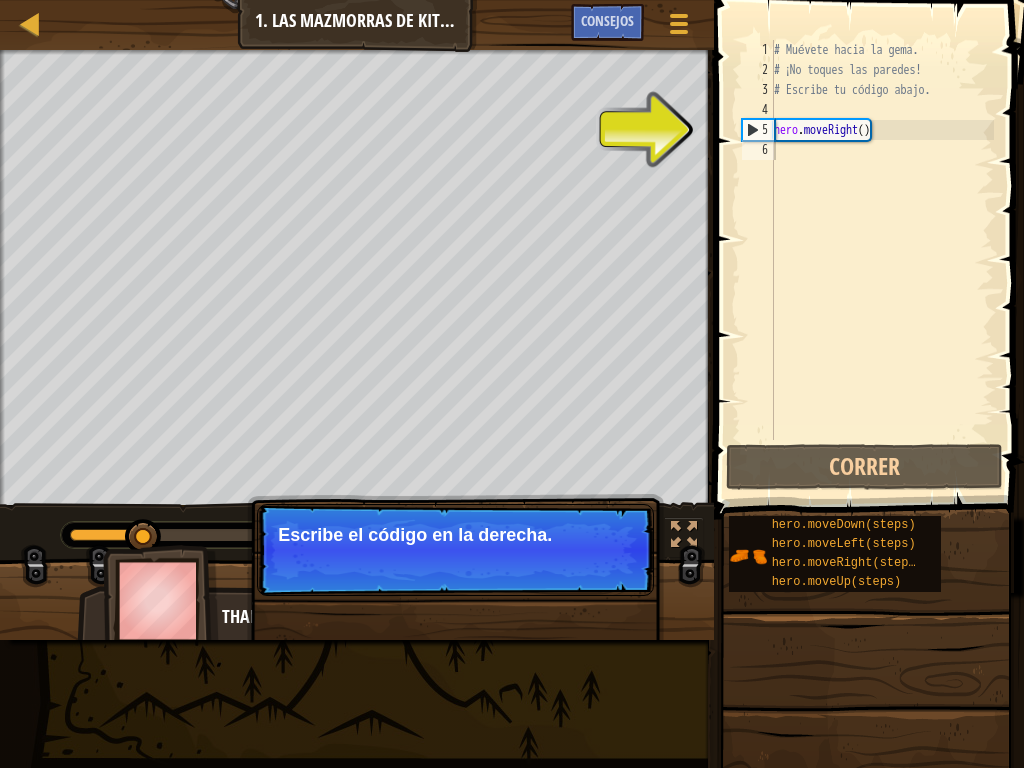 click on "Escribe el código en la derecha." at bounding box center (455, 535) 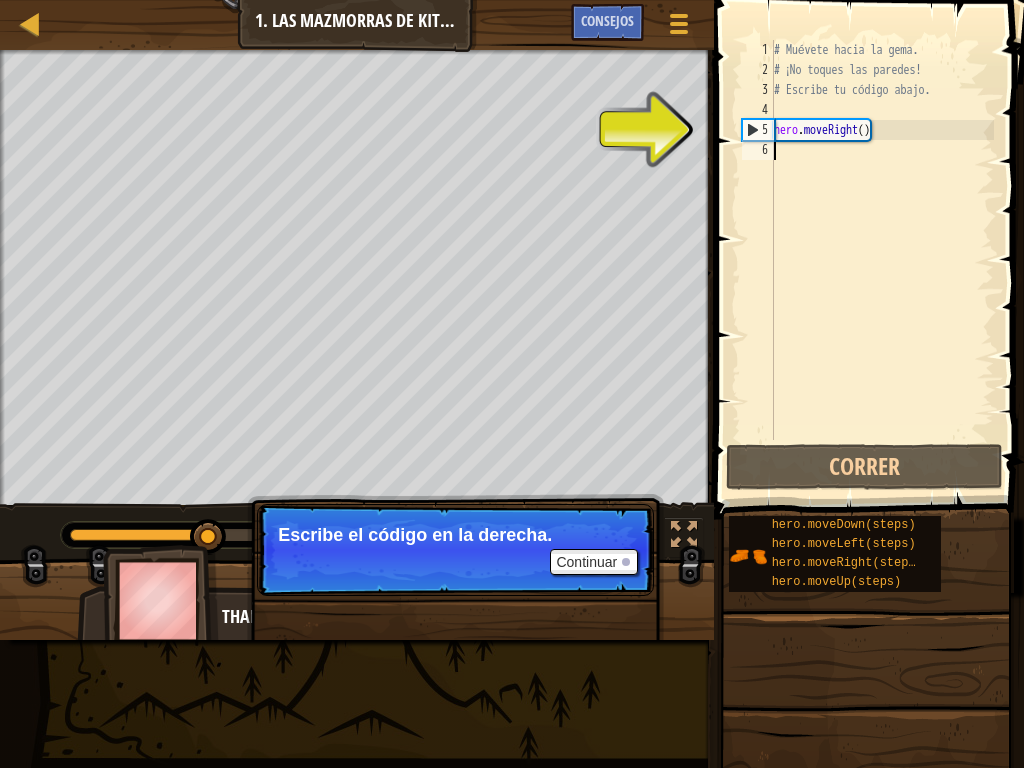 click on "# Muévete hacia la gema. # ¡No toques las paredes! # Escribe tu código abajo. hero . moveRight ( )" at bounding box center [882, 260] 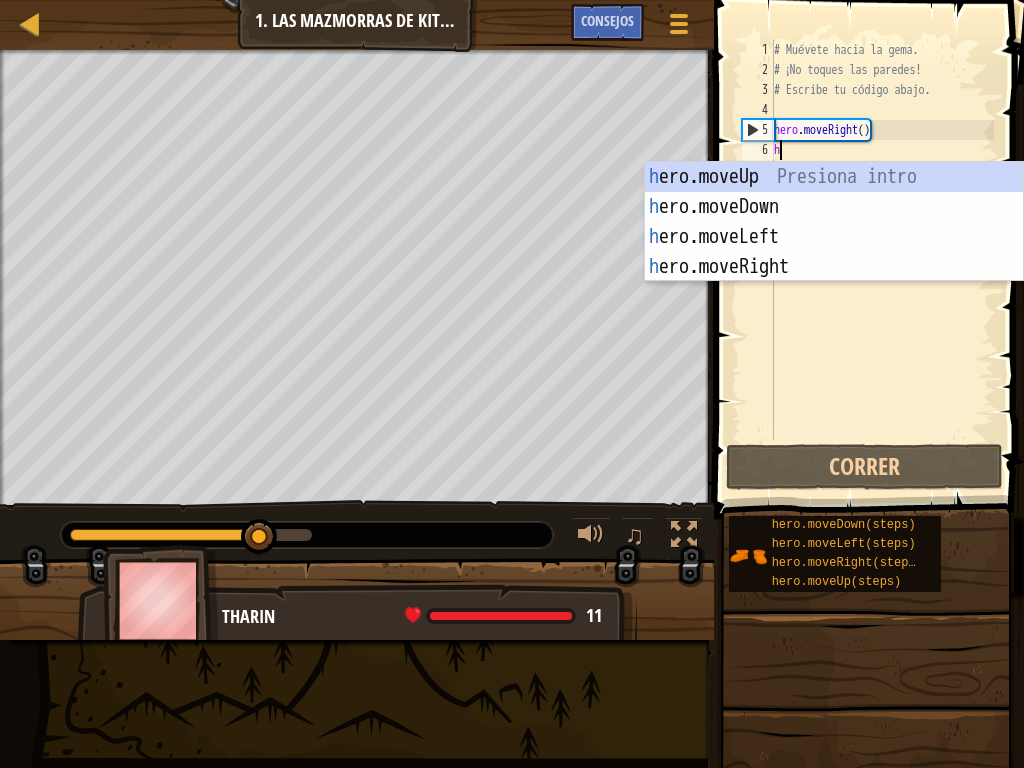 scroll, scrollTop: 9, scrollLeft: 0, axis: vertical 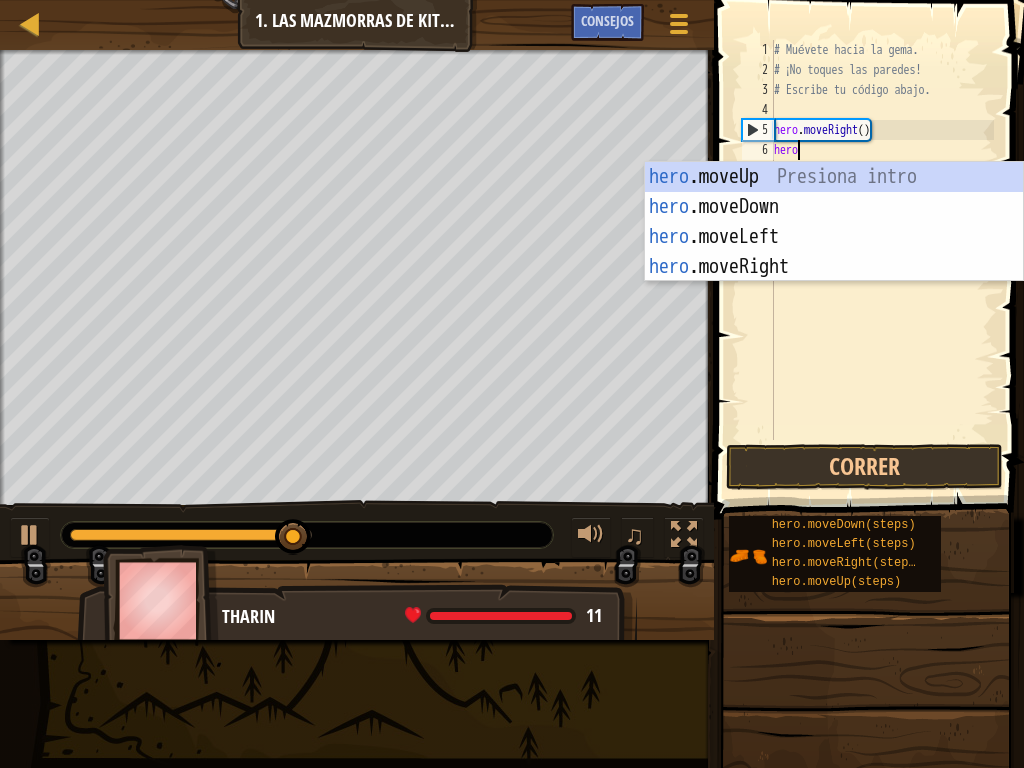 type on "herom" 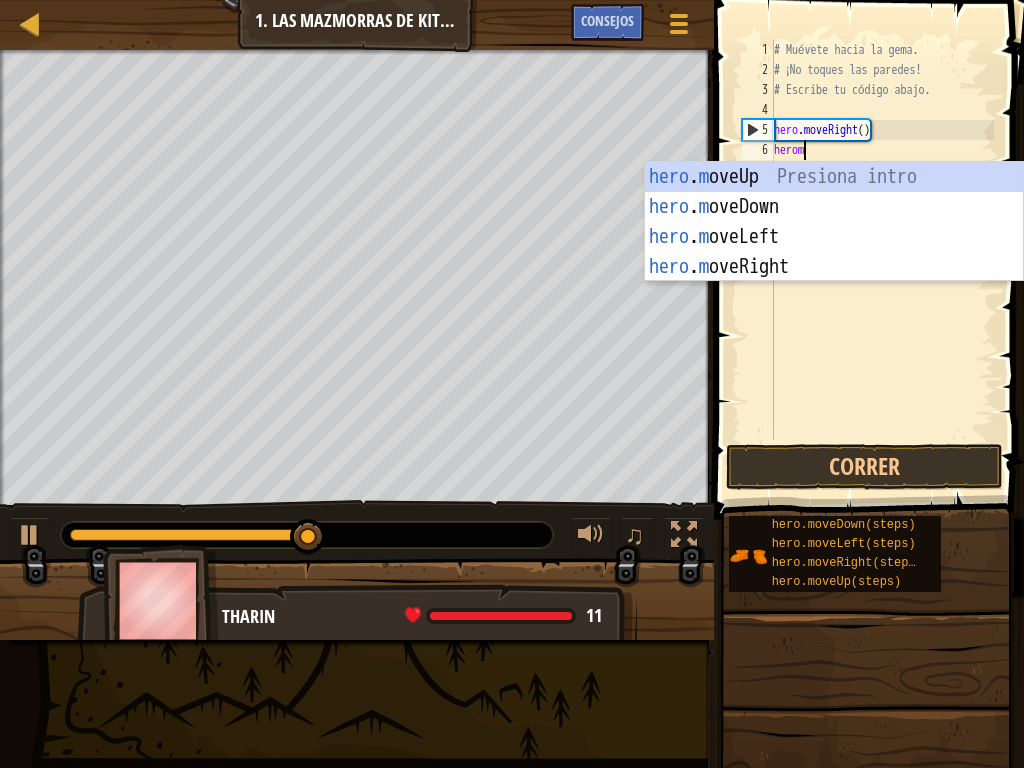 scroll, scrollTop: 9, scrollLeft: 2, axis: both 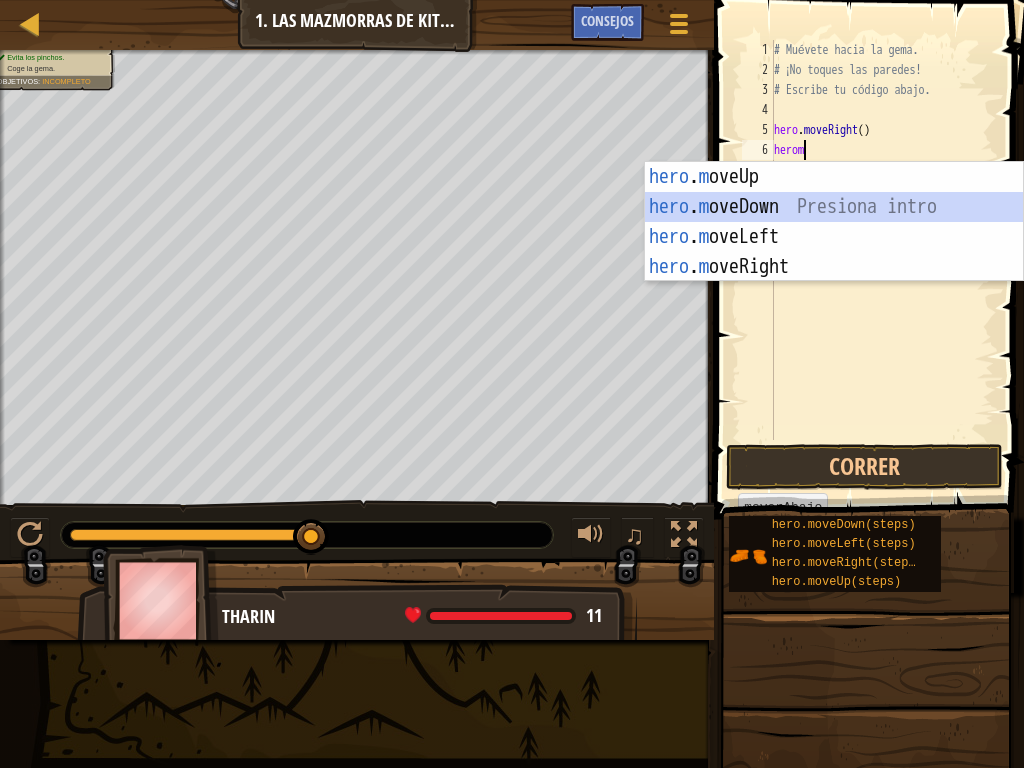 click on "hero . m oveUp Presiona intro hero . m oveDown Presiona intro hero . m oveLeft Presiona intro hero . m oveRight Presiona intro" at bounding box center (834, 252) 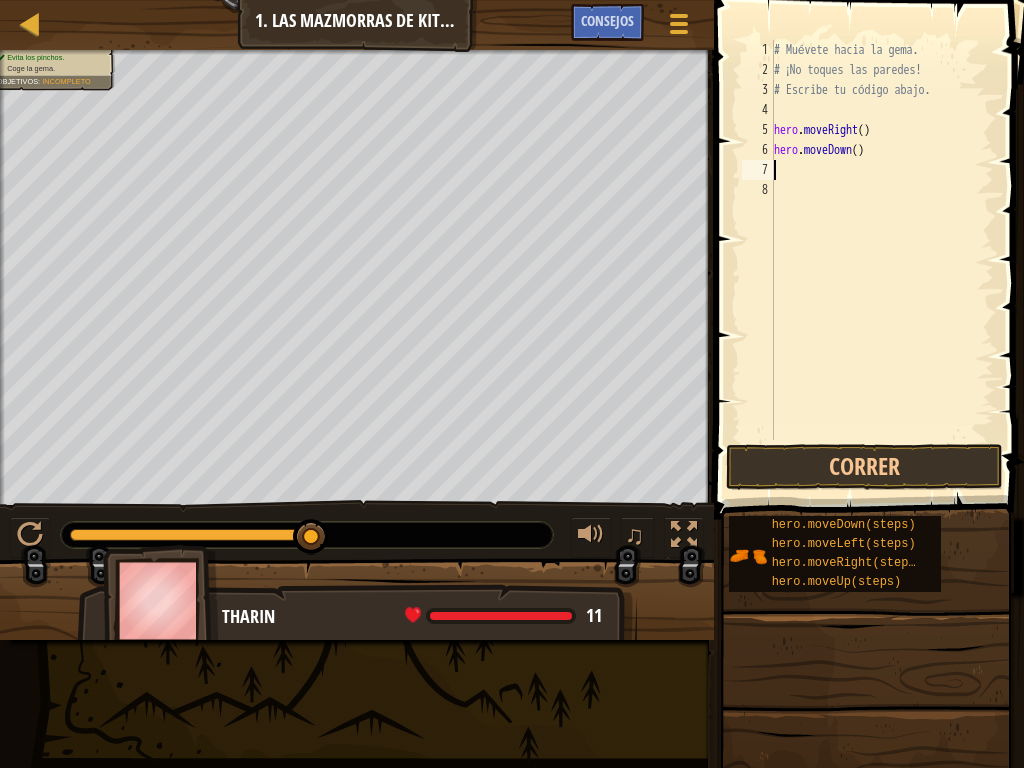scroll, scrollTop: 9, scrollLeft: 0, axis: vertical 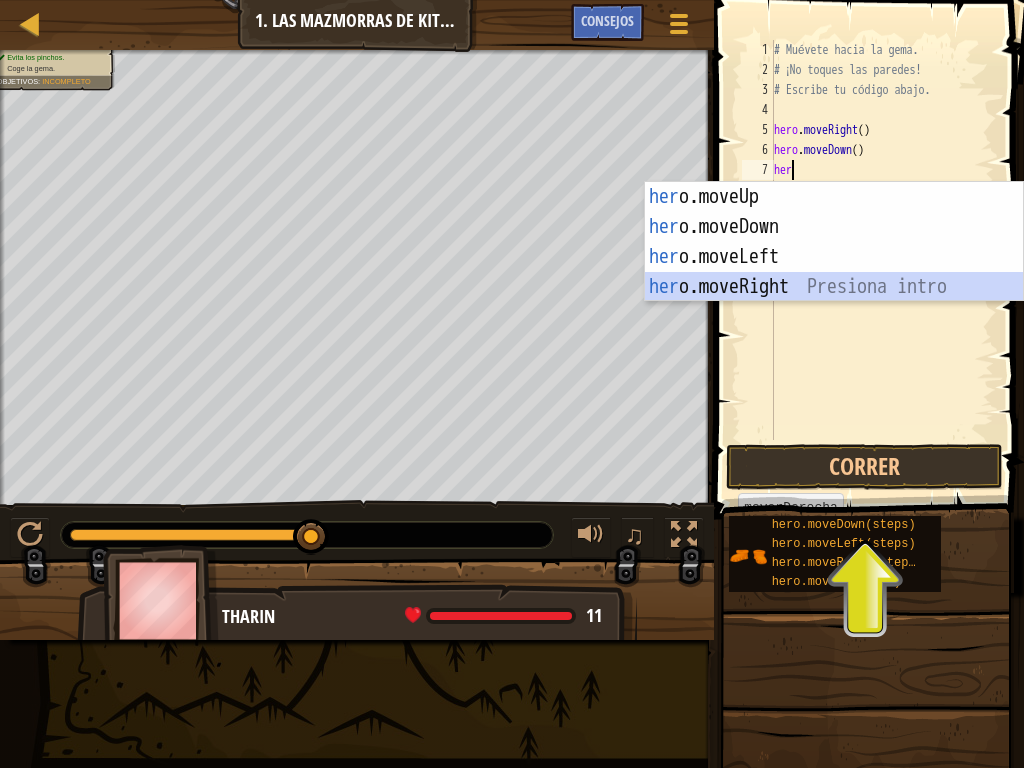 click on "her o.moveUp Presiona intro her o.moveDown Presiona intro her o.moveLeft Presiona intro her o.moveRight Presiona intro" at bounding box center (834, 272) 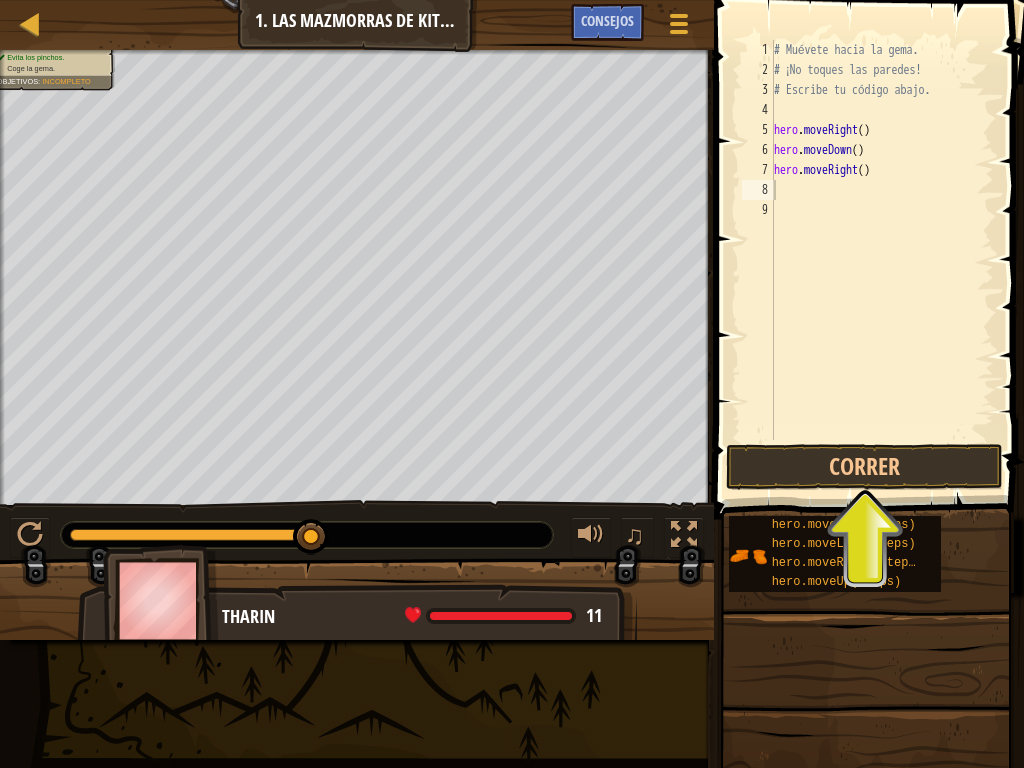 click at bounding box center (871, 231) 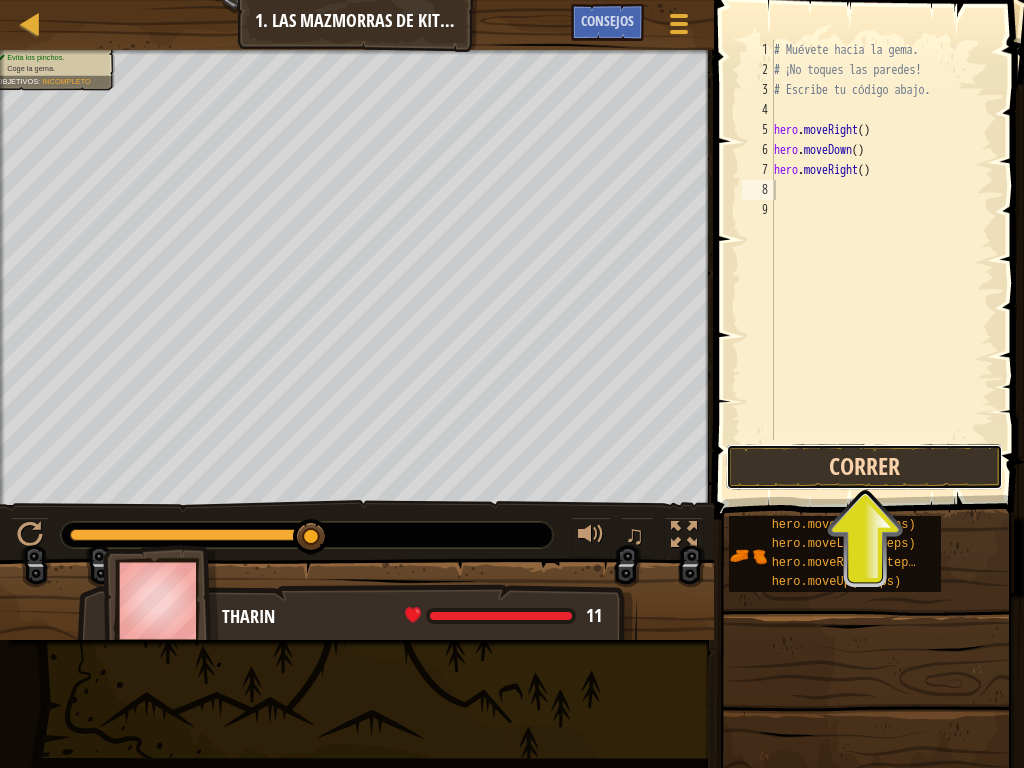 click on "Correr" at bounding box center [864, 467] 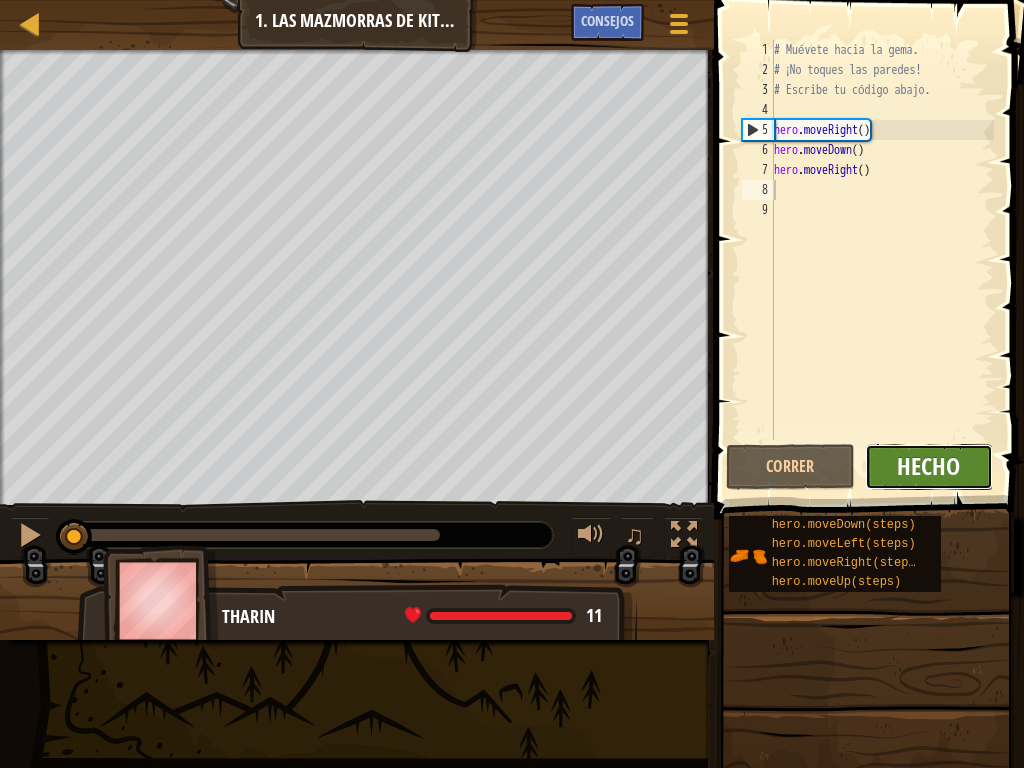 click on "Hecho" at bounding box center [928, 466] 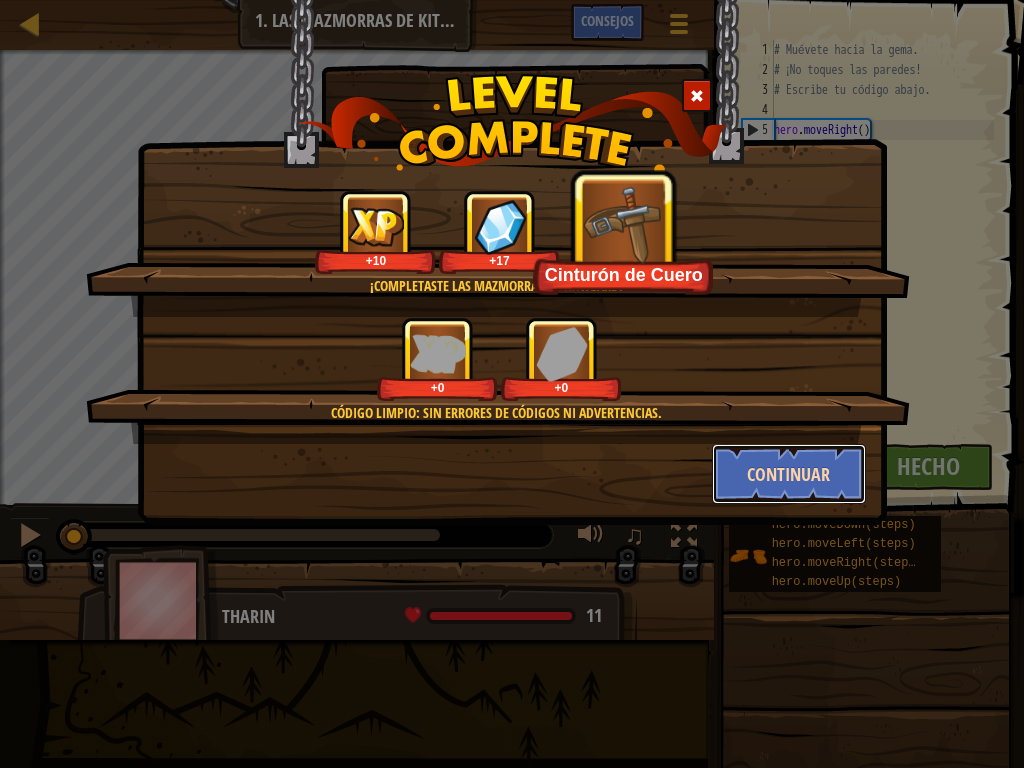 click on "Continuar" at bounding box center [789, 474] 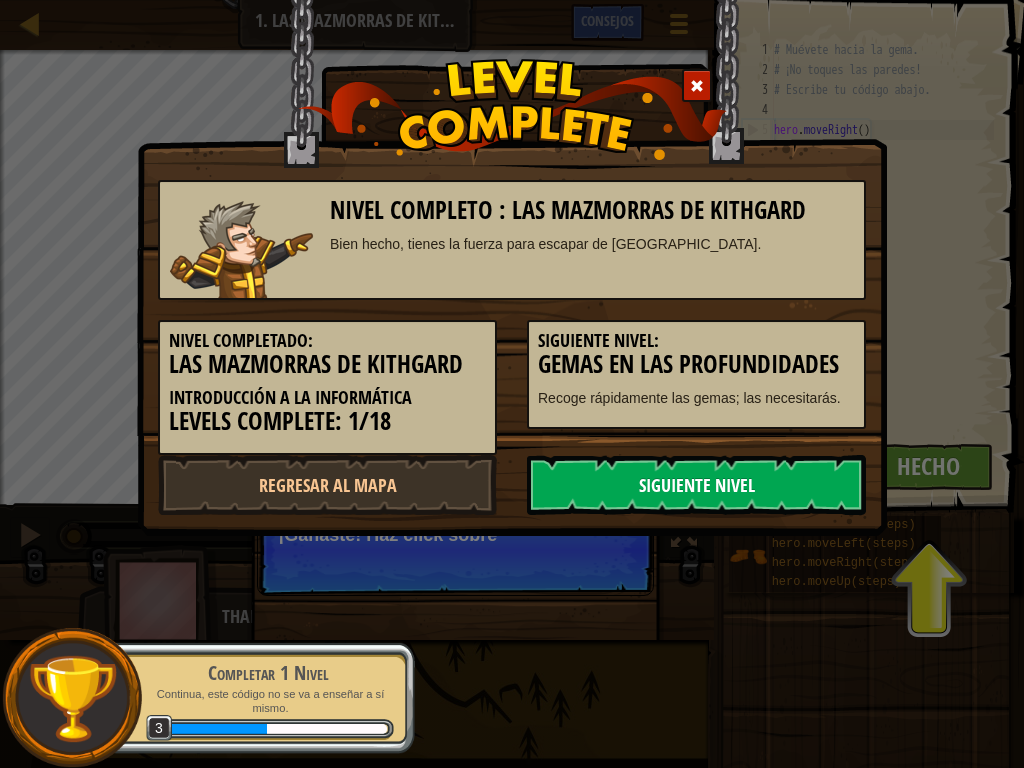 click on "Siguiente nivel" at bounding box center [696, 485] 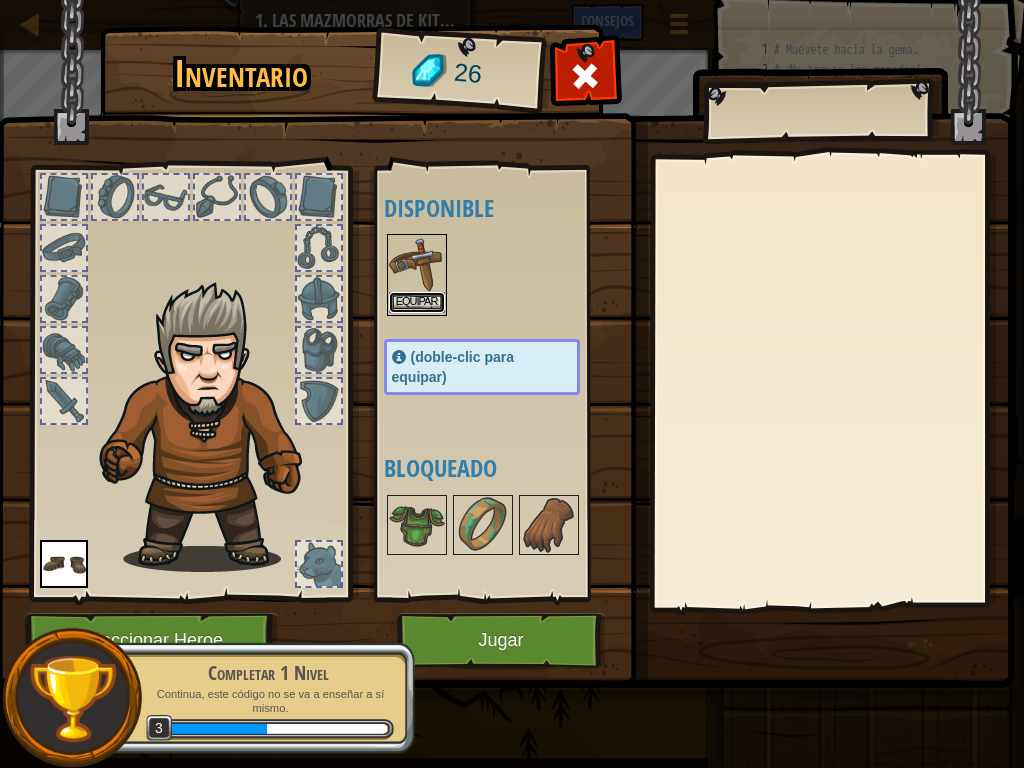 click on "Equipar" at bounding box center [417, 302] 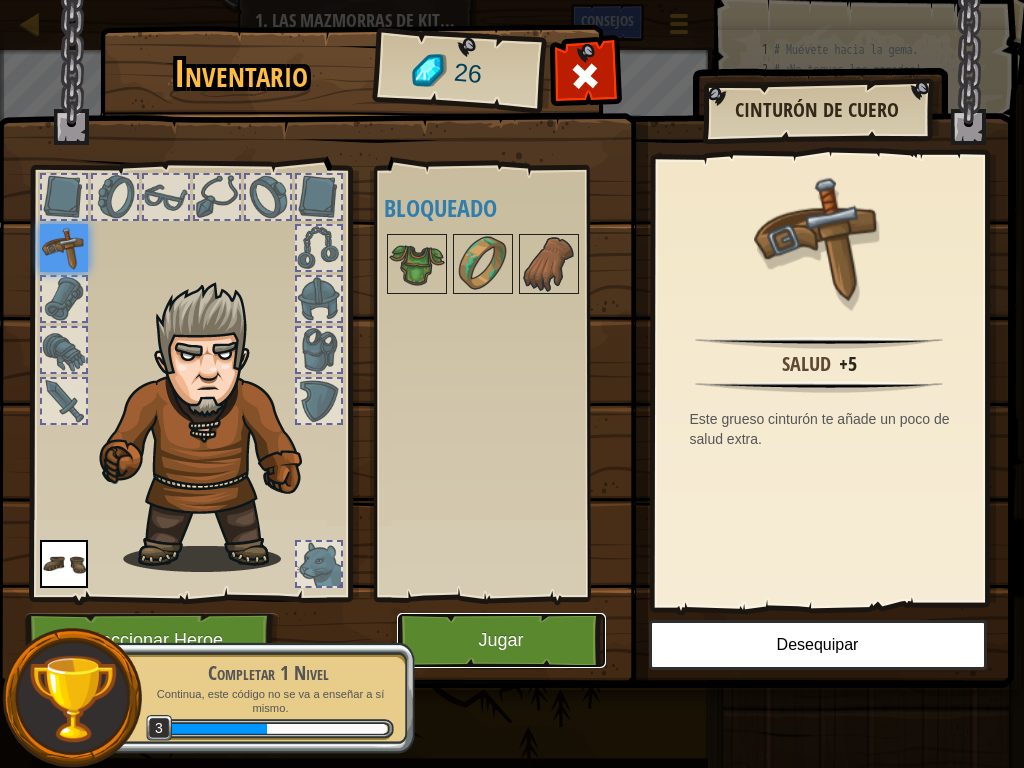click on "Jugar" at bounding box center (501, 640) 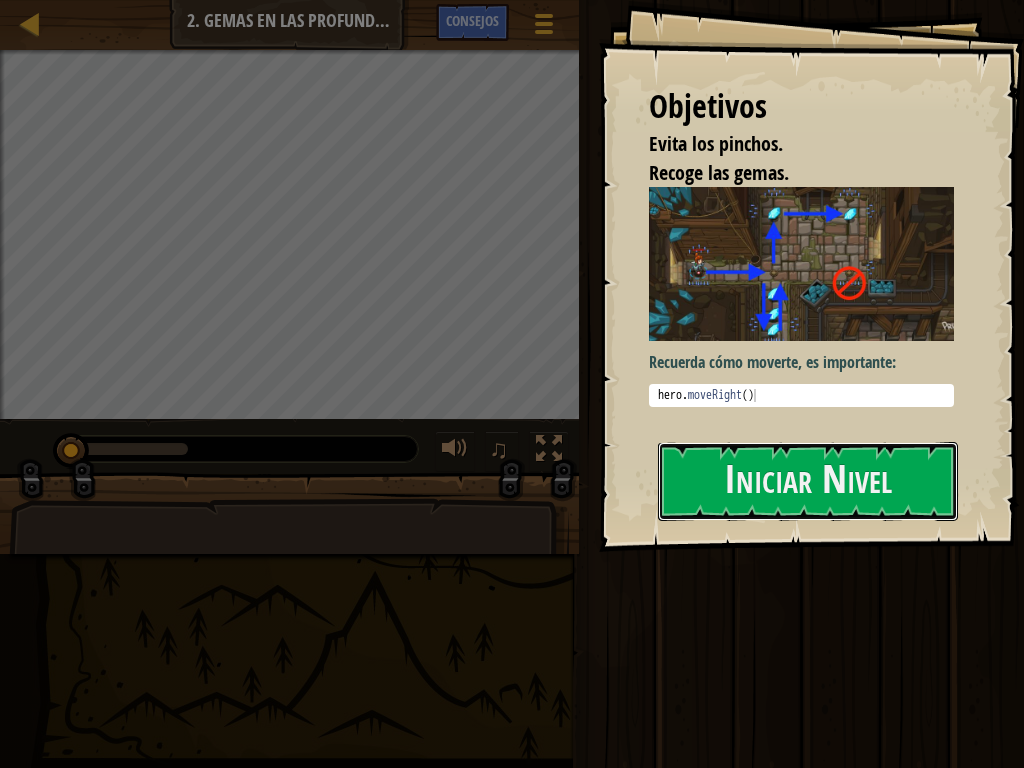 click on "Objetivos Evita los [PERSON_NAME]. Recoge las gemas.
Recuerda cómo moverte, es importante:
hero . moveRight ( )     הההההההההההההההההההההההההההההההההההההההההההההההההההההההההההההההההההההההההההההההההההההההההההההההההההההההההההההההההההההההההההההההההההההההההההההההההההההההההההההההההההההההההההההההההההההההההההההההההההההההההההההההההההההההההההההההההההההההההההההההההההההההההההההההה XXXXXXXXXXXXXXXXXXXXXXXXXXXXXXXXXXXXXXXXXXXXXXXXXXXXXXXXXXXXXXXXXXXXXXXXXXXXXXXXXXXXXXXXXXXXXXXXXXXXXXXXXXXXXXXXXXXXXXXXXXXXXXXXXXXXXXXXXXXXXXXXXXXXXXXXXXXXXXXXXXXXXXXXXXXXXXXXXXXXXXXXXXXXXXXXXXXXXXXXXXXXXXXXXXXXXXXXXXXXXXXXXXXXXXXXXXXXXXXXXXXXXXXXXXXXXXXX
Iniciar Nivel Error al cargar desde el servidor. Intenta refrescar la página. Necesitas una suscripción para jugar este nivel." at bounding box center (811, 276) 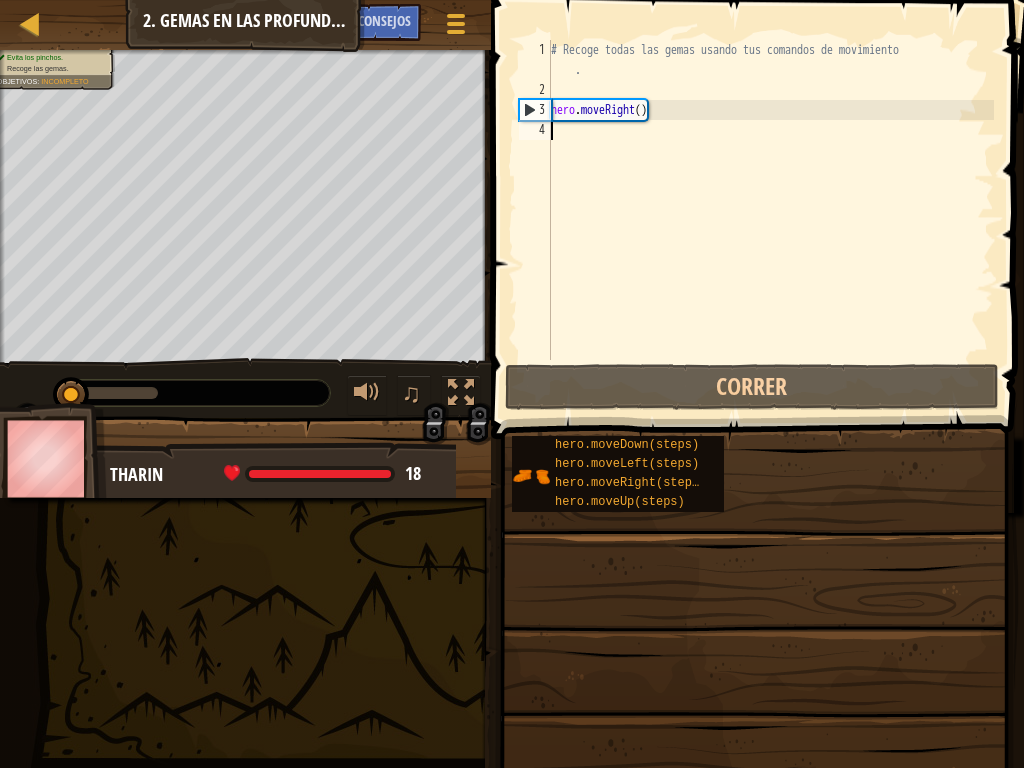 click on "# Recoge todas las gemas usando tus comandos de movimiento      . hero . moveRight ( )" at bounding box center (770, 230) 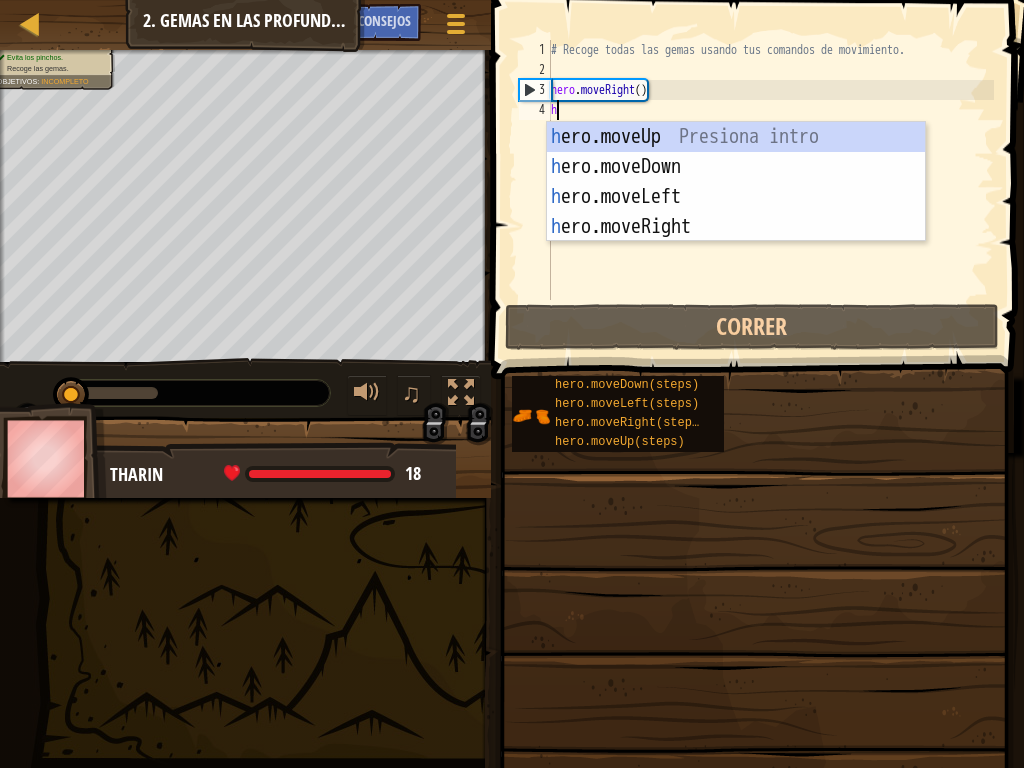 scroll, scrollTop: 9, scrollLeft: 0, axis: vertical 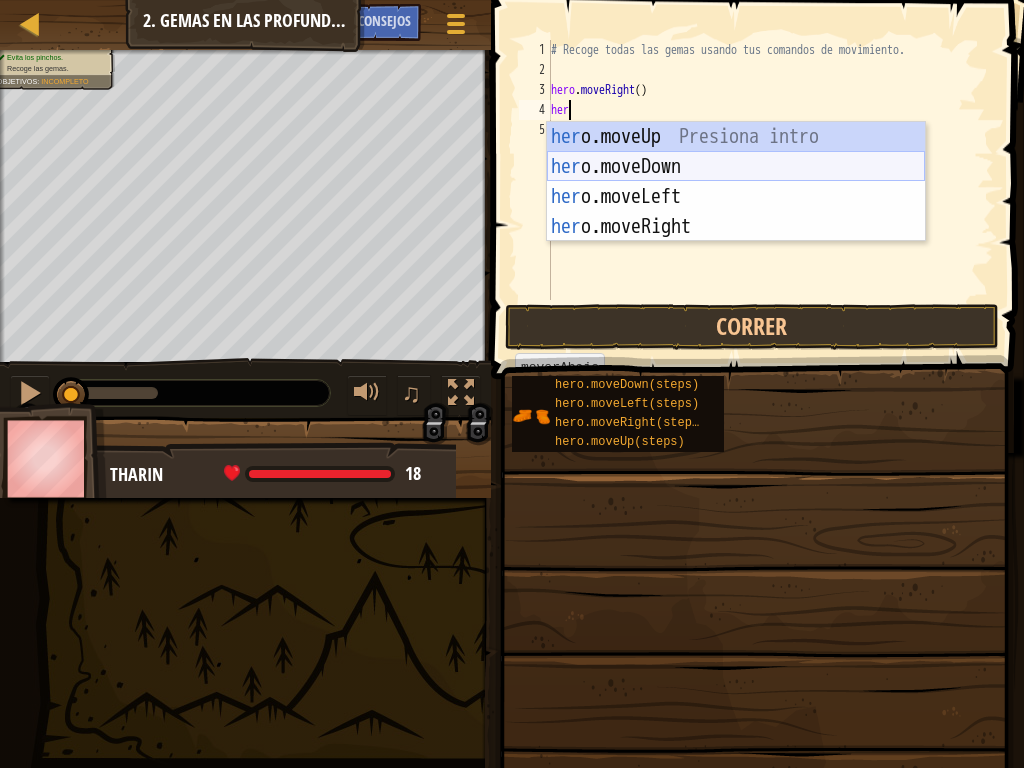 click on "her o.moveUp Presiona intro her o.moveDown Presiona intro her o.moveLeft Presiona intro her o.moveRight Presiona intro" at bounding box center [736, 212] 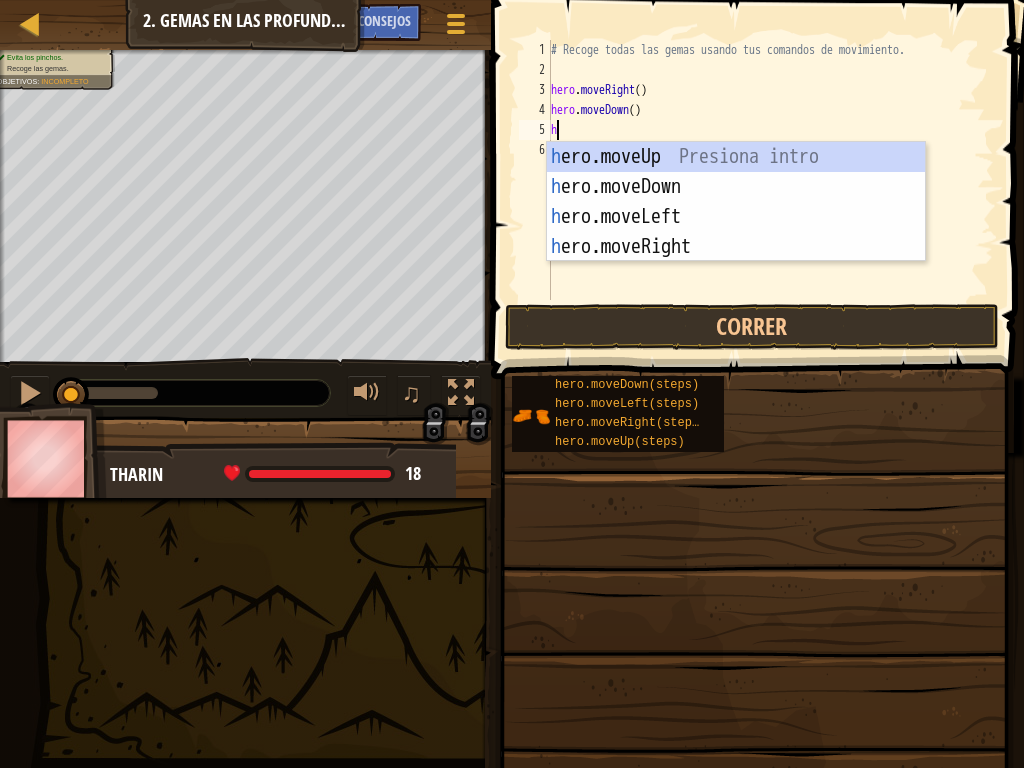type on "her" 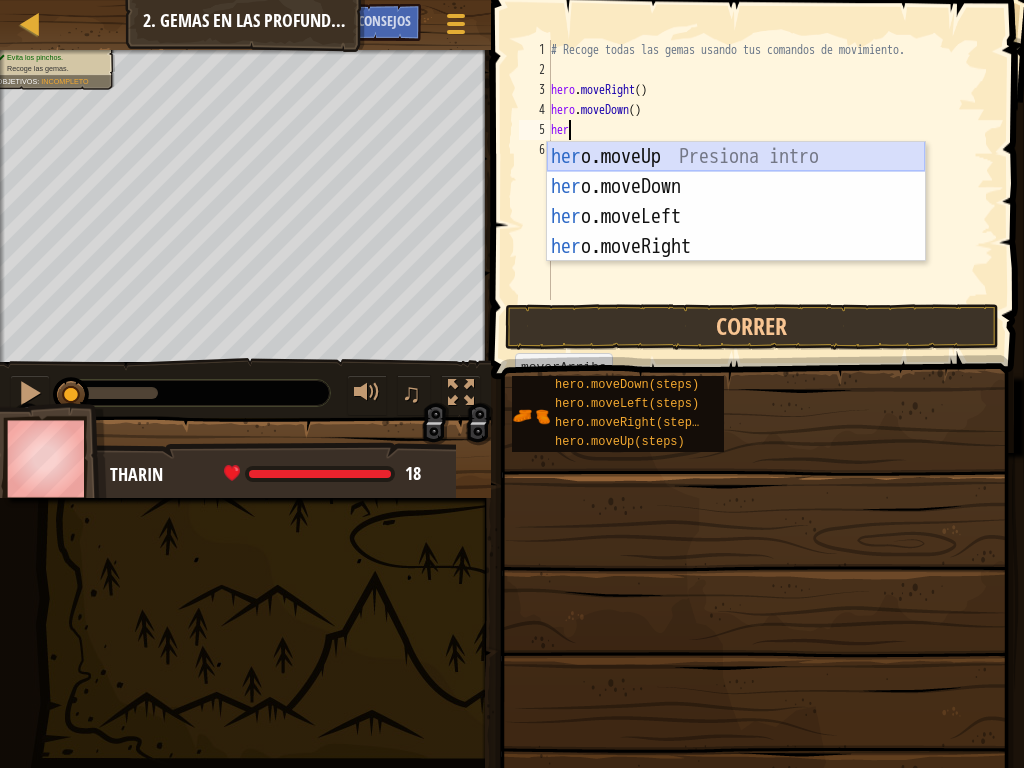 click on "her o.moveUp Presiona intro her o.moveDown Presiona intro her o.moveLeft Presiona intro her o.moveRight Presiona intro" at bounding box center [736, 232] 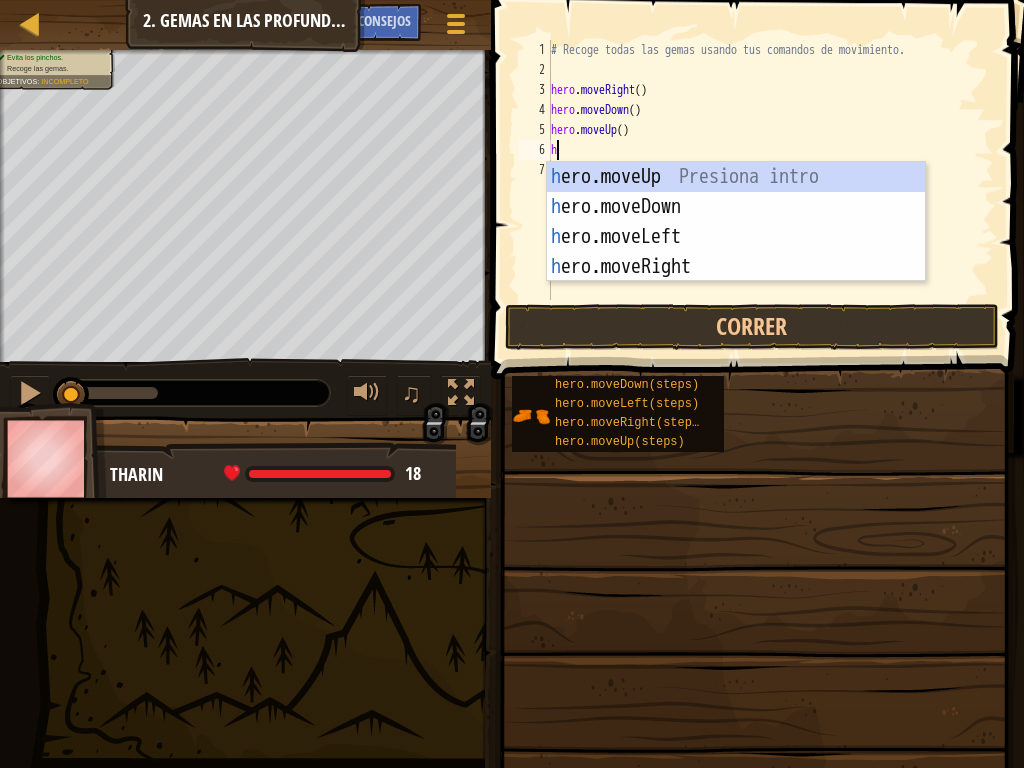 type on "her" 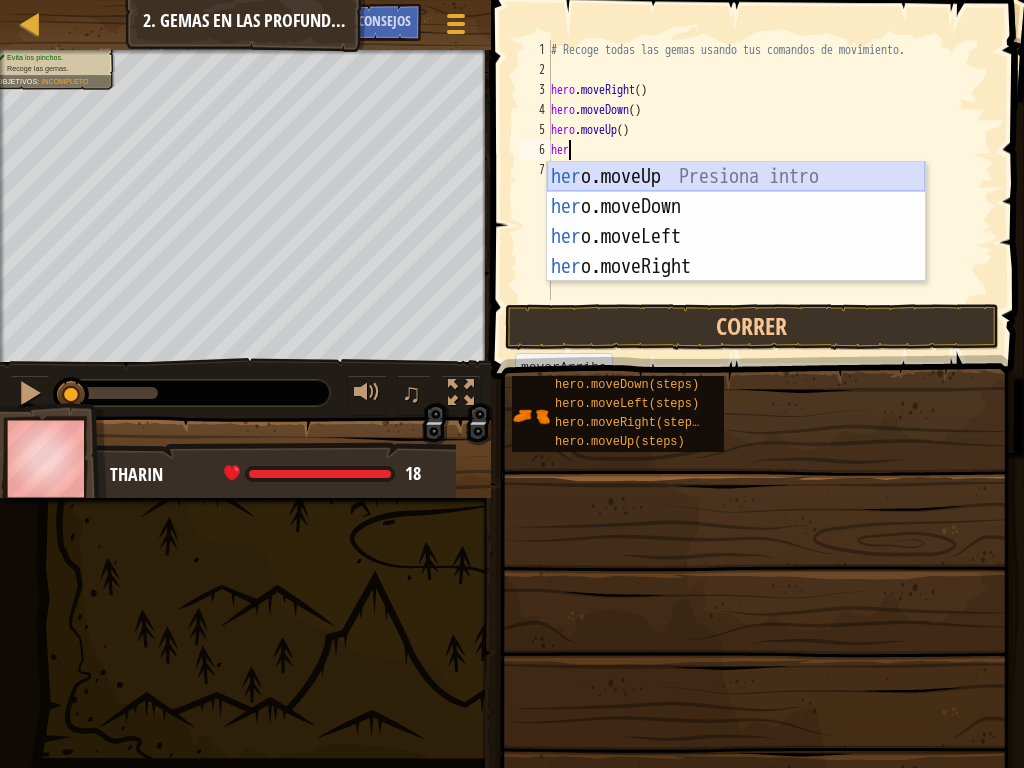 click on "her o.moveUp Presiona intro her o.moveDown Presiona intro her o.moveLeft Presiona intro her o.moveRight Presiona intro" at bounding box center (736, 252) 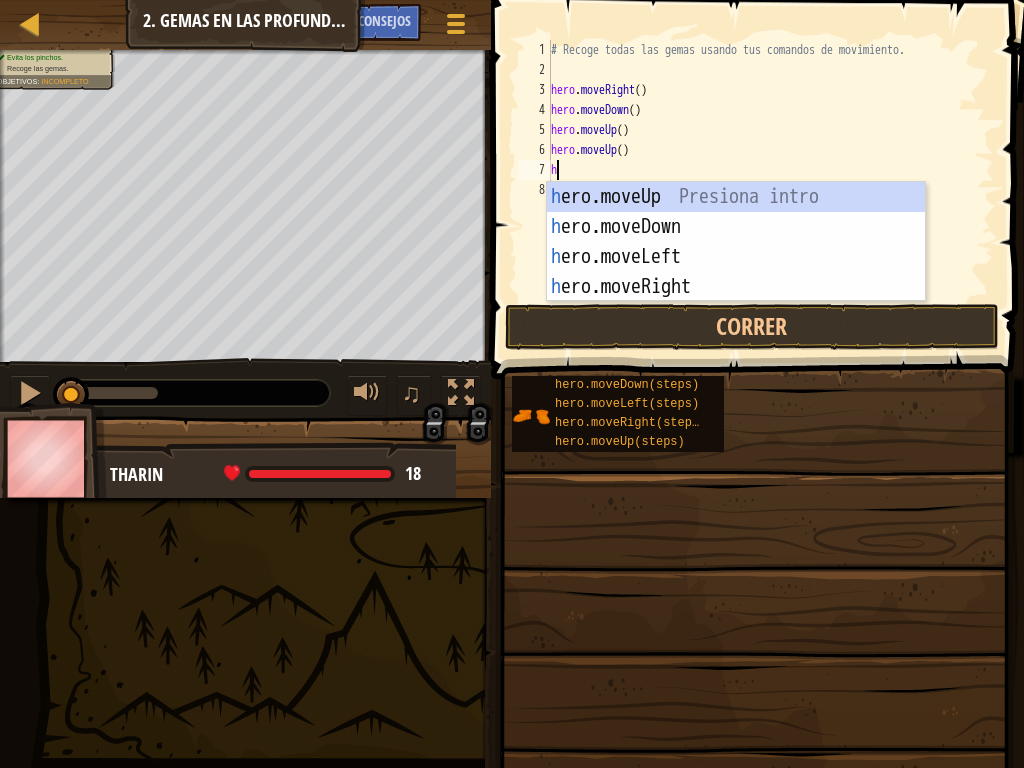 scroll, scrollTop: 9, scrollLeft: 1, axis: both 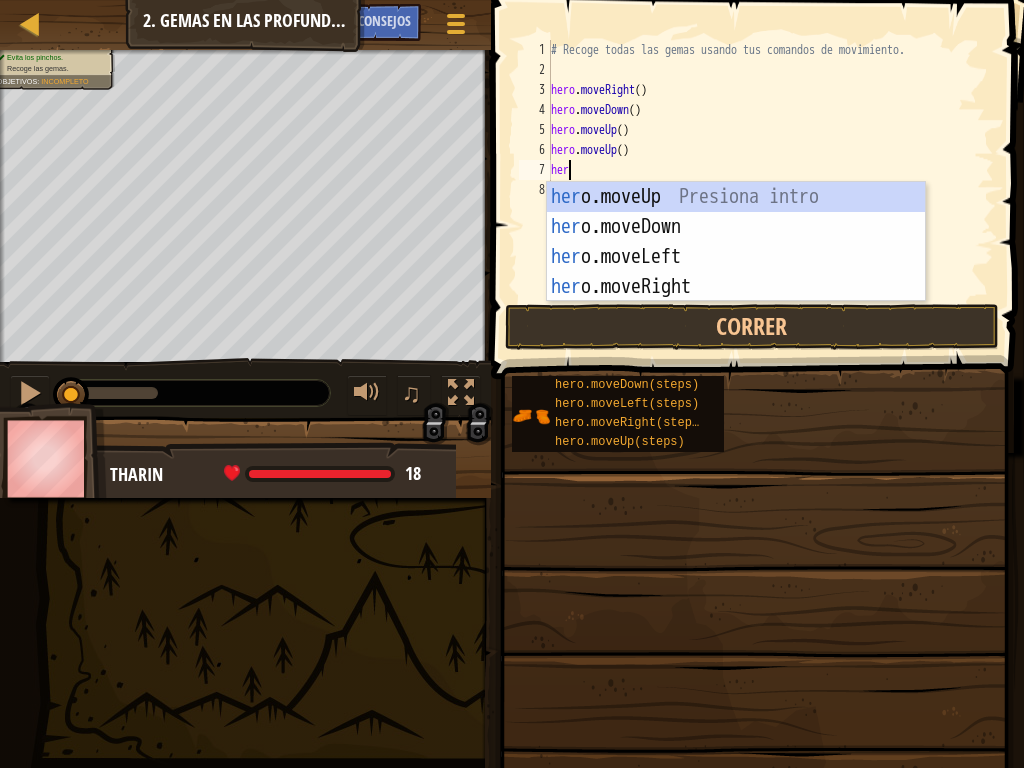 type on "hero" 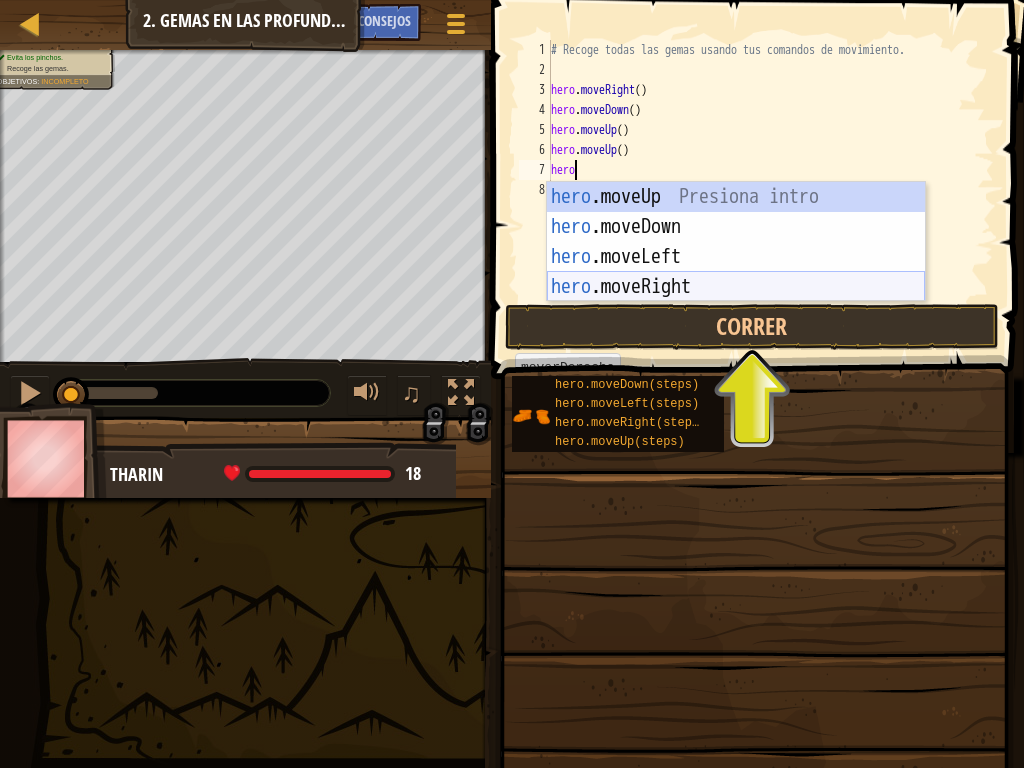 click on "hero .moveUp Presiona intro hero .moveDown Presiona intro hero .moveLeft Presiona intro hero .moveRight Presiona intro" at bounding box center [736, 272] 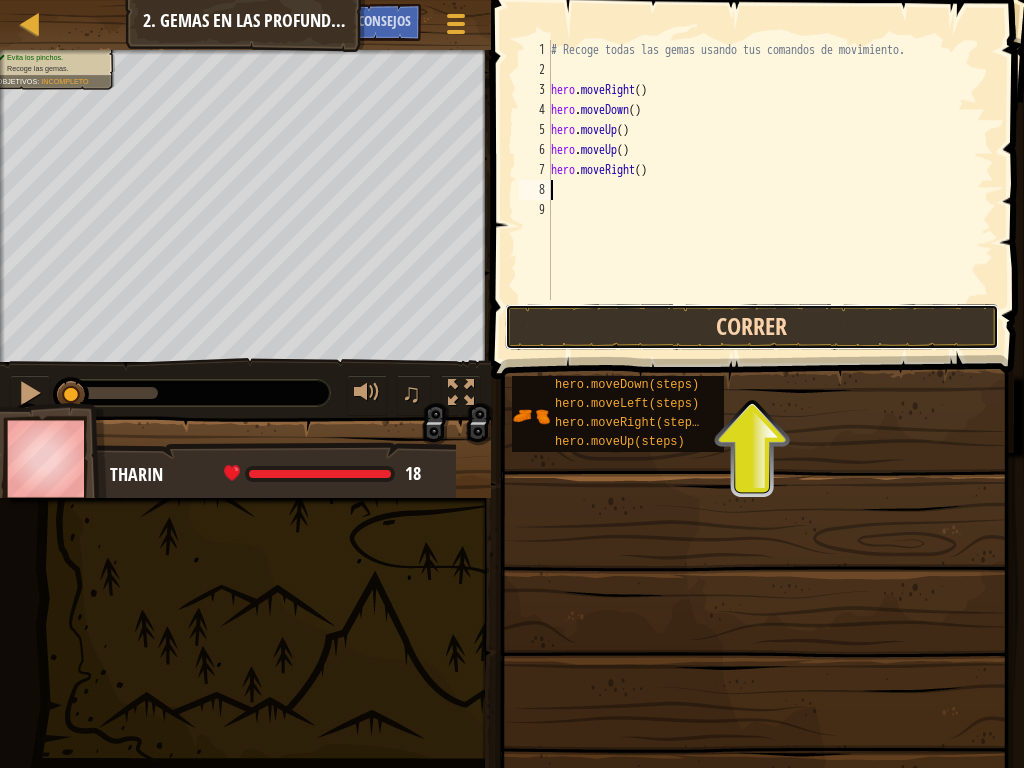 click on "Correr" at bounding box center (752, 327) 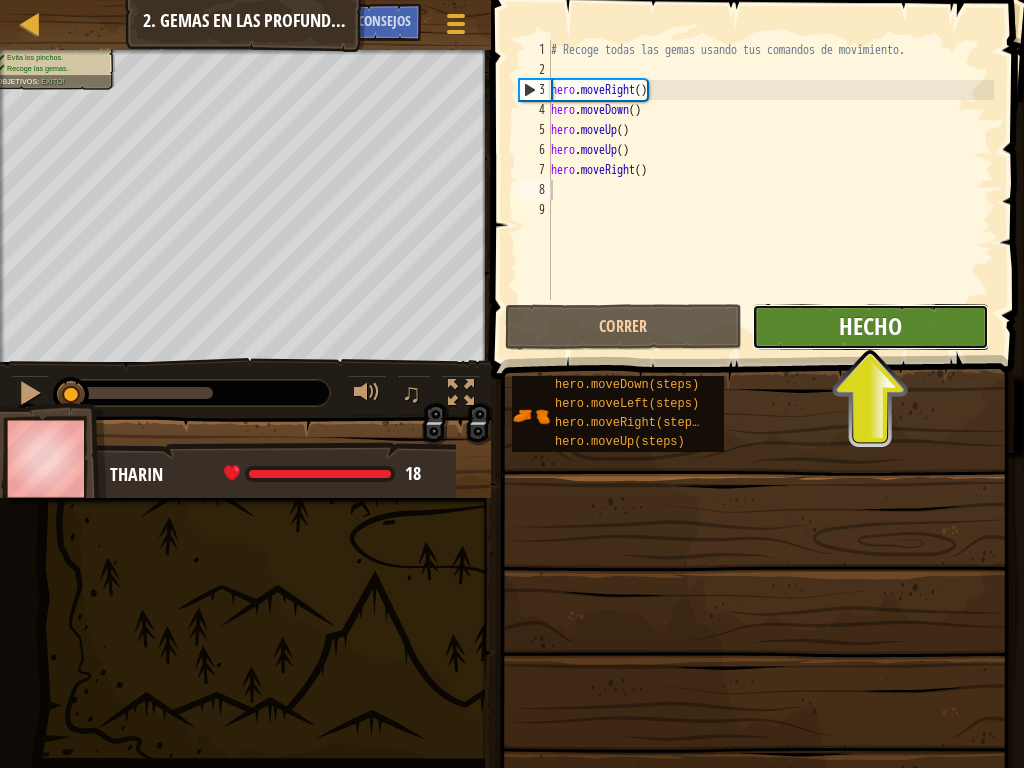 click on "Hecho" at bounding box center [870, 326] 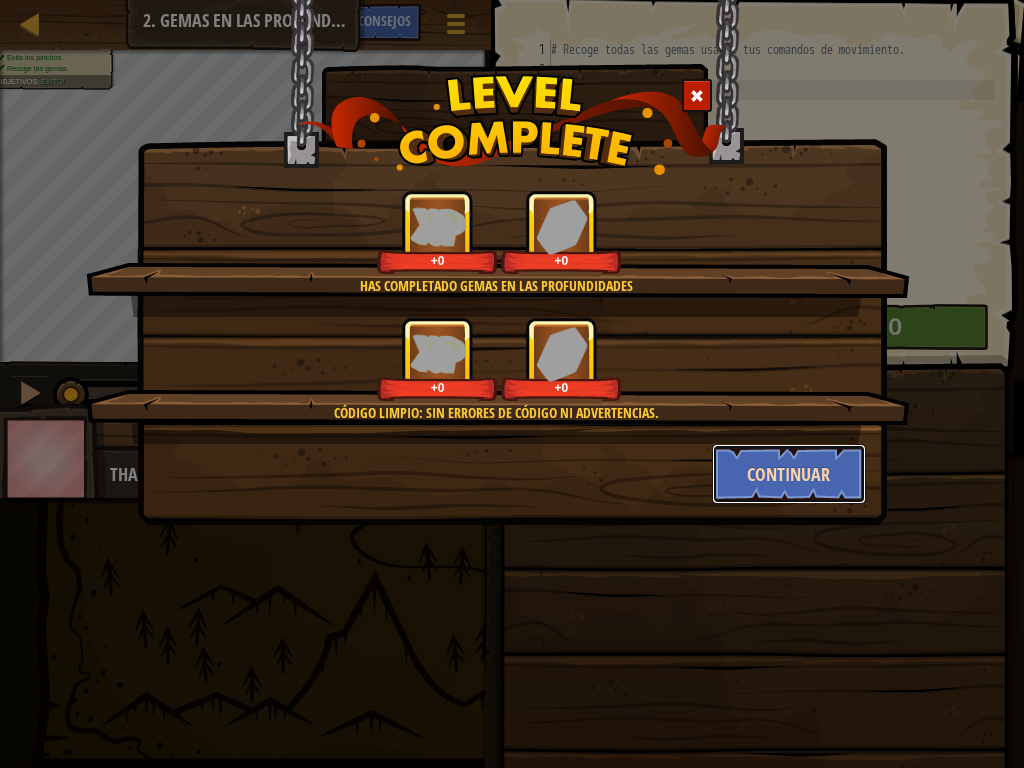 click on "Continuar" at bounding box center (789, 474) 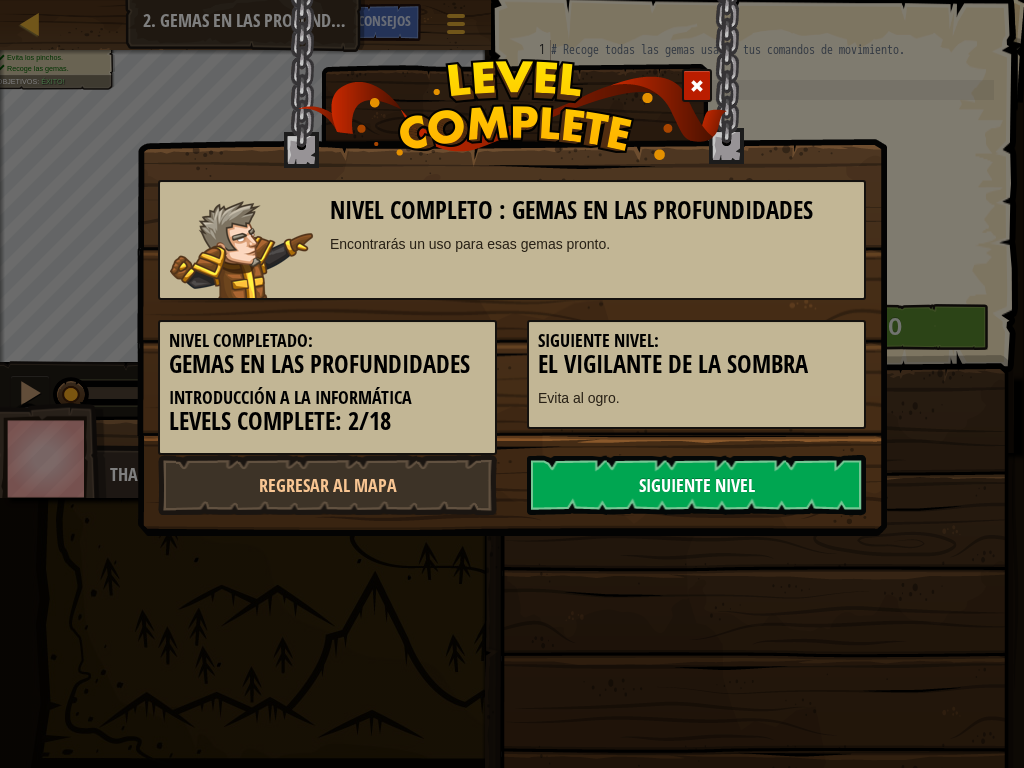 click on "Siguiente nivel" at bounding box center (696, 485) 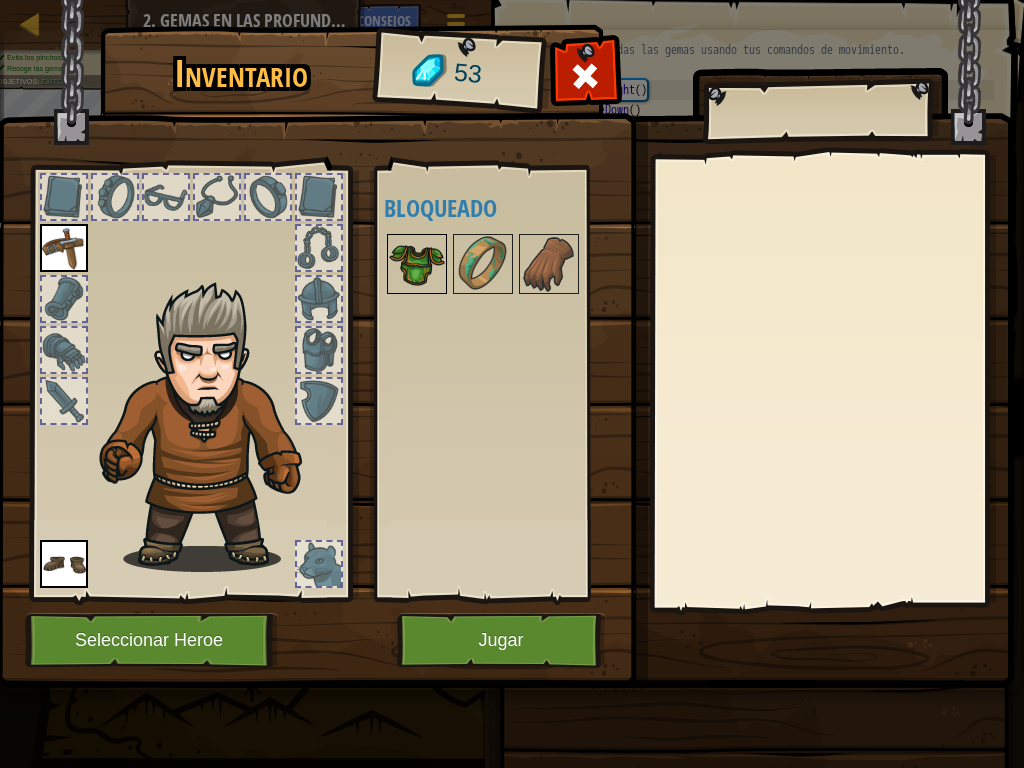 click at bounding box center (417, 264) 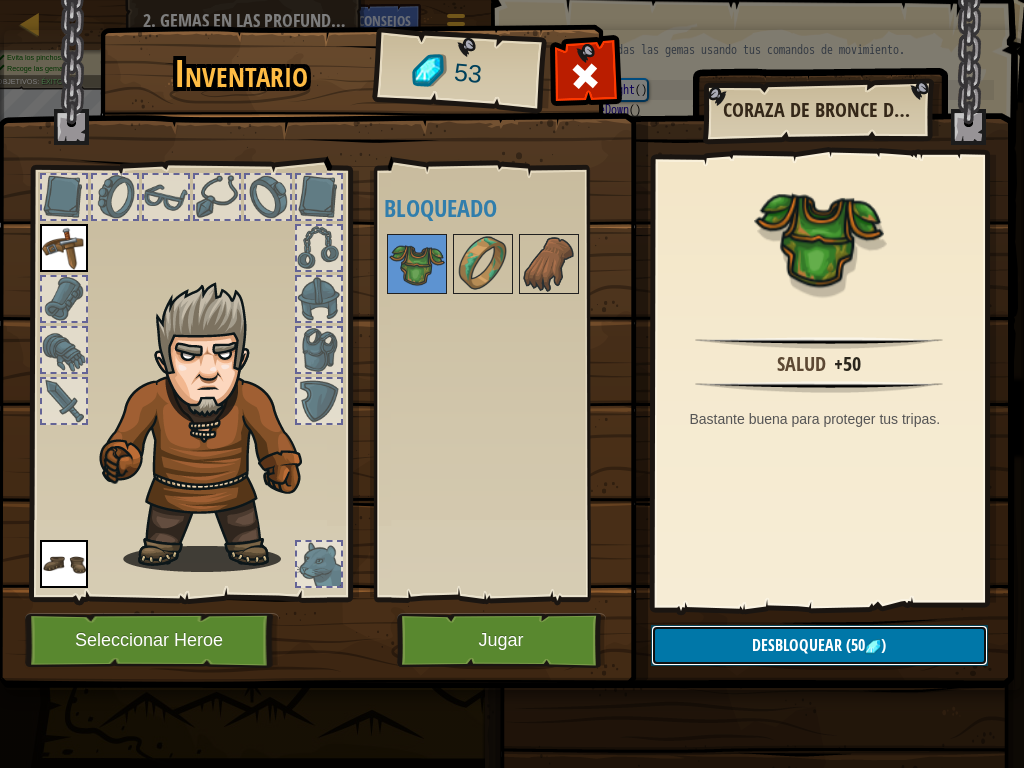 click on "Desbloquear" at bounding box center [797, 645] 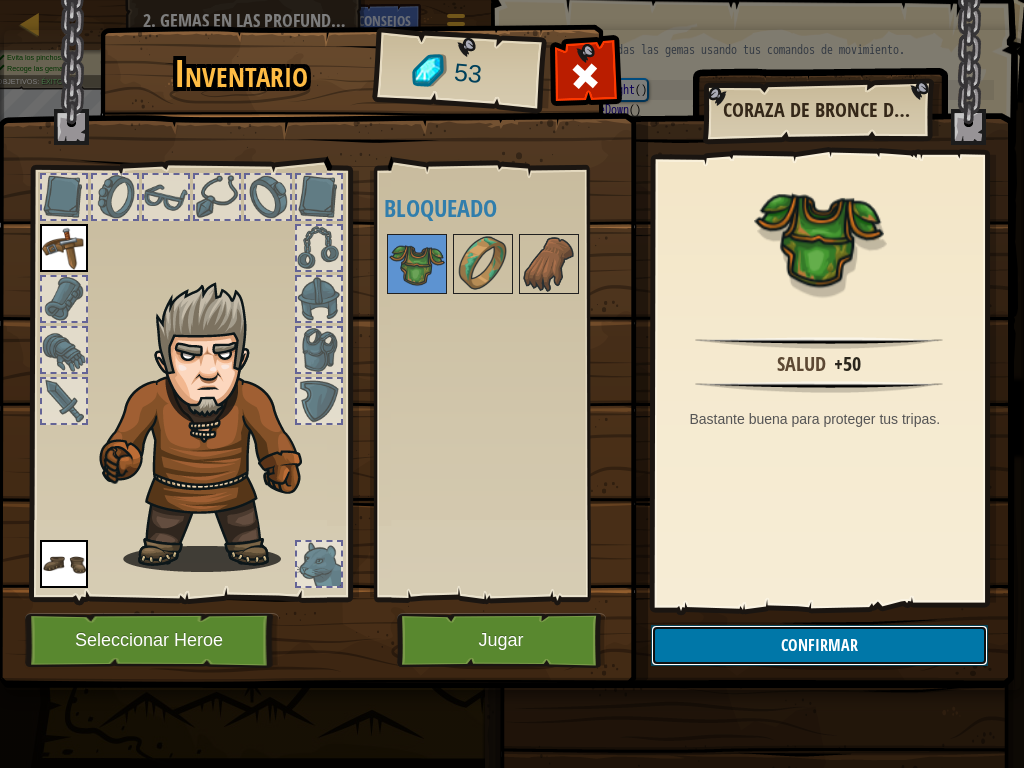 click on "Confirmar" at bounding box center [819, 645] 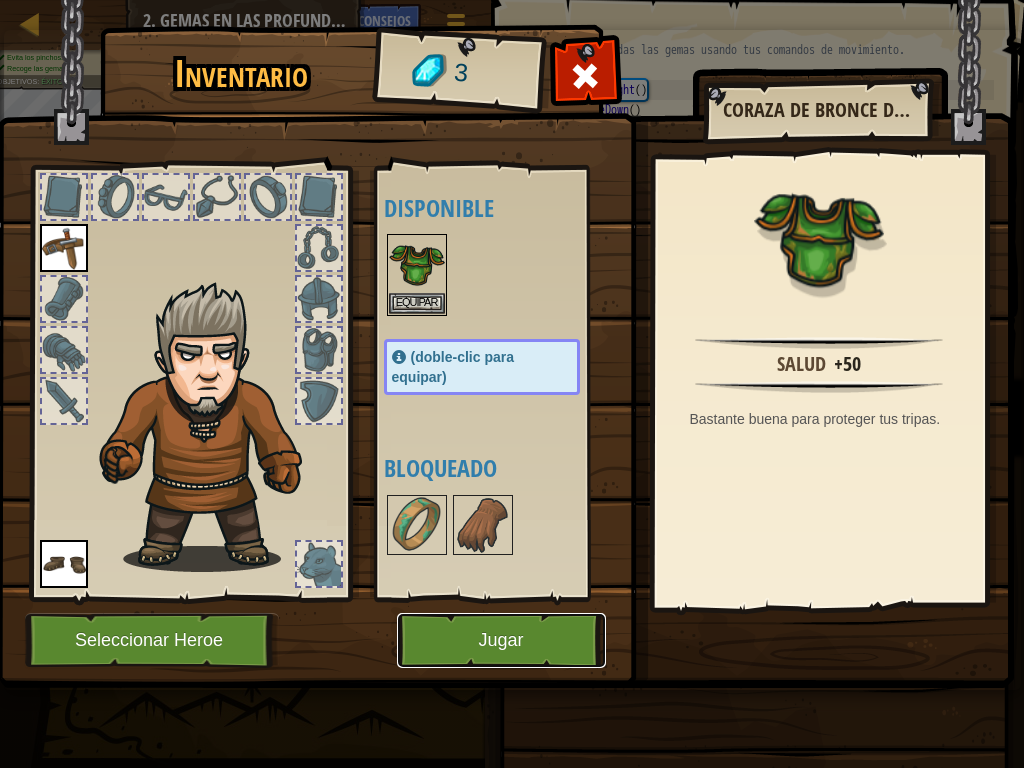 click on "Jugar" at bounding box center (501, 640) 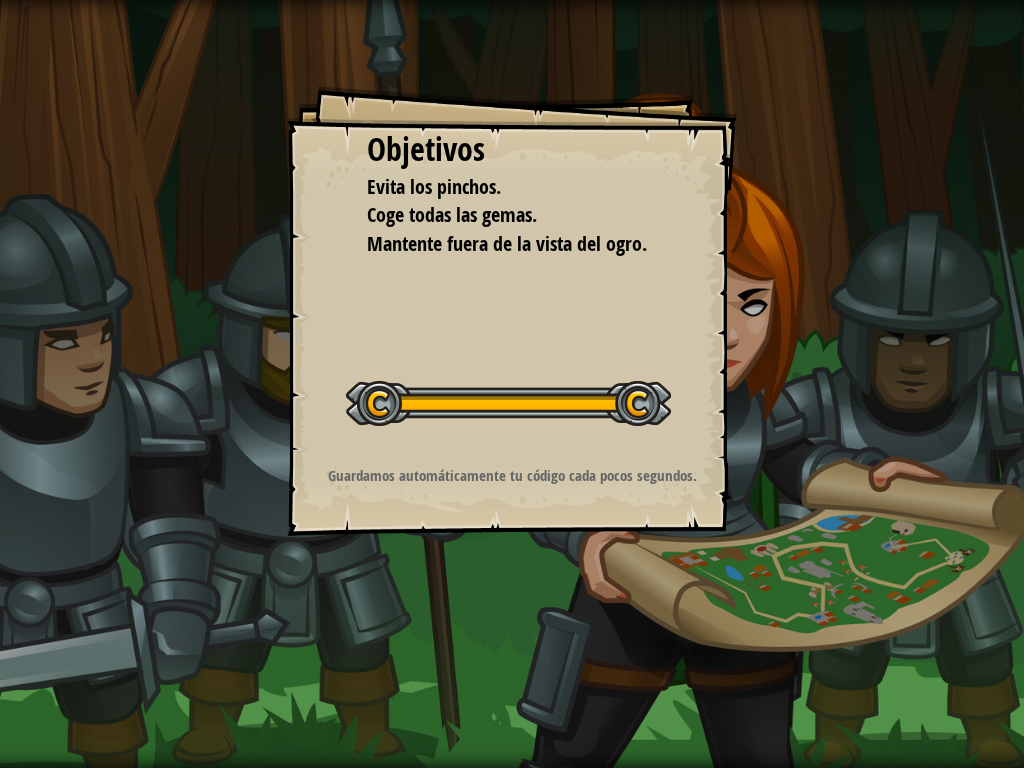 click on "Iniciar Nivel" at bounding box center (0, 0) 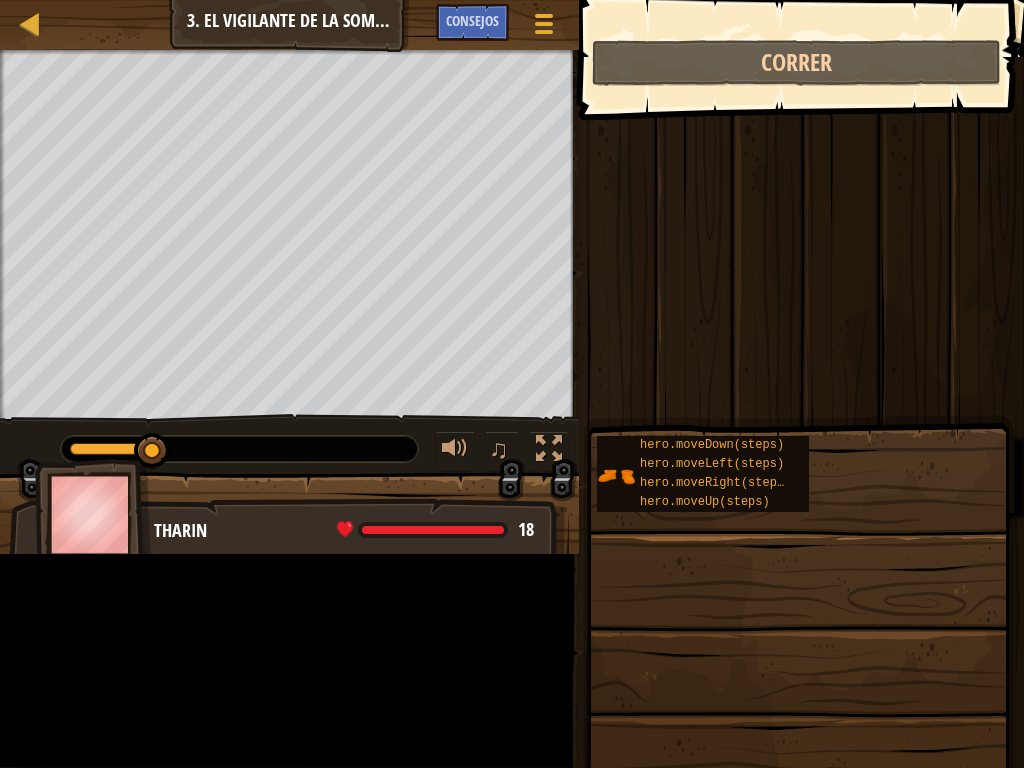 click on "Correr" at bounding box center (796, 63) 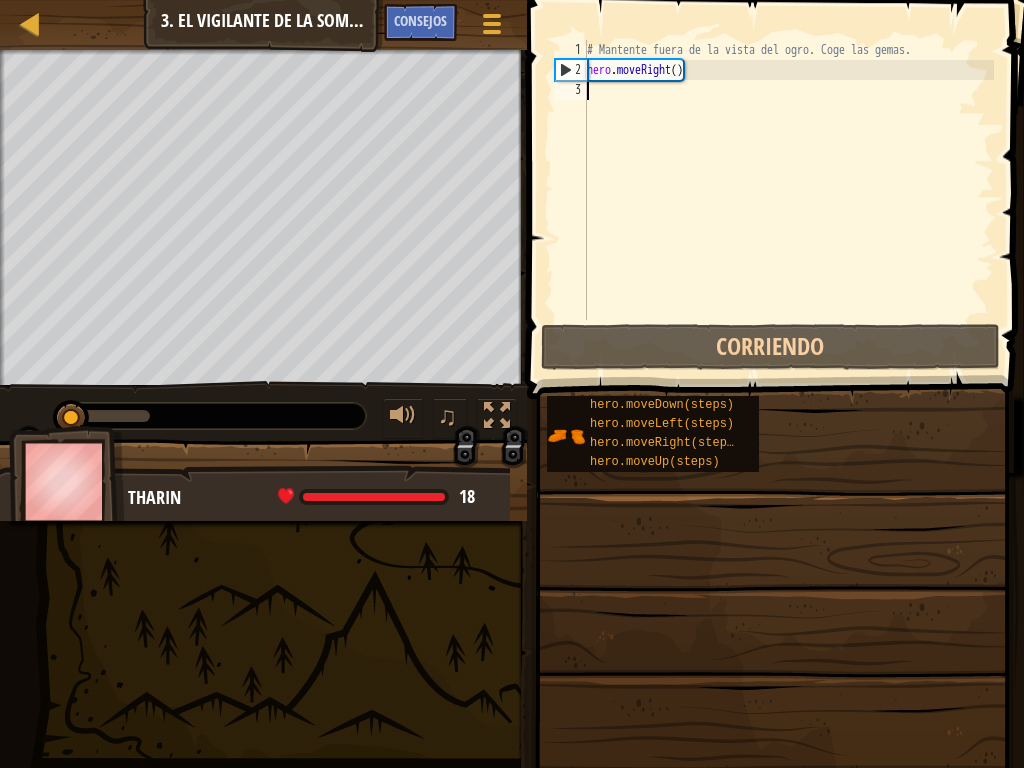 click on "# Mantente fuera de la vista del ogro. Coge las gemas. hero . moveRight ( )" at bounding box center [788, 200] 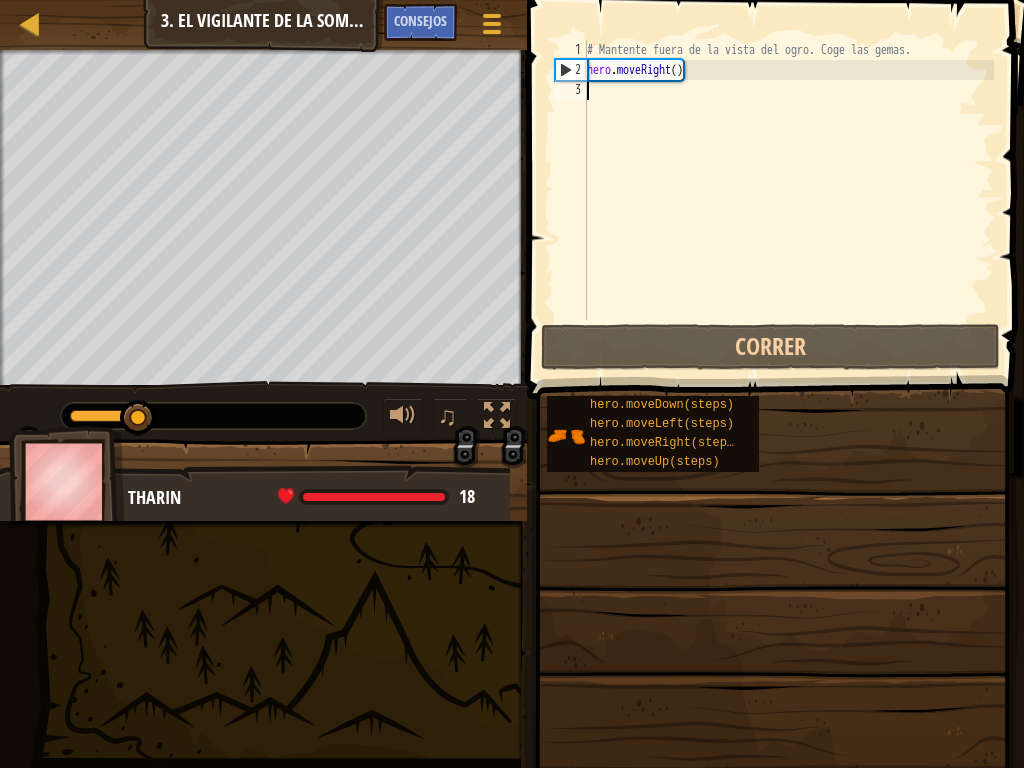 type on "her" 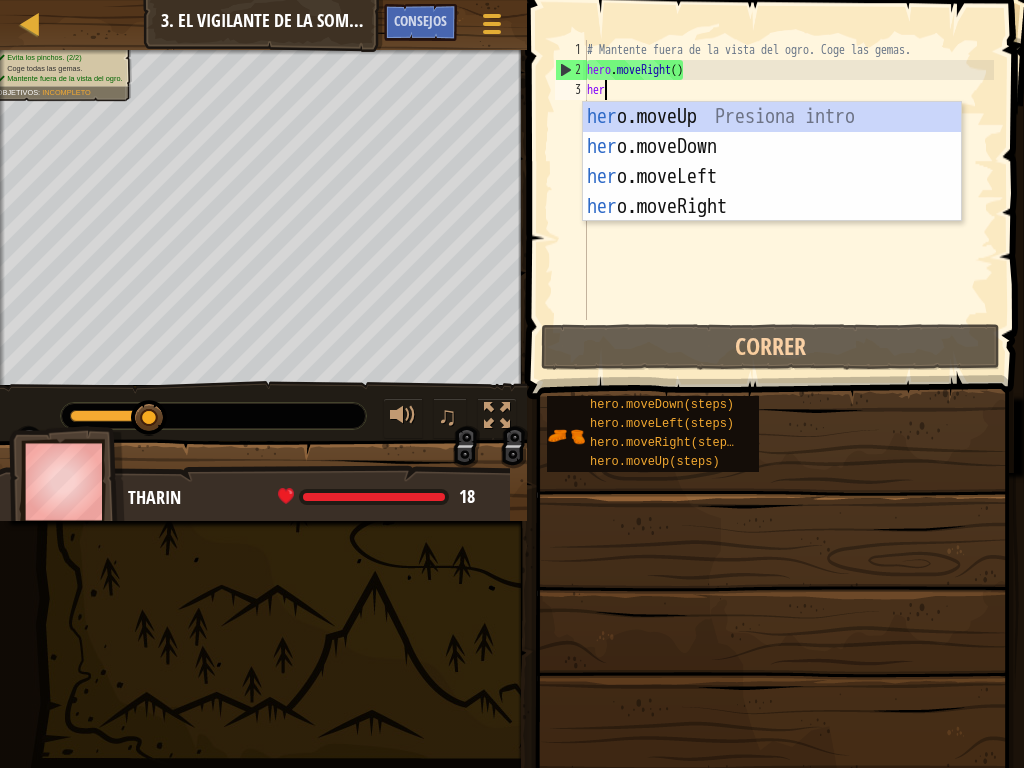 scroll, scrollTop: 9, scrollLeft: 1, axis: both 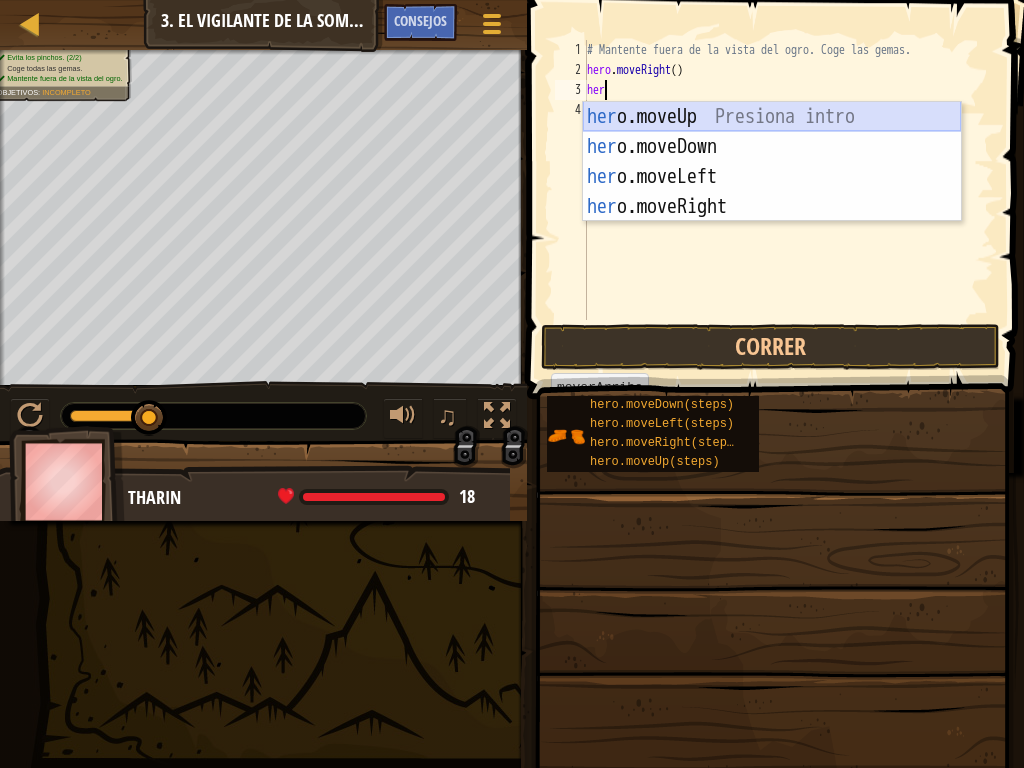 click on "her o.moveUp Presiona intro her o.moveDown Presiona intro her o.moveLeft Presiona intro her o.moveRight Presiona intro" at bounding box center [772, 192] 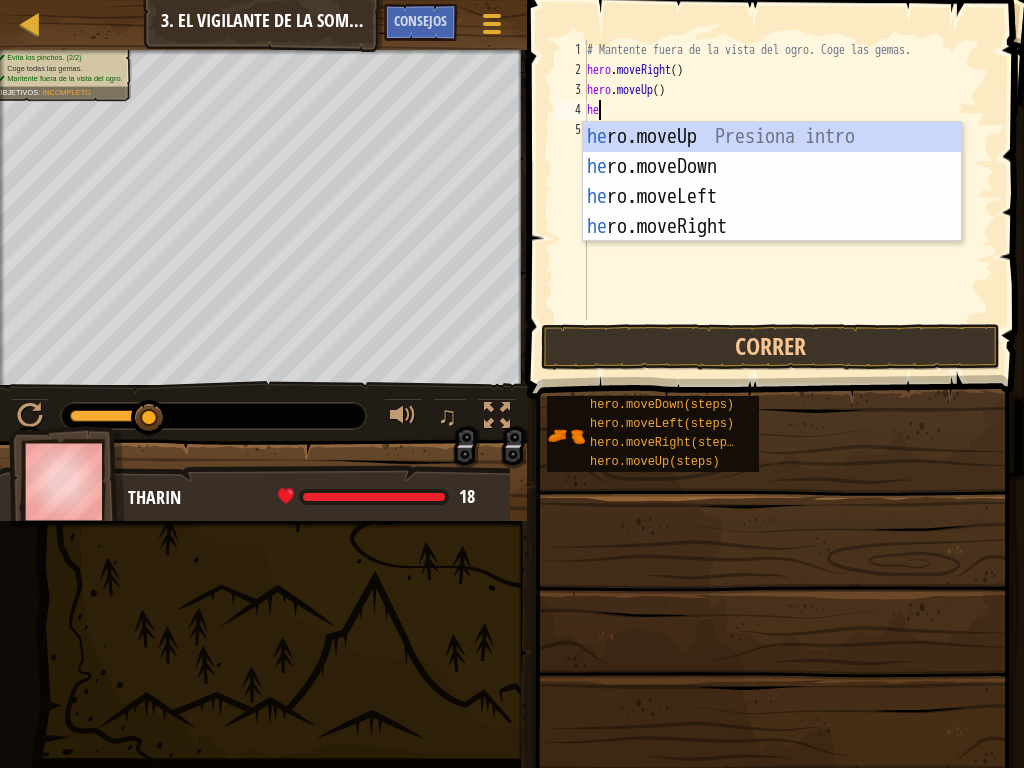 type on "he" 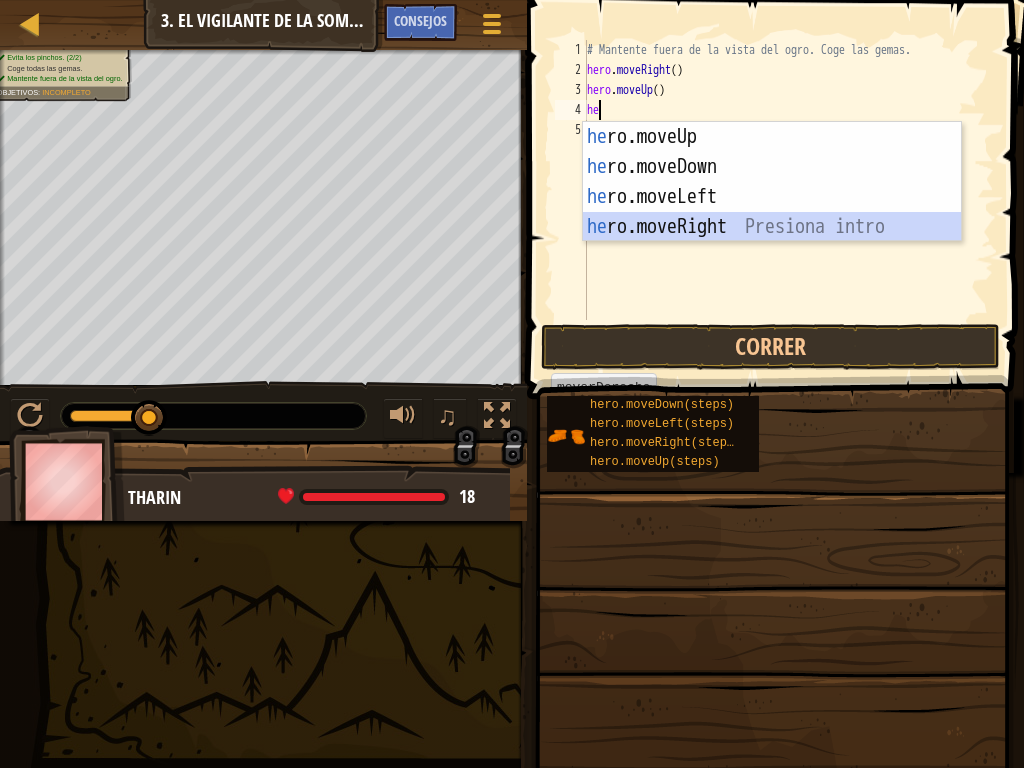 click on "he ro.moveUp Presiona intro he ro.moveDown Presiona intro he ro.moveLeft Presiona intro he ro.moveRight Presiona intro" at bounding box center (772, 212) 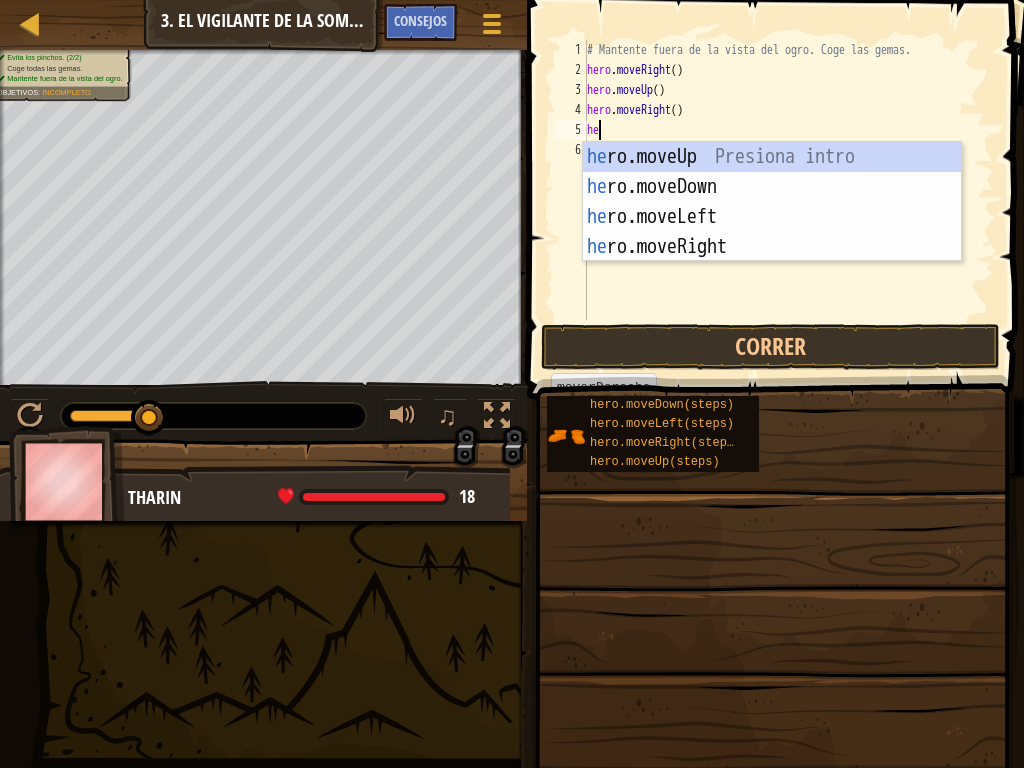 scroll, scrollTop: 9, scrollLeft: 0, axis: vertical 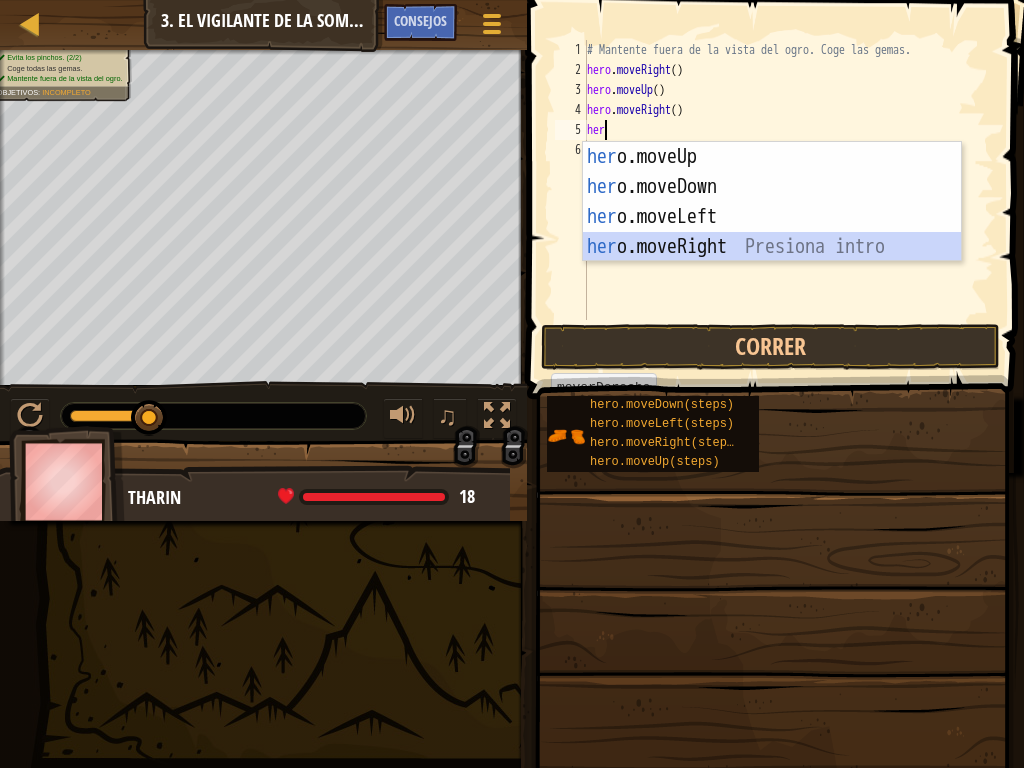click on "her o.moveUp Presiona intro her o.moveDown Presiona intro her o.moveLeft Presiona intro her o.moveRight Presiona intro" at bounding box center (772, 232) 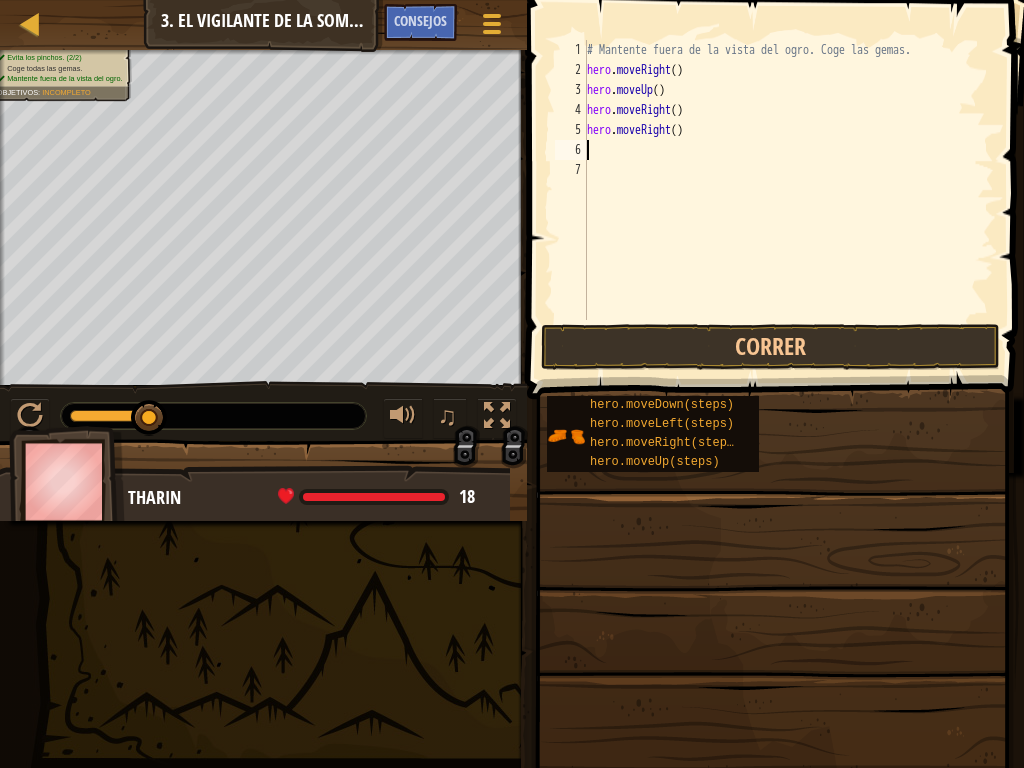 type on "he" 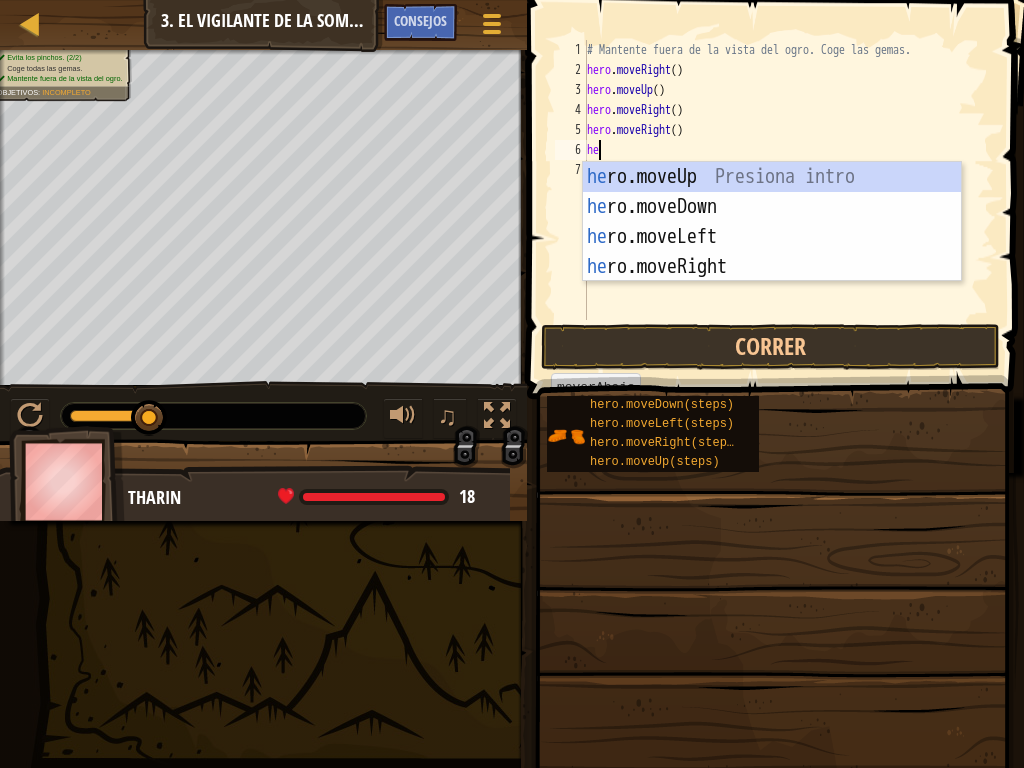 scroll, scrollTop: 9, scrollLeft: 0, axis: vertical 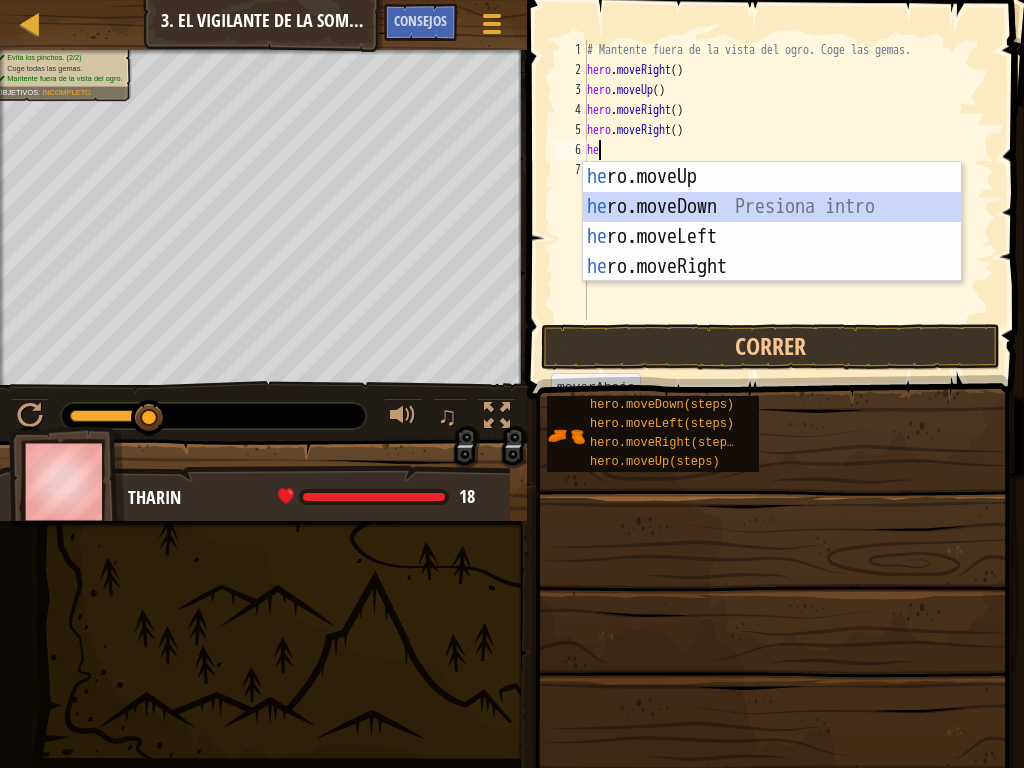click on "he ro.moveUp Presiona intro he ro.moveDown Presiona intro he ro.moveLeft Presiona intro he ro.moveRight Presiona intro" at bounding box center [772, 252] 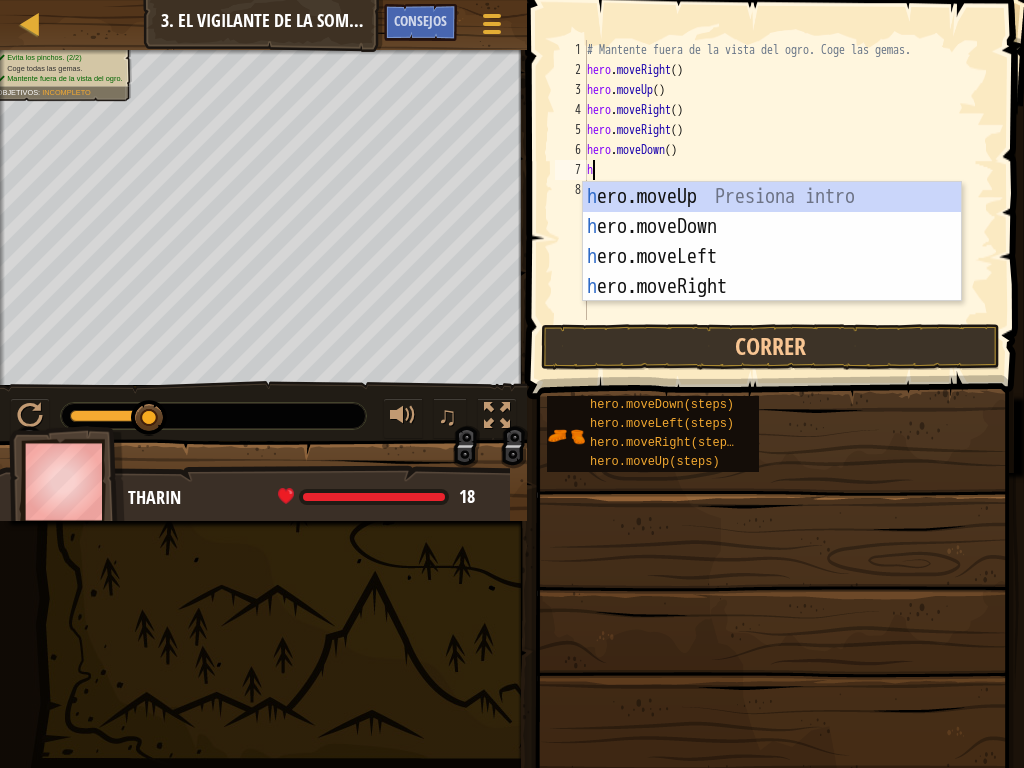 scroll, scrollTop: 9, scrollLeft: 0, axis: vertical 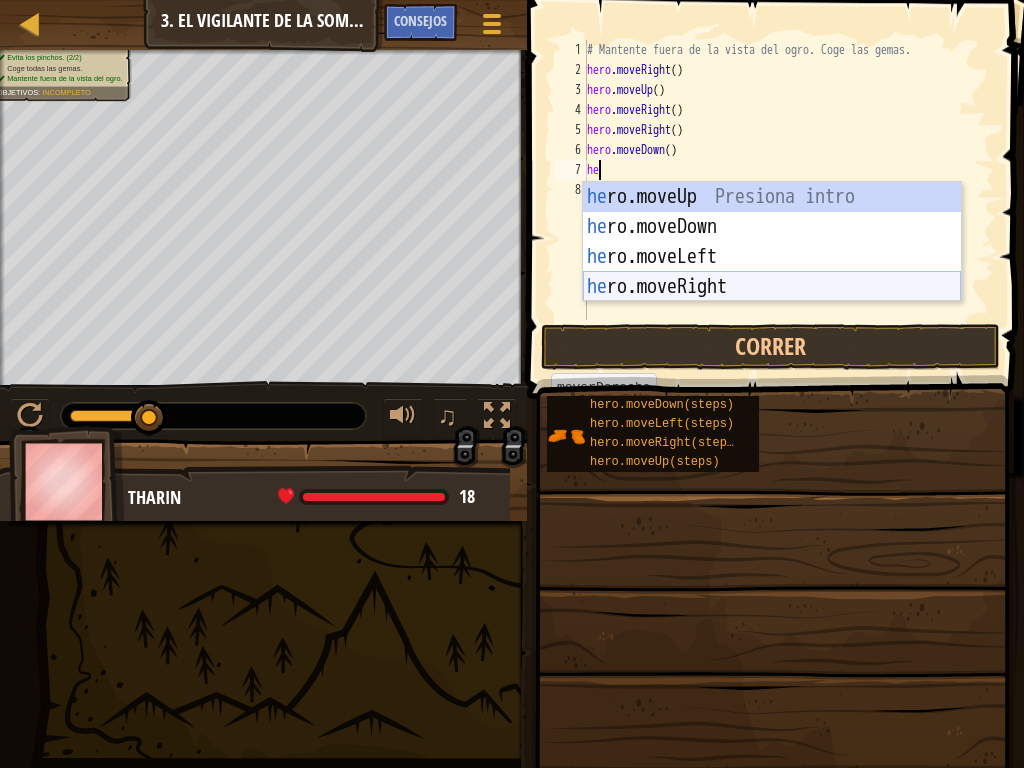click on "he ro.moveUp Presiona intro he ro.moveDown Presiona intro he ro.moveLeft Presiona intro he ro.moveRight Presiona intro" at bounding box center (772, 272) 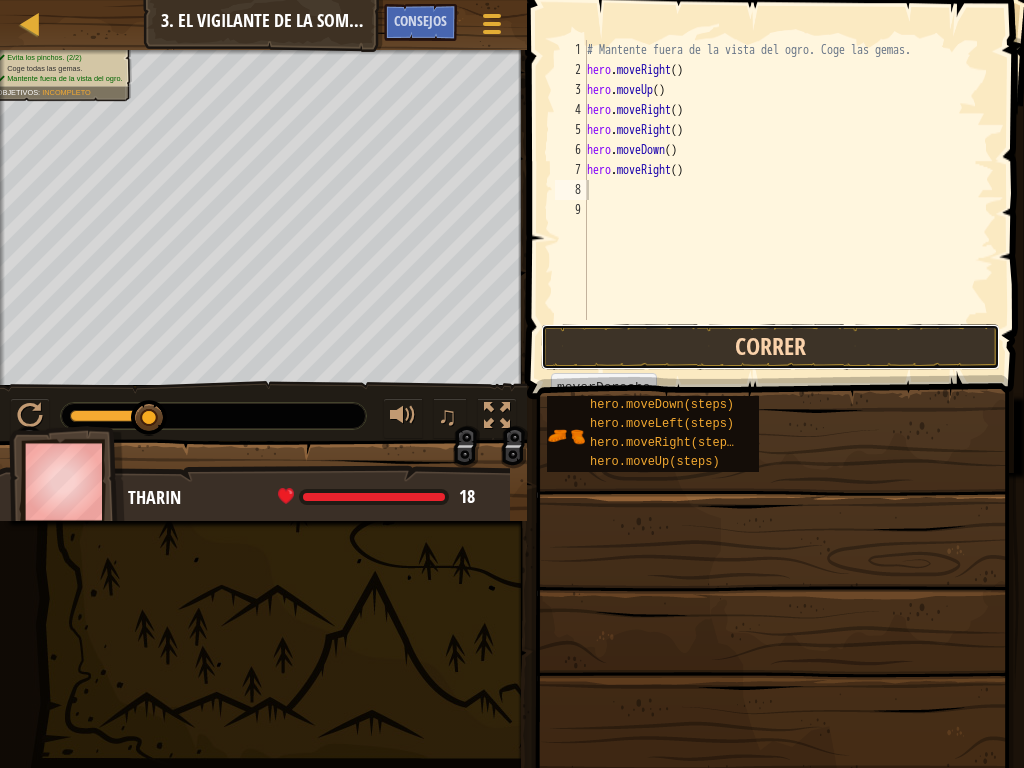 click on "Correr" at bounding box center (770, 347) 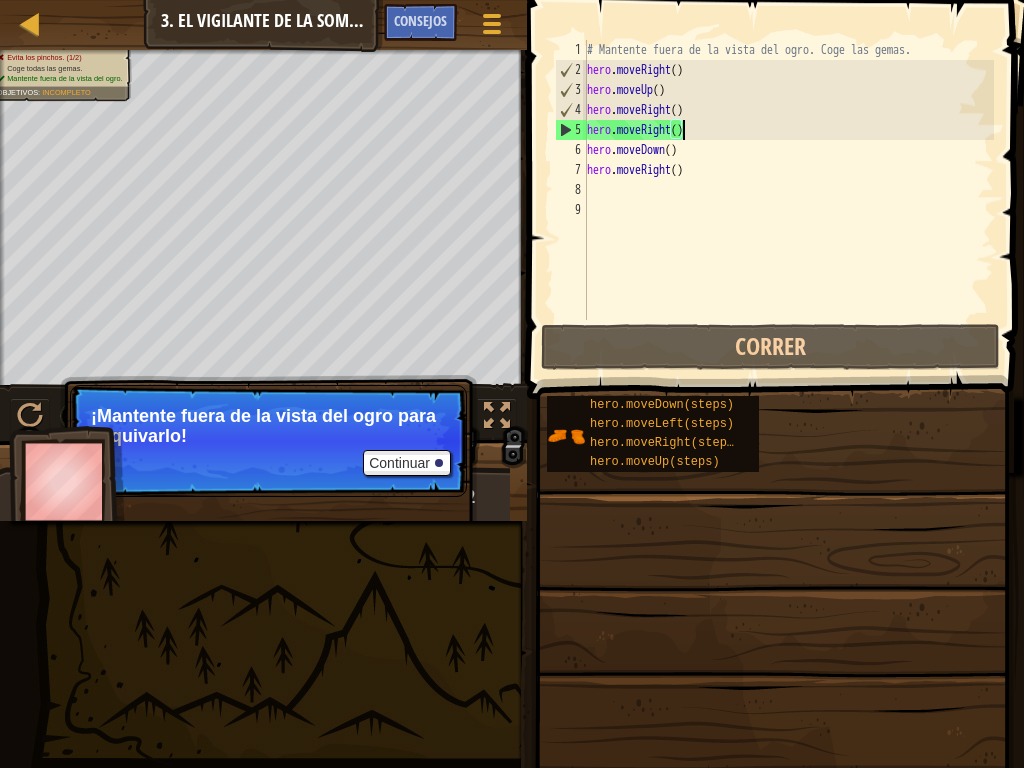 click on "# Mantente fuera de la vista del ogro. Coge las gemas. hero . moveRight ( ) hero . moveUp ( ) hero . moveRight ( ) hero . moveRight ( ) hero . moveDown ( ) hero . moveRight ( )" at bounding box center (788, 200) 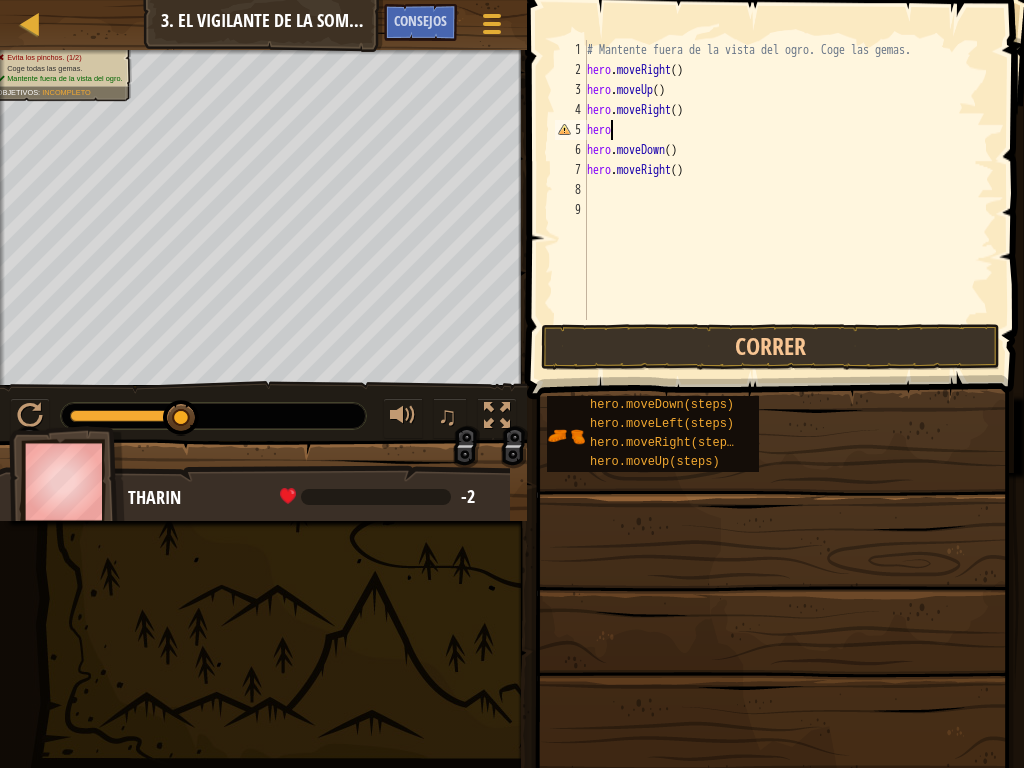 type on "h" 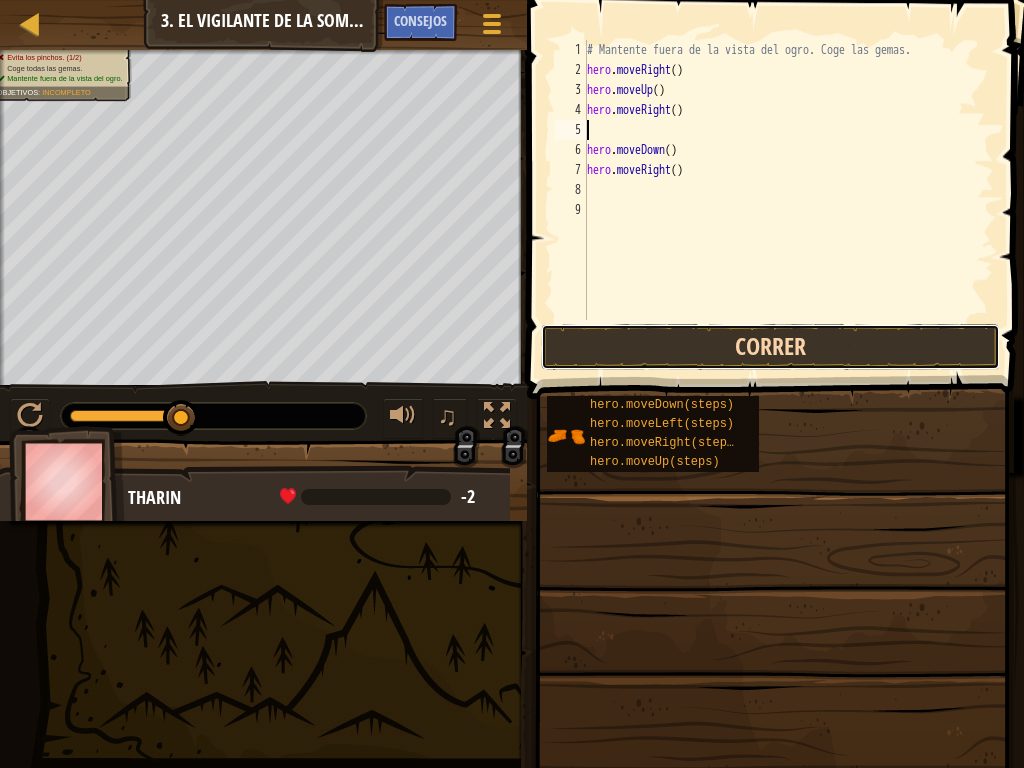 click on "Correr" at bounding box center [770, 347] 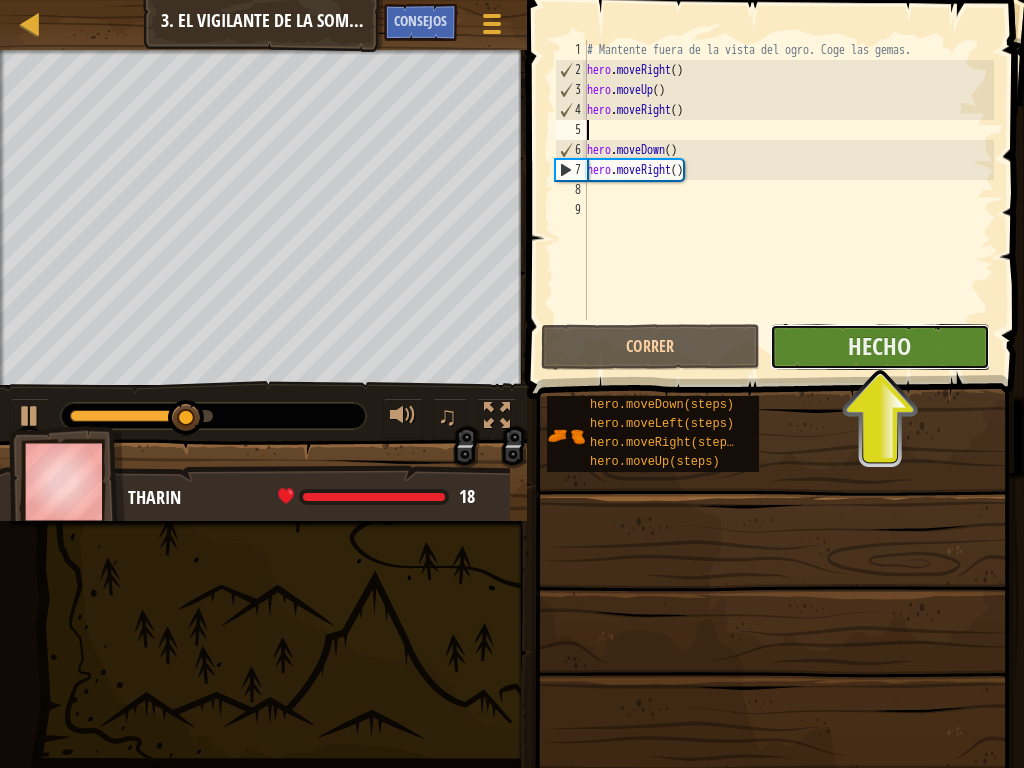 click on "Hecho" at bounding box center (879, 347) 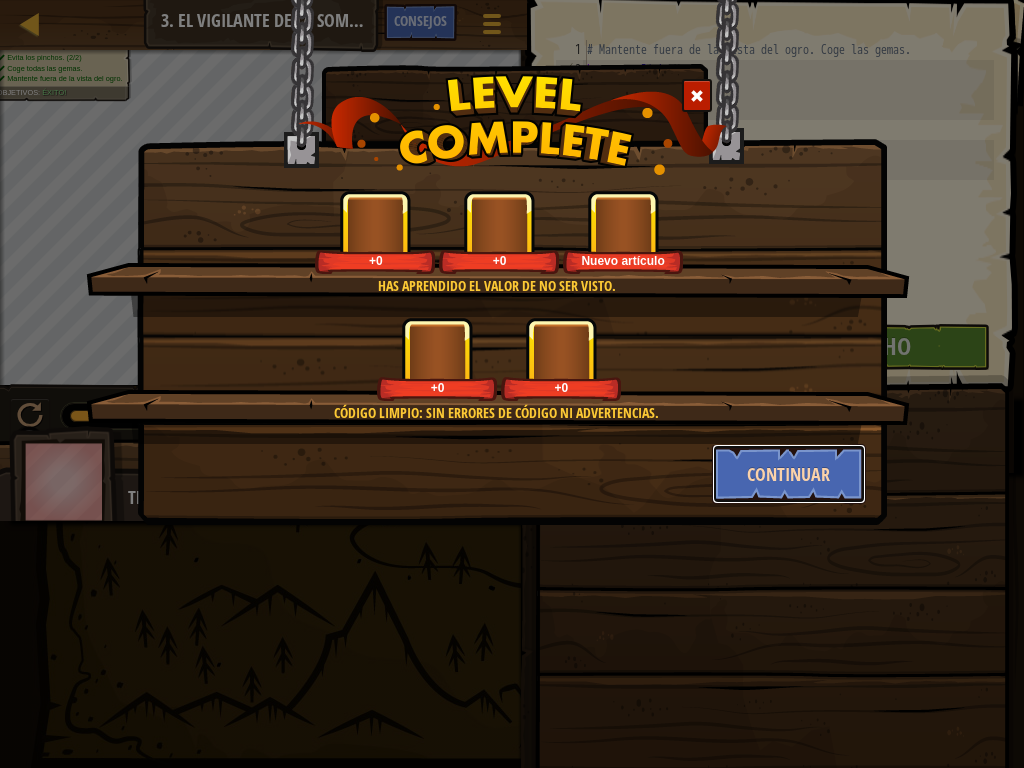 click on "Continuar" at bounding box center (789, 474) 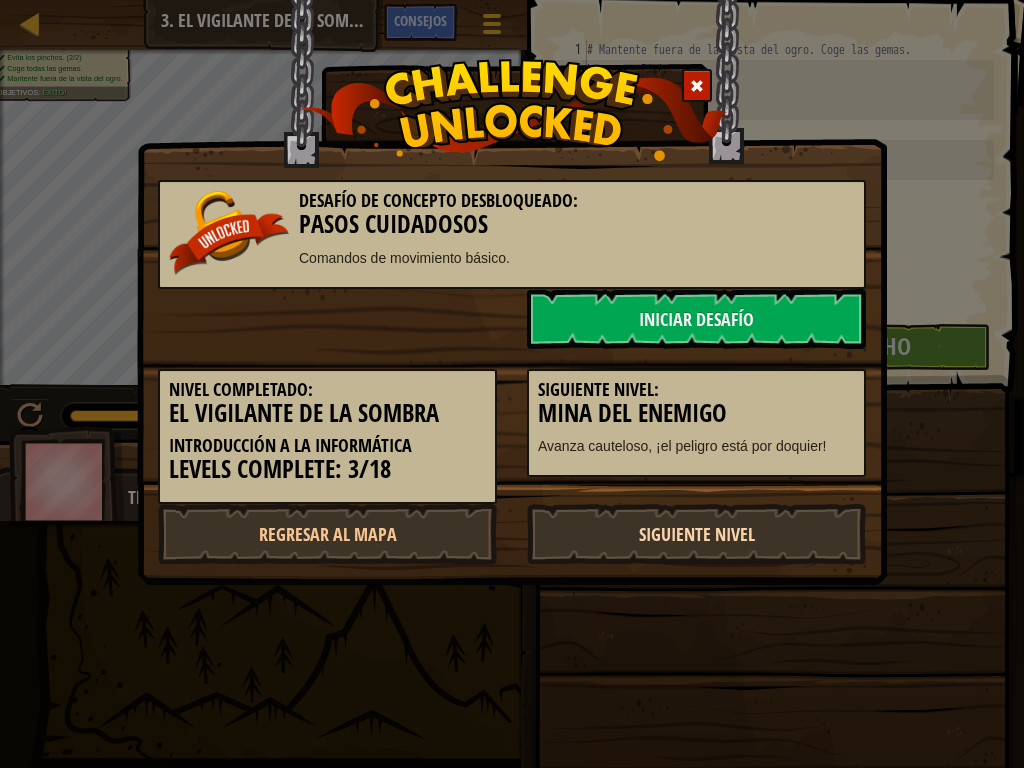 click on "Siguiente nivel" at bounding box center [696, 534] 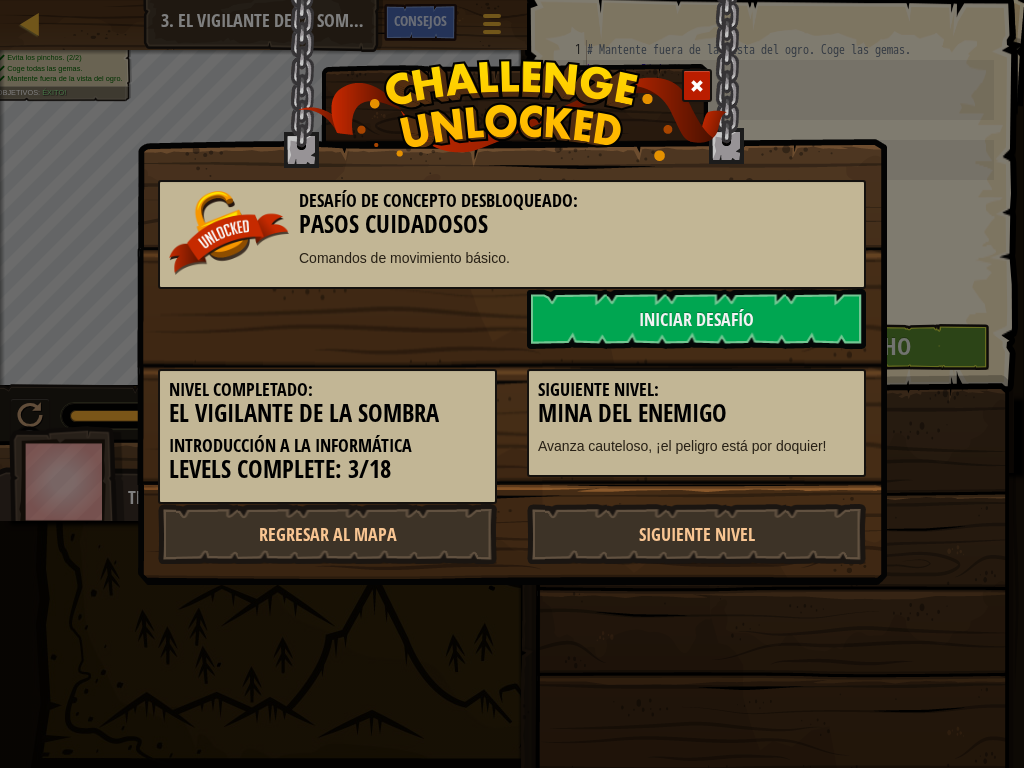 click on "Nivel completado: El vigilante de la sombra Introducción a la Informática Levels Complete: 3/18 Siguiente nivel: Mina del Enemigo Avanza cauteloso, ¡el peligro está por doquier!" at bounding box center (512, 426) 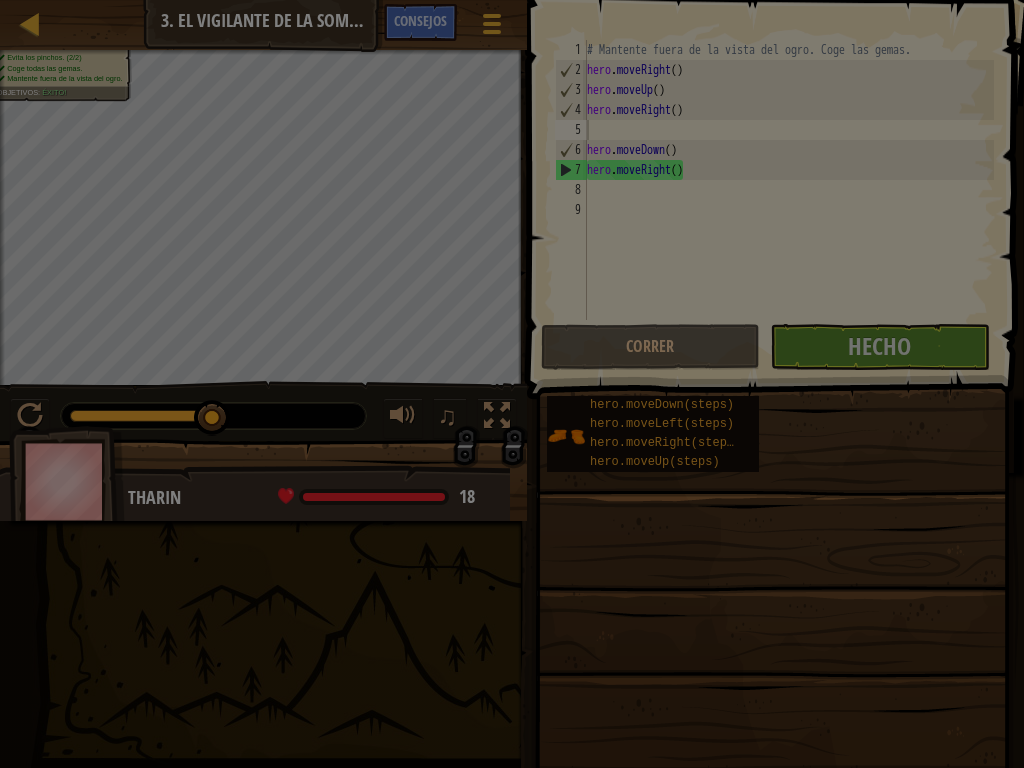 click at bounding box center [512, 384] 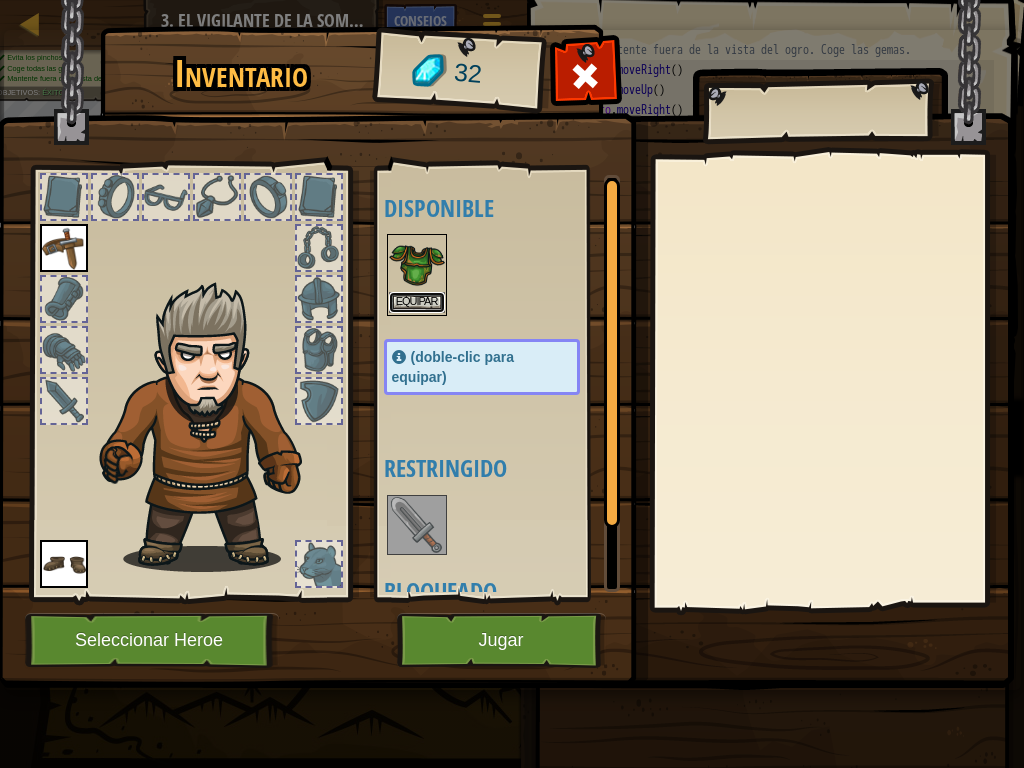 click on "Equipar" at bounding box center [417, 302] 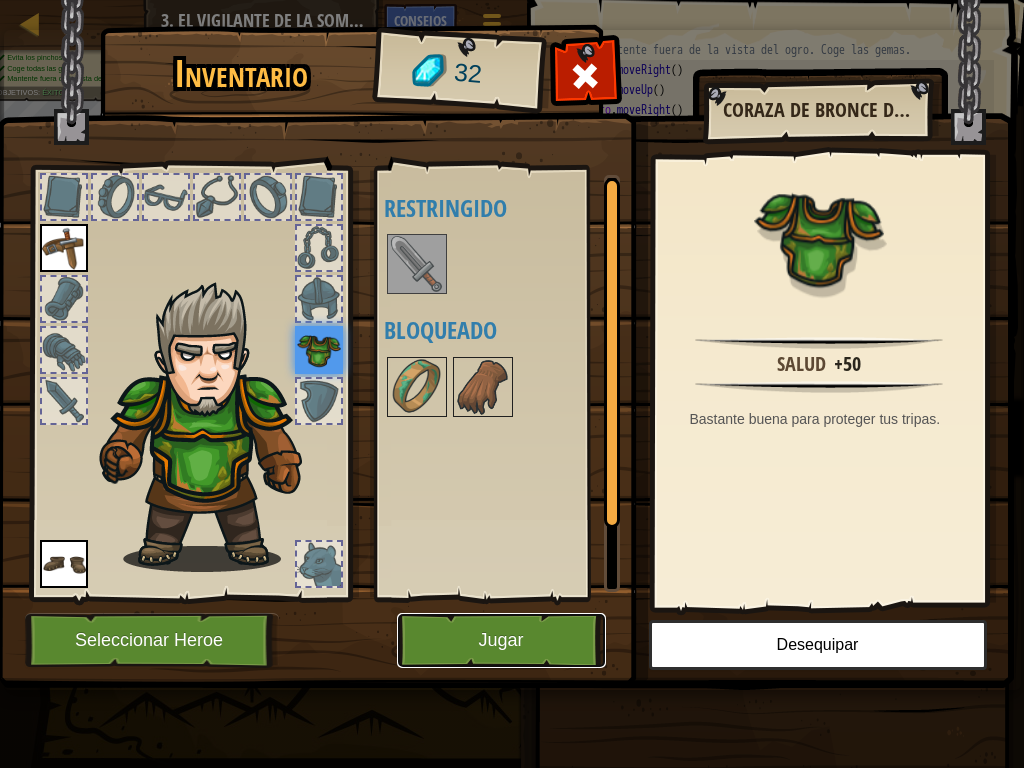 click on "Jugar" at bounding box center (501, 640) 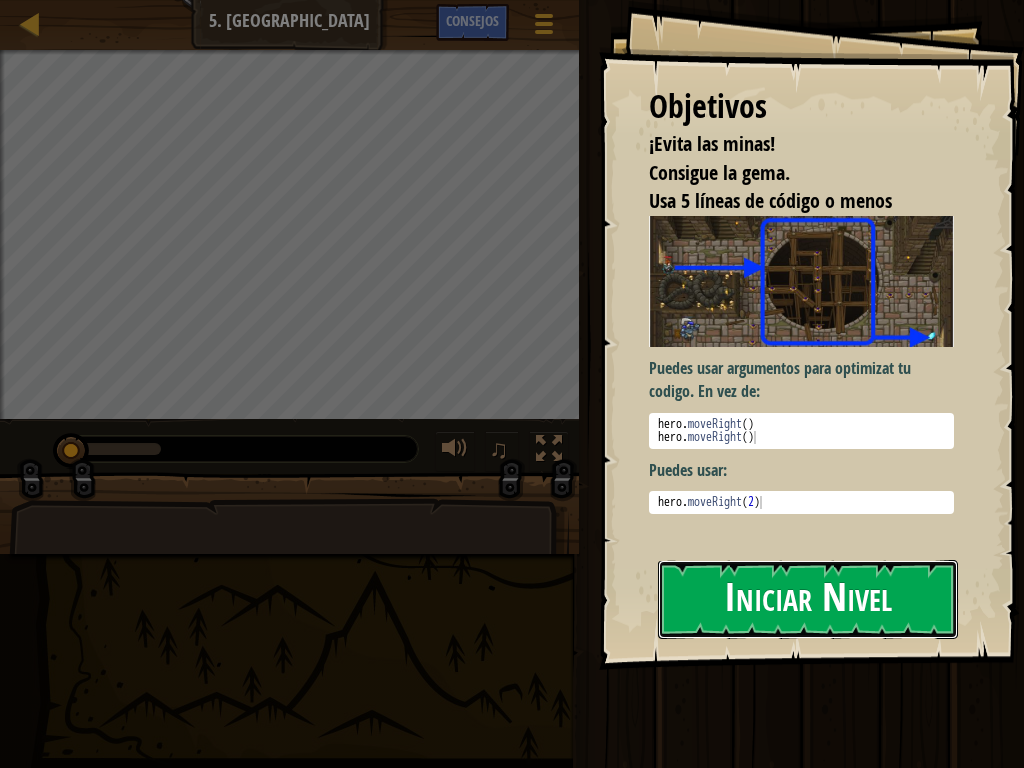 click on "Iniciar Nivel" at bounding box center (808, 599) 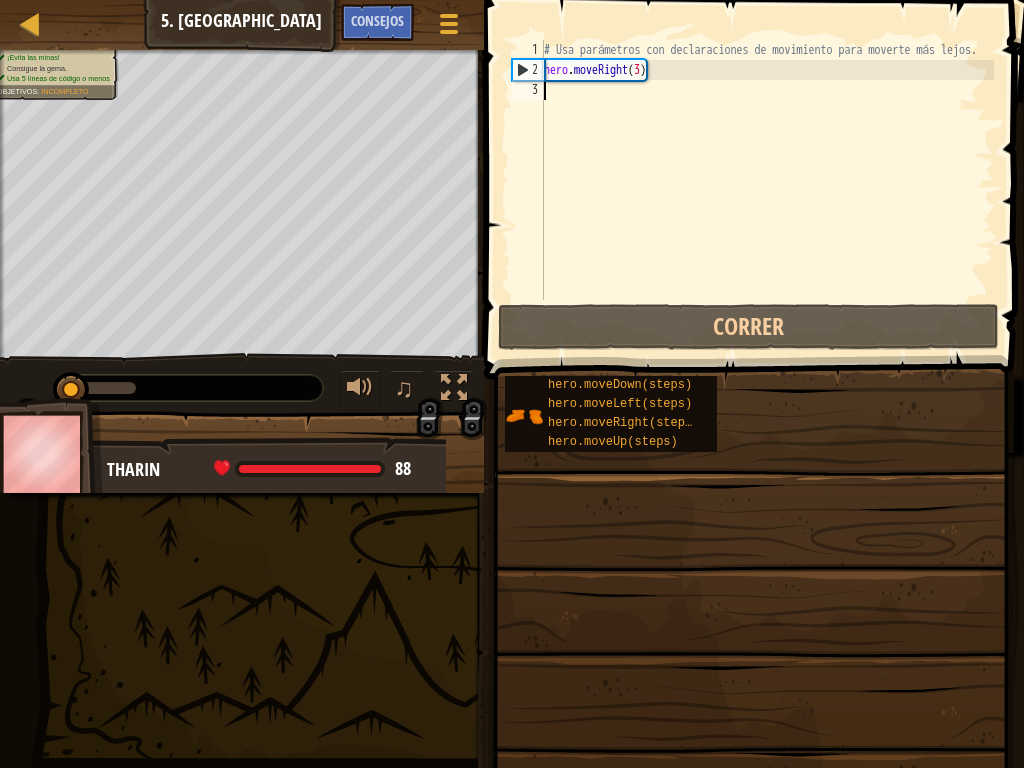 click on "# Usa parámetros con declaraciones de movimiento para moverte más lejos. hero . moveRight ( 3 )" at bounding box center [767, 190] 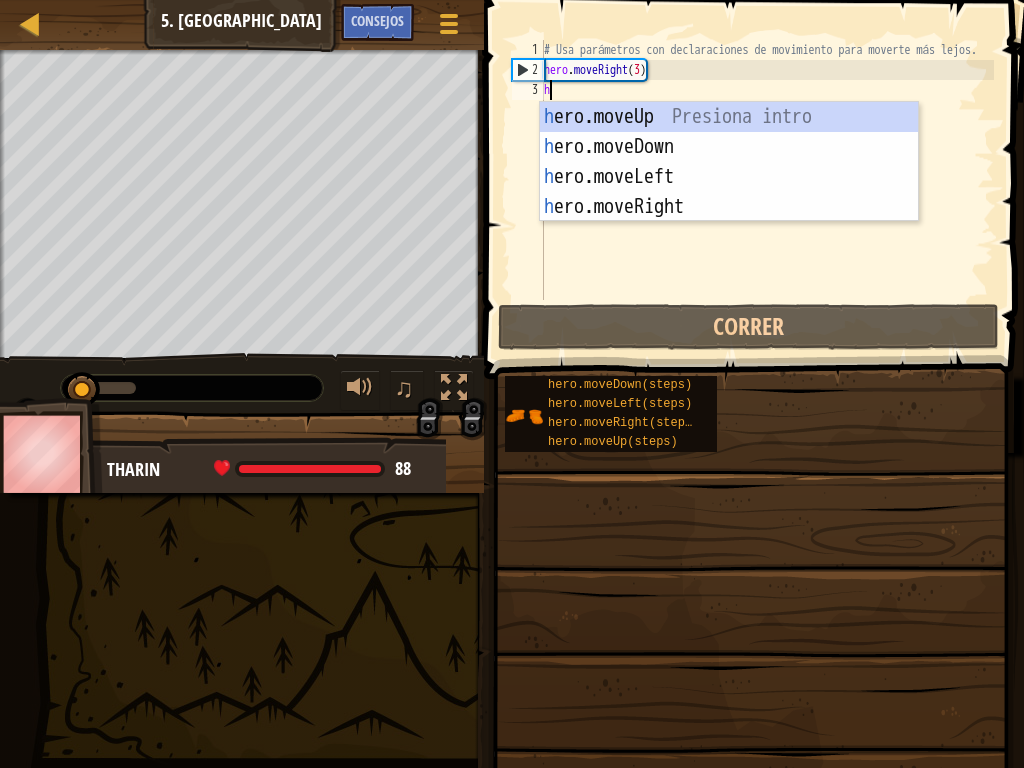 scroll, scrollTop: 9, scrollLeft: 0, axis: vertical 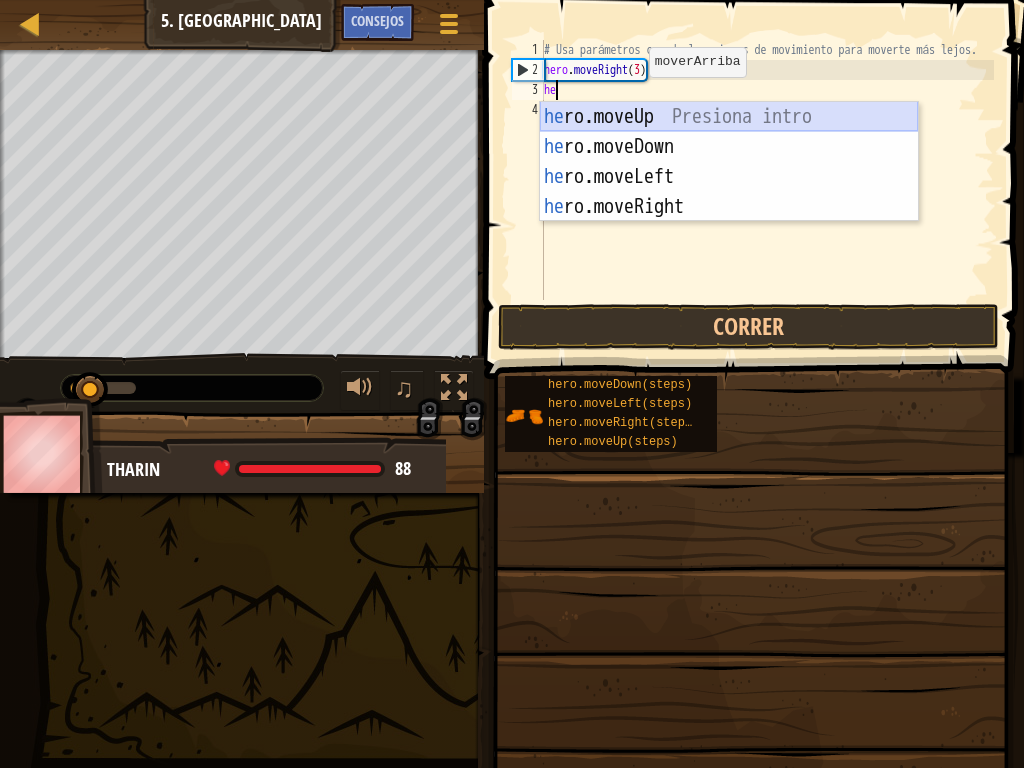 click on "he ro.moveUp Presiona intro he ro.moveDown Presiona intro he ro.moveLeft Presiona intro he ro.moveRight Presiona intro" at bounding box center [729, 192] 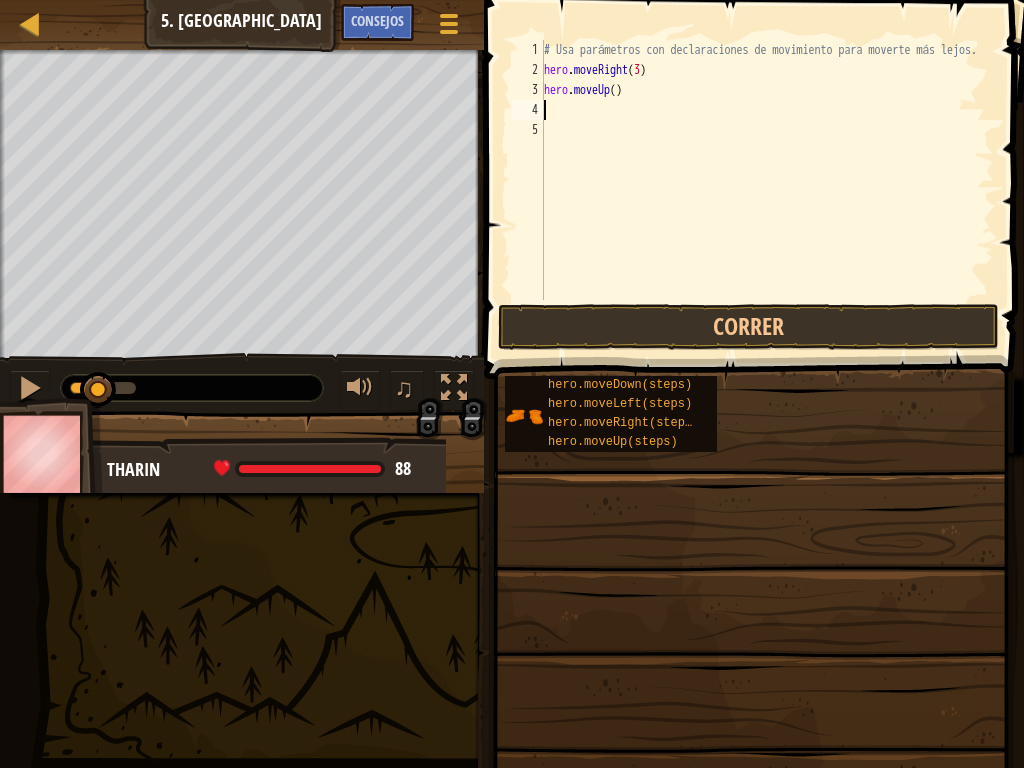 scroll, scrollTop: 9, scrollLeft: 0, axis: vertical 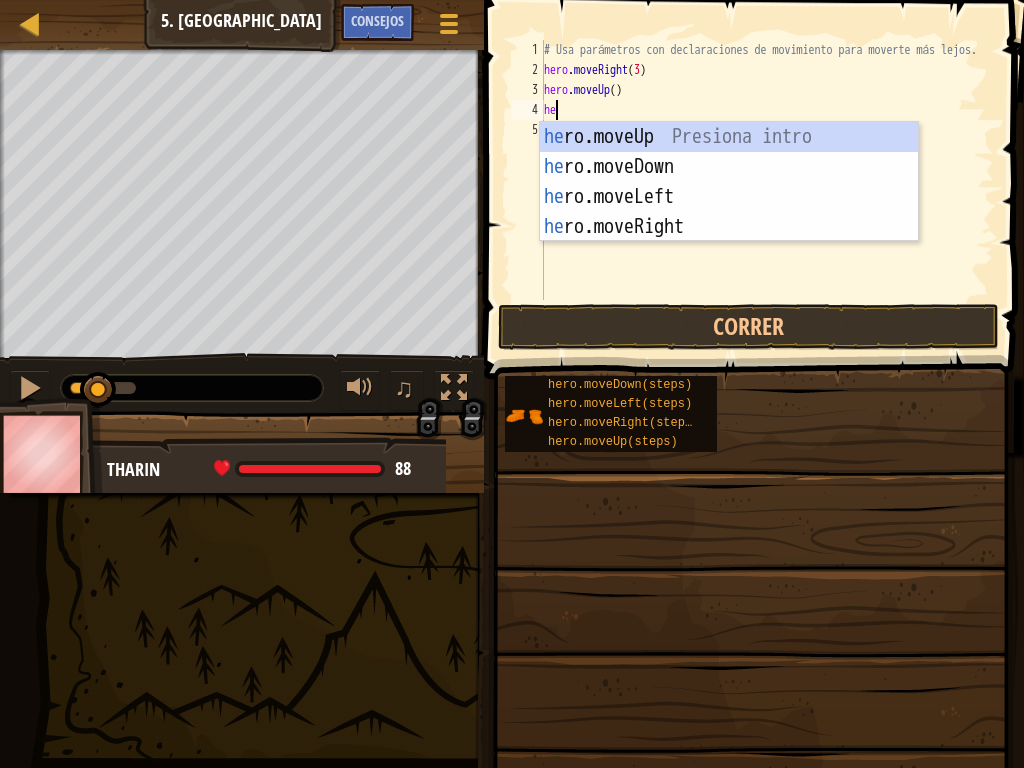 type on "her" 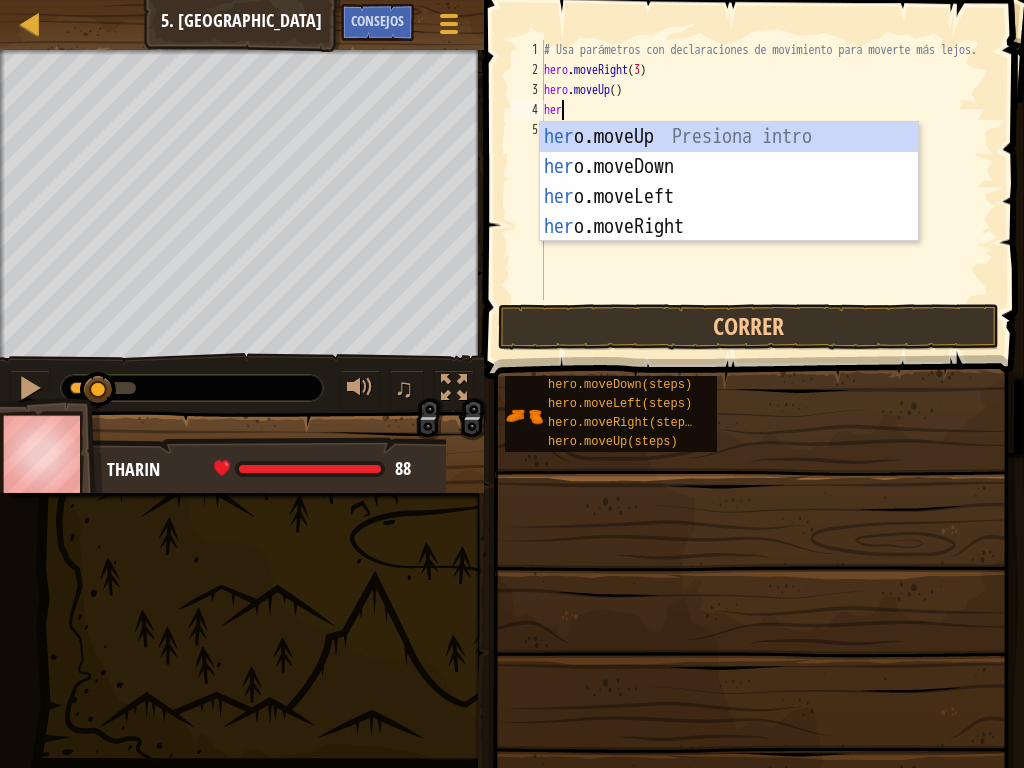 scroll, scrollTop: 9, scrollLeft: 1, axis: both 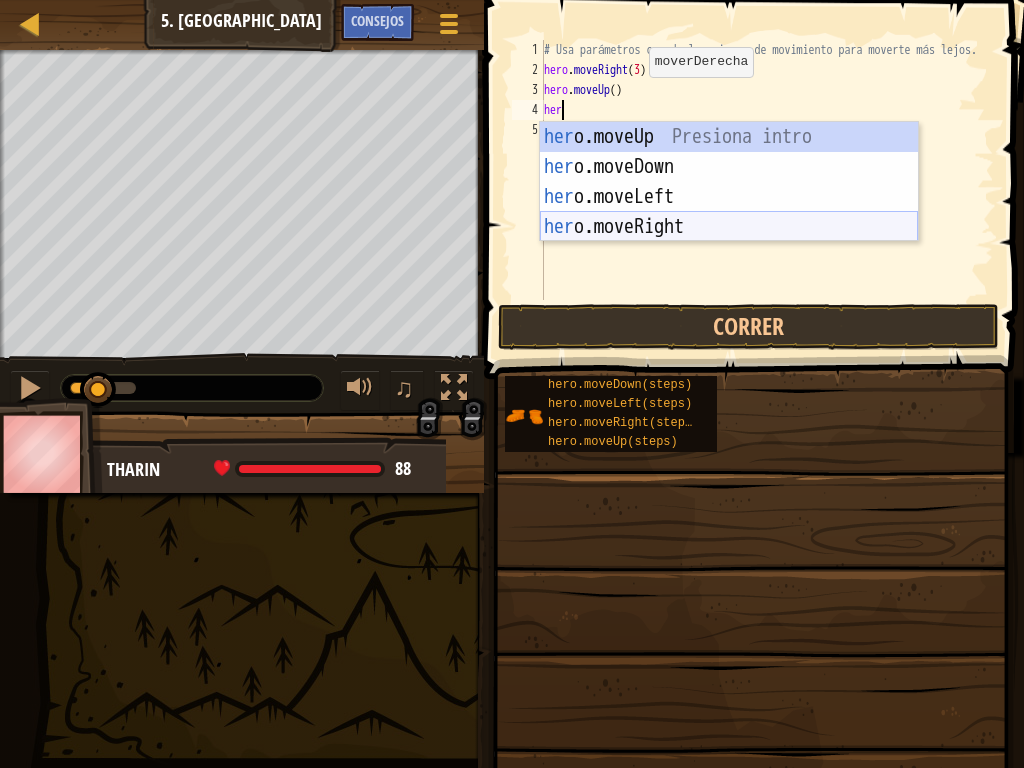 click on "her o.moveUp Presiona intro her o.moveDown Presiona intro her o.moveLeft Presiona intro her o.moveRight Presiona intro" at bounding box center [729, 212] 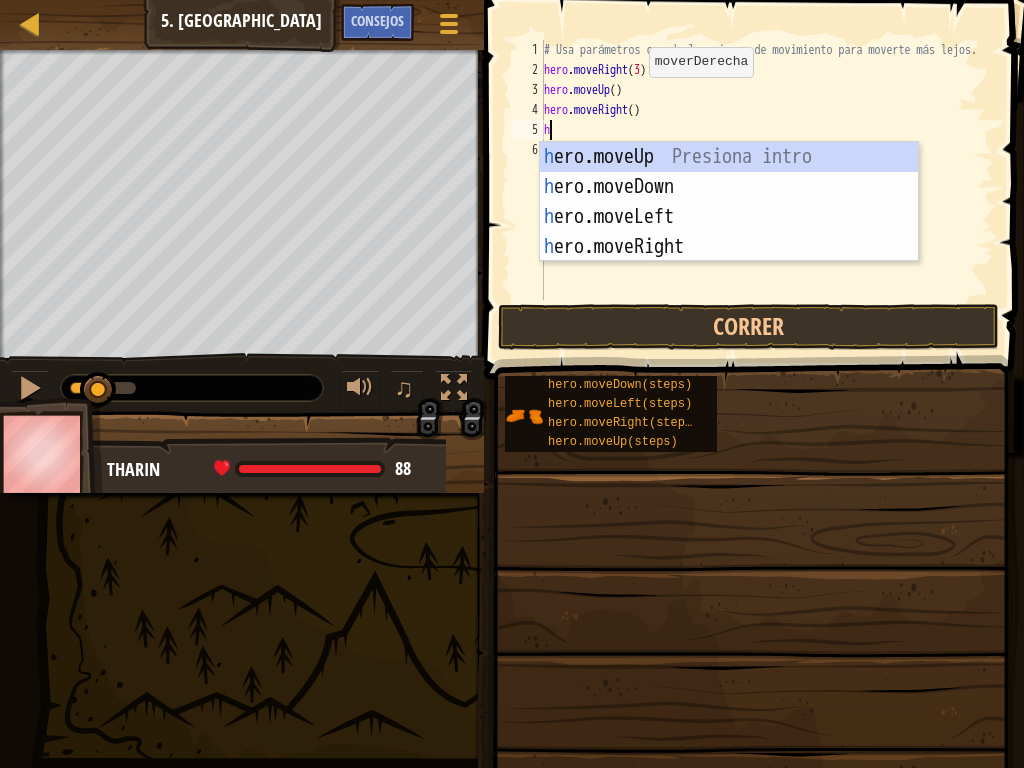 scroll, scrollTop: 9, scrollLeft: 0, axis: vertical 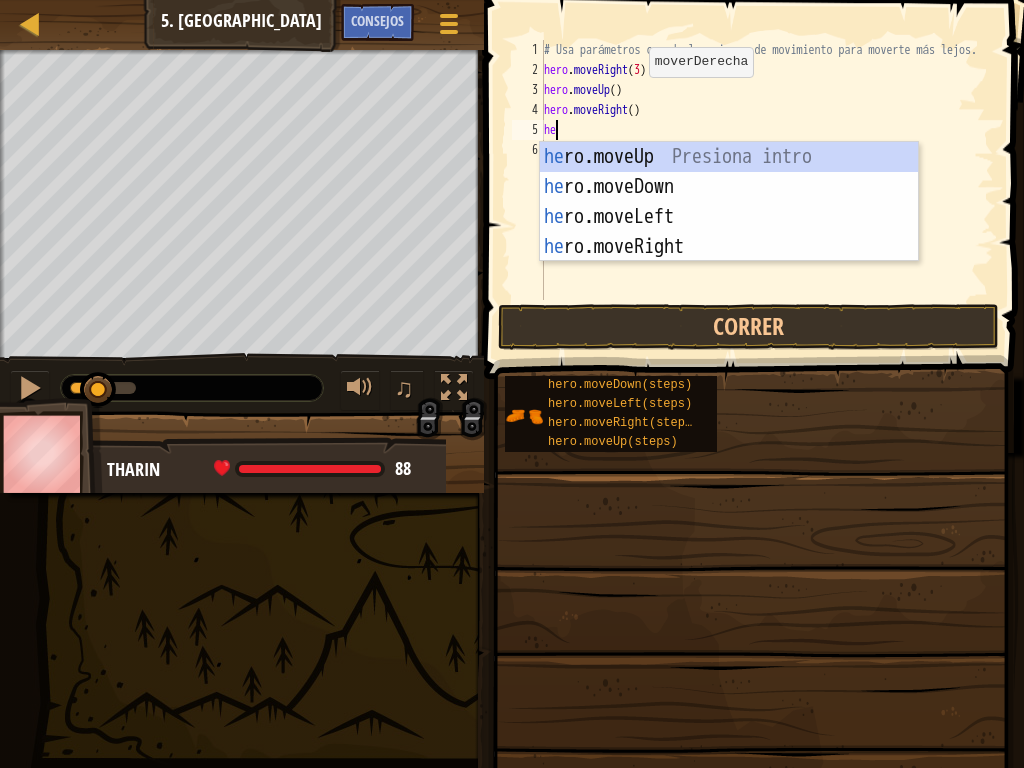 type on "her" 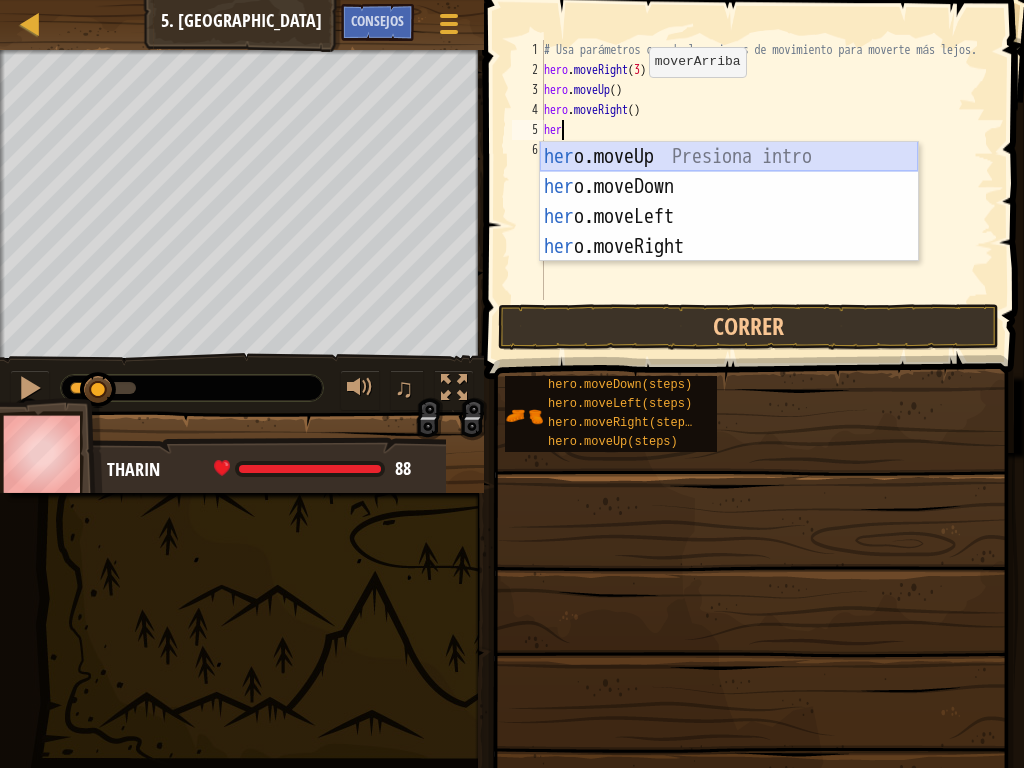click on "her o.moveUp Presiona intro her o.moveDown Presiona intro her o.moveLeft Presiona intro her o.moveRight Presiona intro" at bounding box center (729, 232) 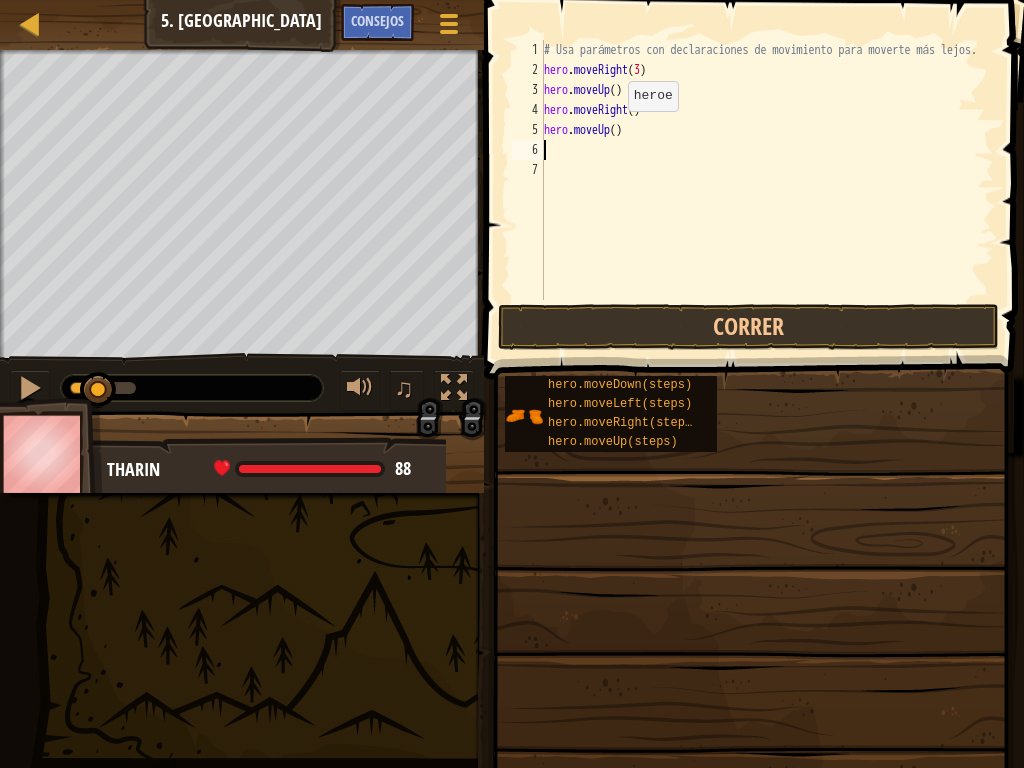 click on "# Usa parámetros con declaraciones de movimiento para moverte más lejos. hero . moveRight ( 3 ) hero . moveUp ( ) hero . moveRight ( ) hero . moveUp ( )" at bounding box center (767, 190) 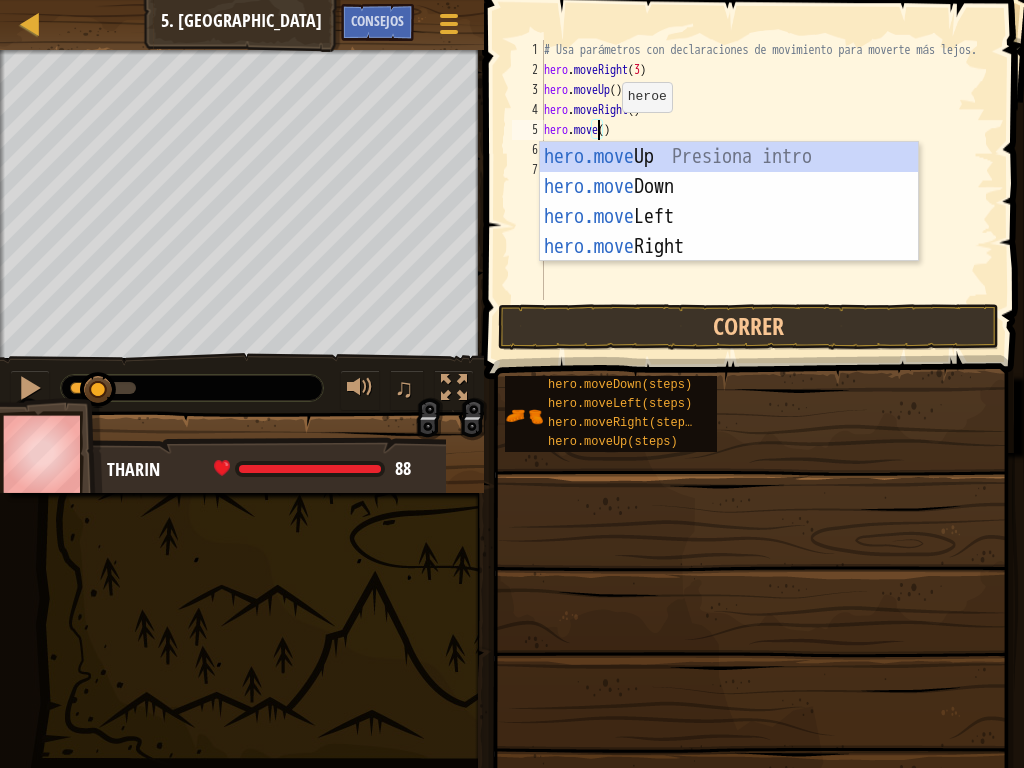 scroll, scrollTop: 9, scrollLeft: 4, axis: both 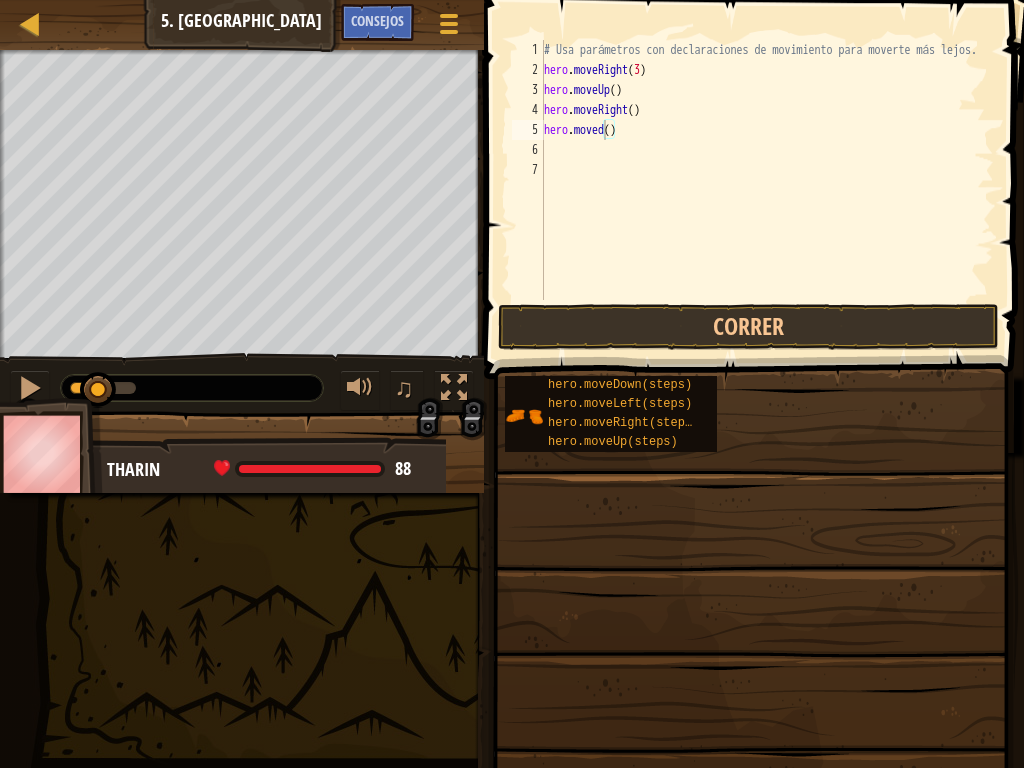 click on "Mapa 5. Mina del Enemigo Menú del Juego Hecho Consejos 1     הההההההההההההההההההההההההההההההההההההההההההההההההההההההההההההההההההההההההההההההההההההההההההההההההההההההההההההההההההההההההההההההההההההההההההההההההההההההההההההההההההההההההההההההההההההההההההההההההההההההההההההההההההההההההההההההההההההההההההההההההההההההההההההההה XXXXXXXXXXXXXXXXXXXXXXXXXXXXXXXXXXXXXXXXXXXXXXXXXXXXXXXXXXXXXXXXXXXXXXXXXXXXXXXXXXXXXXXXXXXXXXXXXXXXXXXXXXXXXXXXXXXXXXXXXXXXXXXXXXXXXXXXXXXXXXXXXXXXXXXXXXXXXXXXXXXXXXXXXXXXXXXXXXXXXXXXXXXXXXXXXXXXXXXXXXXXXXXXXXXXXXXXXXXXXXXXXXXXXXXXXXXXXXXXXXXXXXXXXXXXXXXX Solución × Consejos Videos hero.moved() 1 2 3 4 5 6 7 # Usa parámetros con declaraciones de movimiento para moverte más lejos. hero . moveRight ( 3 ) hero . moveUp ( ) hero . moveRight (" at bounding box center [512, 0] 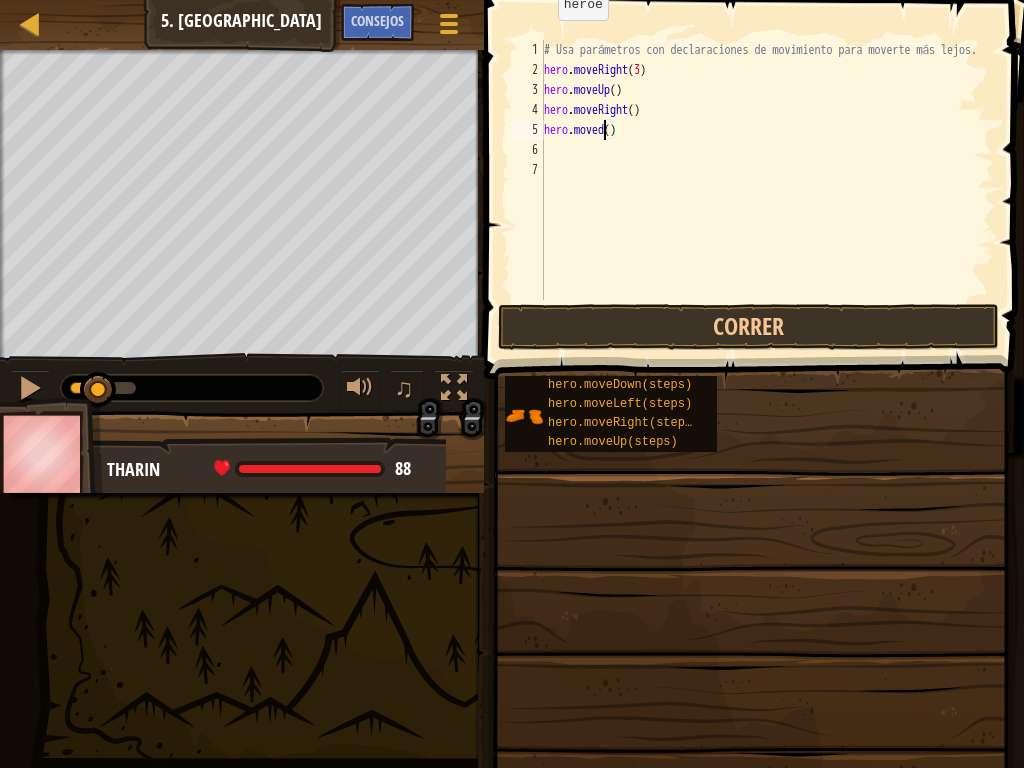 click on "# Usa parámetros con declaraciones de movimiento para moverte más lejos. hero . moveRight ( 3 ) hero . moveUp ( ) hero . moveRight ( ) hero . moved ( )" at bounding box center (767, 190) 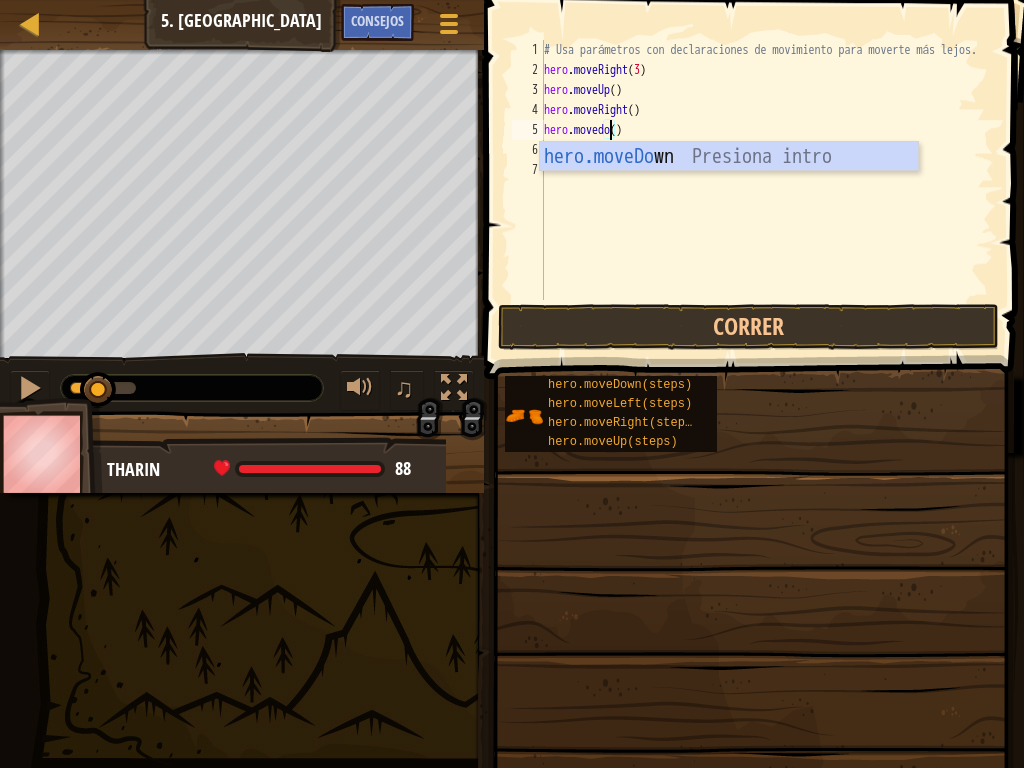 scroll, scrollTop: 9, scrollLeft: 5, axis: both 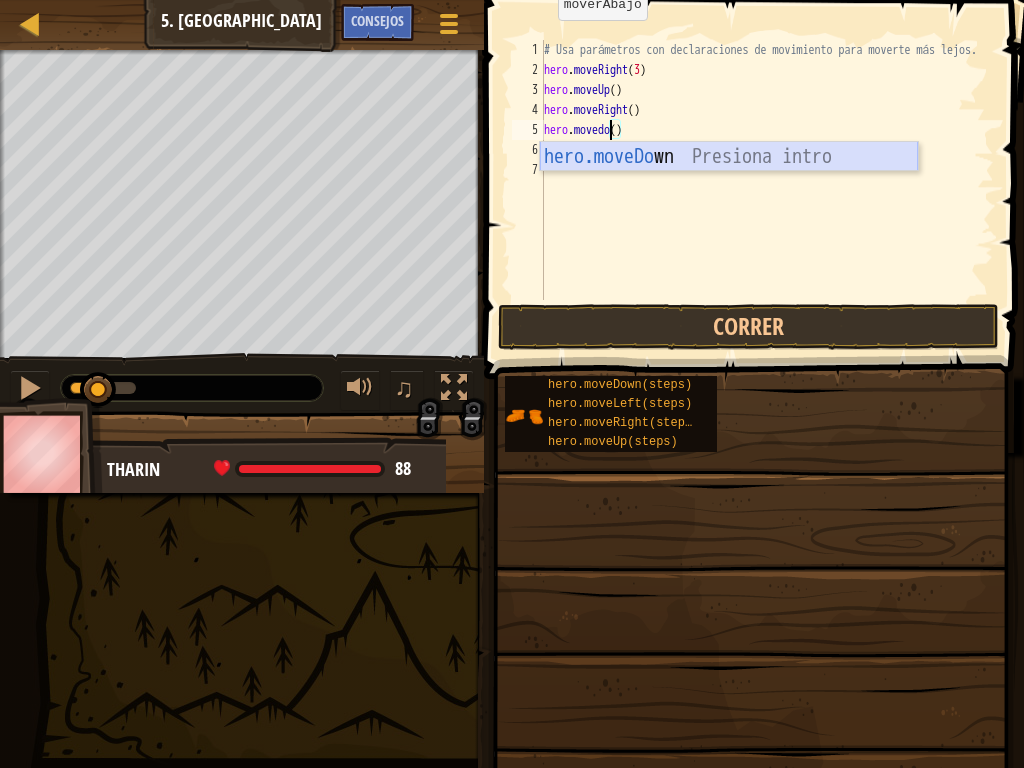 click on "hero.moveDo wn Presiona intro" at bounding box center [729, 187] 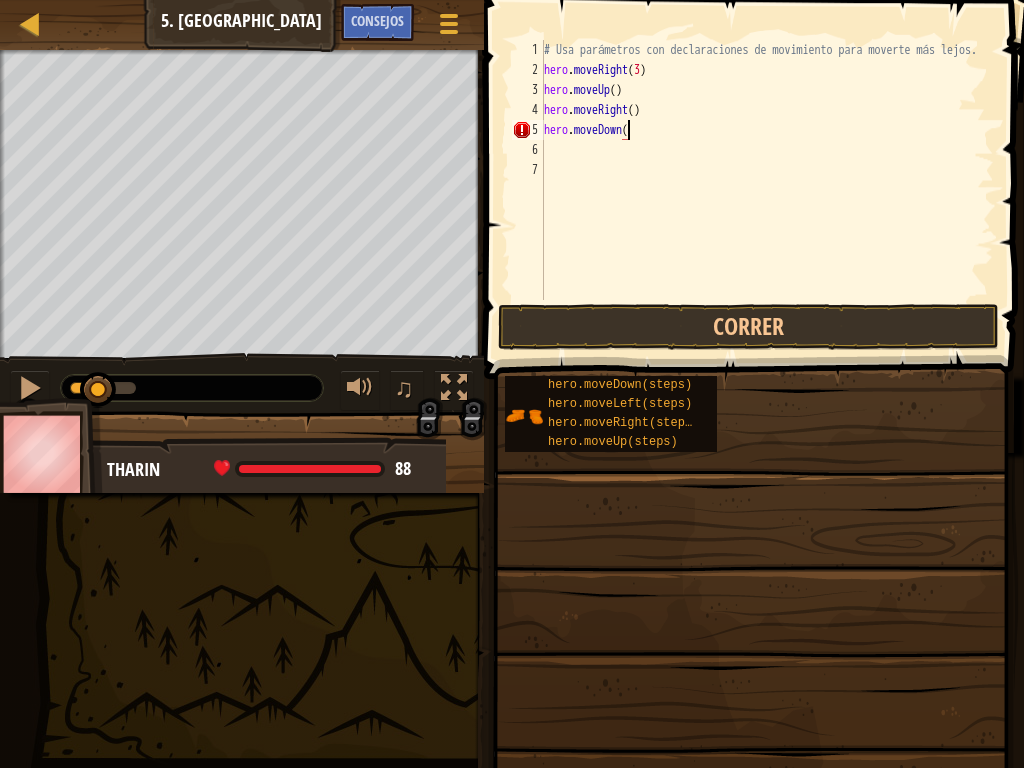scroll, scrollTop: 9, scrollLeft: 7, axis: both 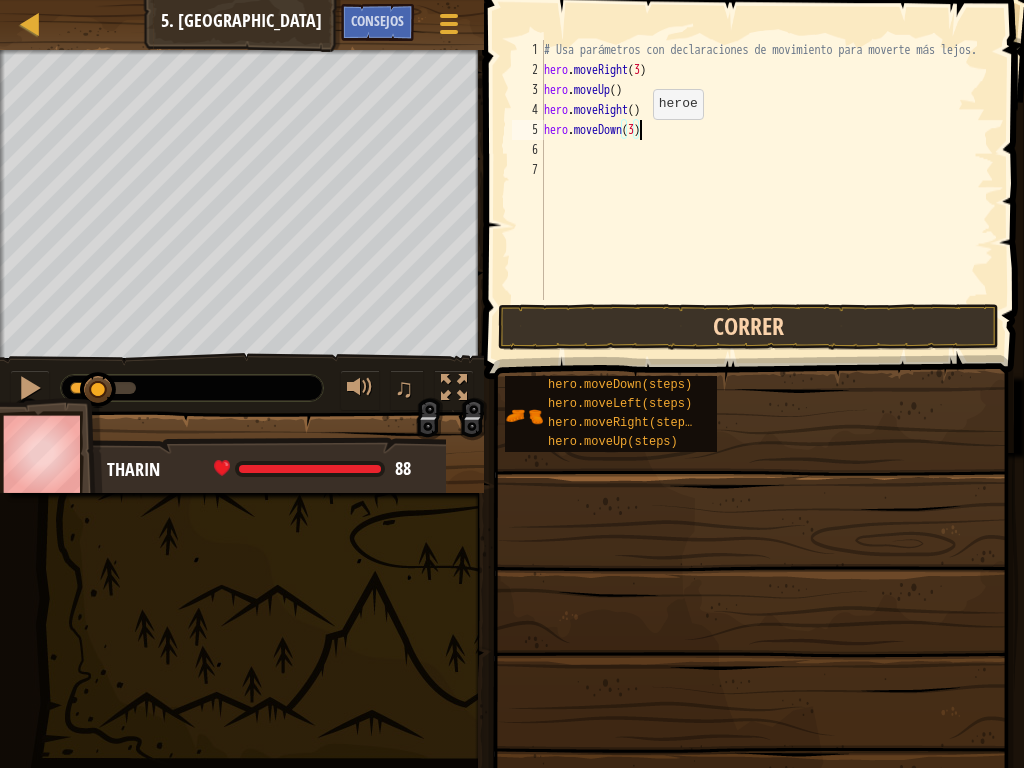 type on "hero.moveDown(3)" 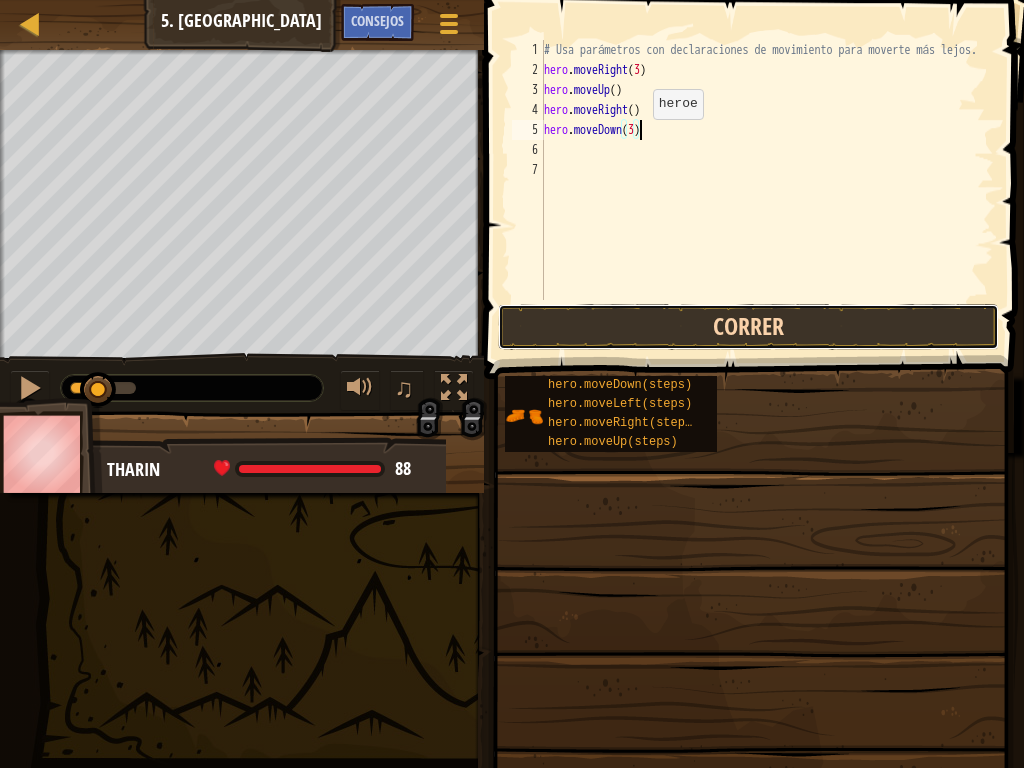 click on "Correr" at bounding box center [748, 327] 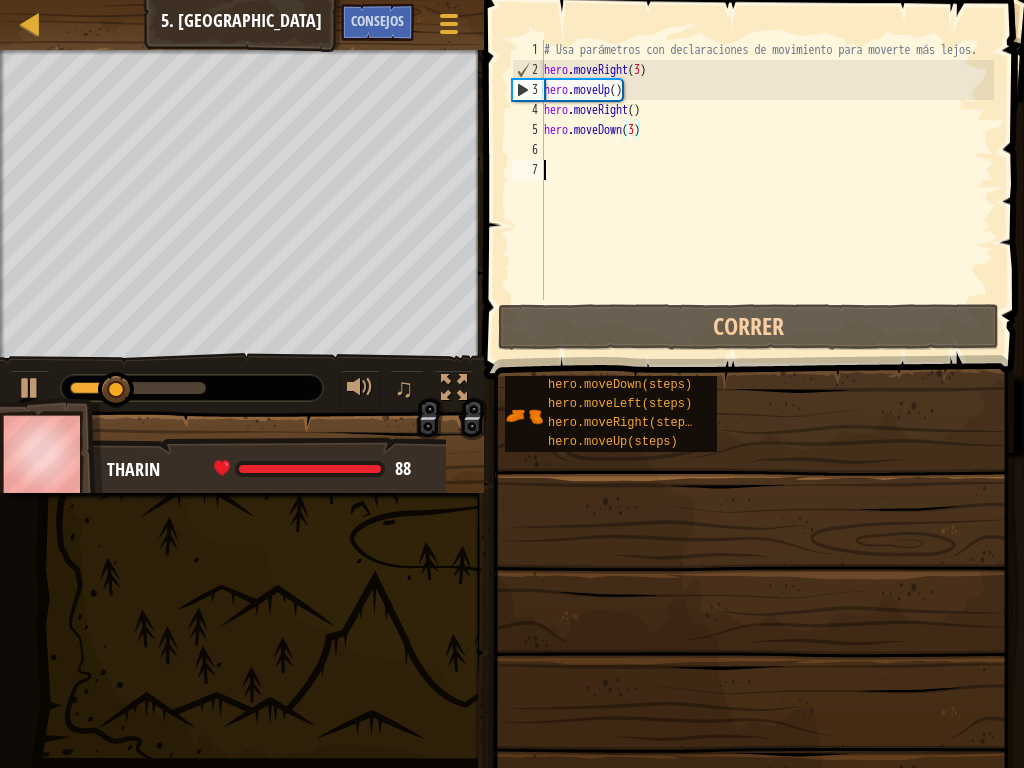 click on "# Usa parámetros con declaraciones de movimiento para moverte más lejos. hero . moveRight ( 3 ) hero . moveUp ( ) hero . moveRight ( ) hero . moveDown ( 3 )" at bounding box center [767, 190] 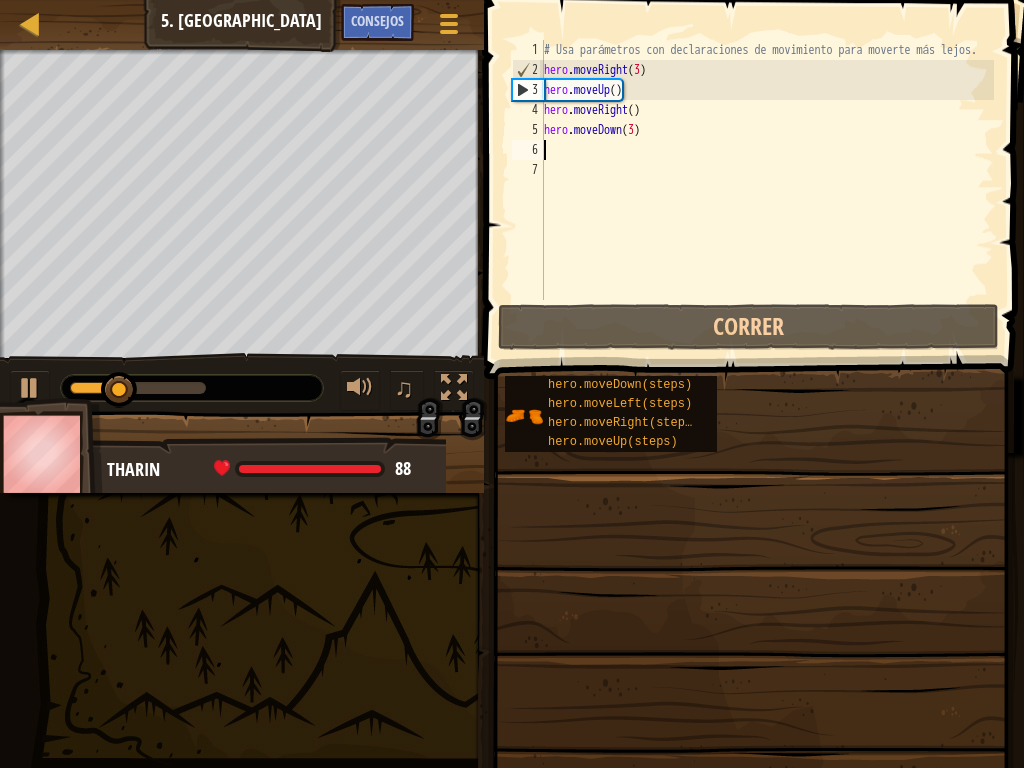 click on "# Usa parámetros con declaraciones de movimiento para moverte más lejos. hero . moveRight ( 3 ) hero . moveUp ( ) hero . moveRight ( ) hero . moveDown ( 3 )" at bounding box center [767, 190] 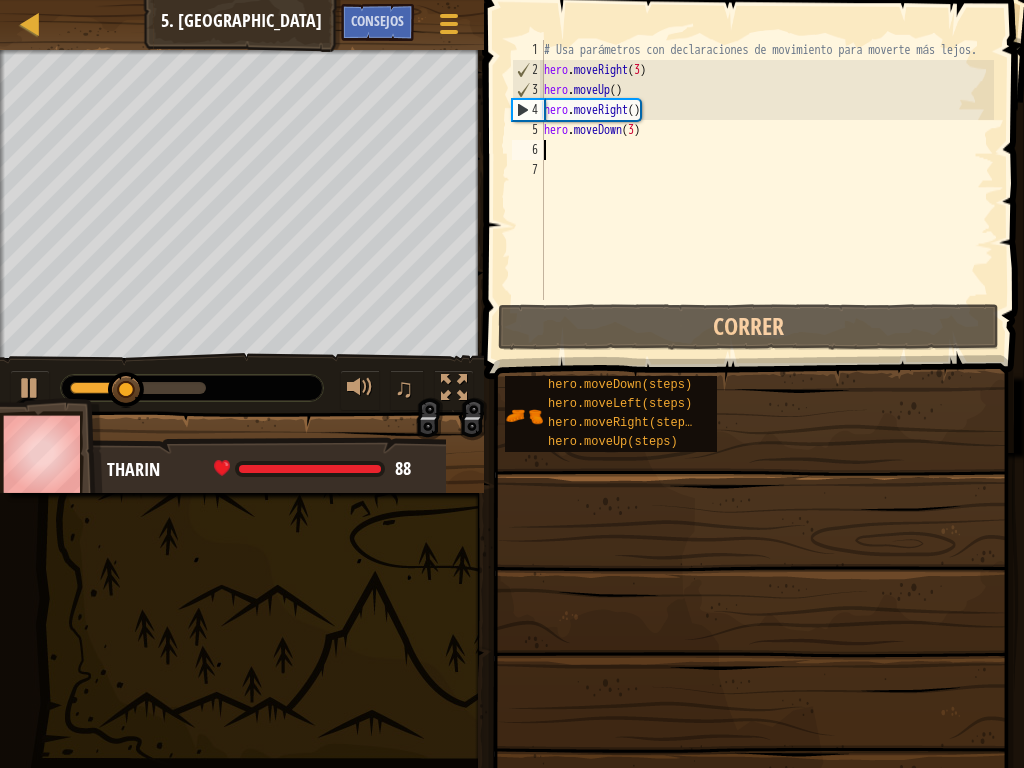 scroll, scrollTop: 9, scrollLeft: 0, axis: vertical 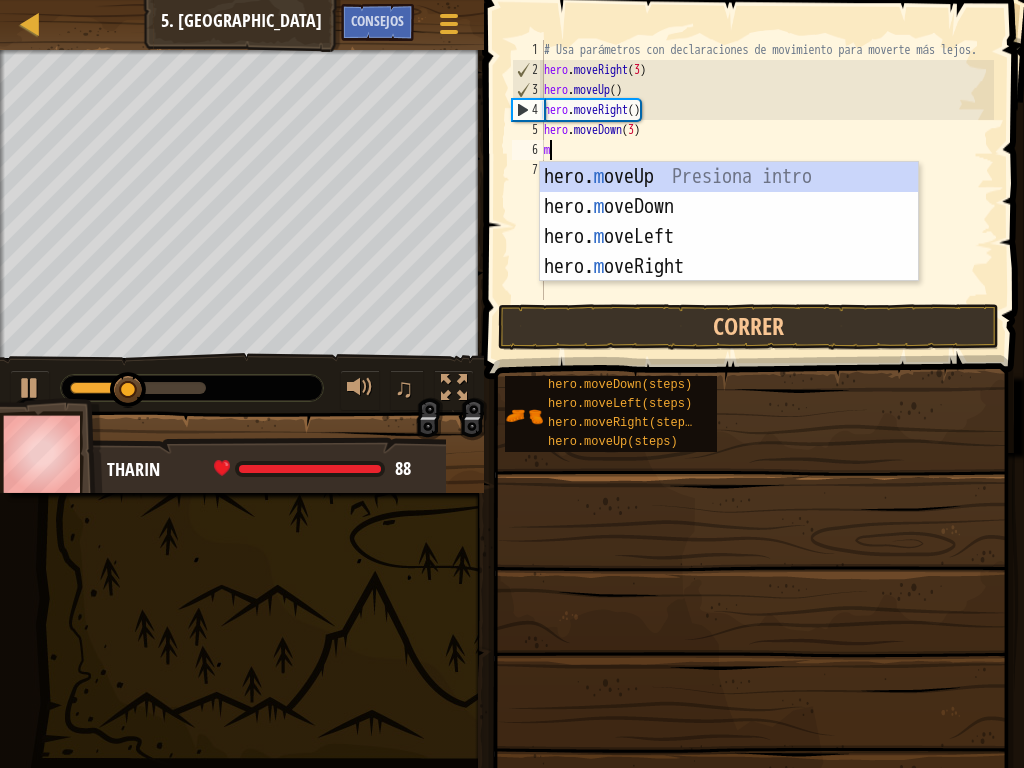 type on "mo" 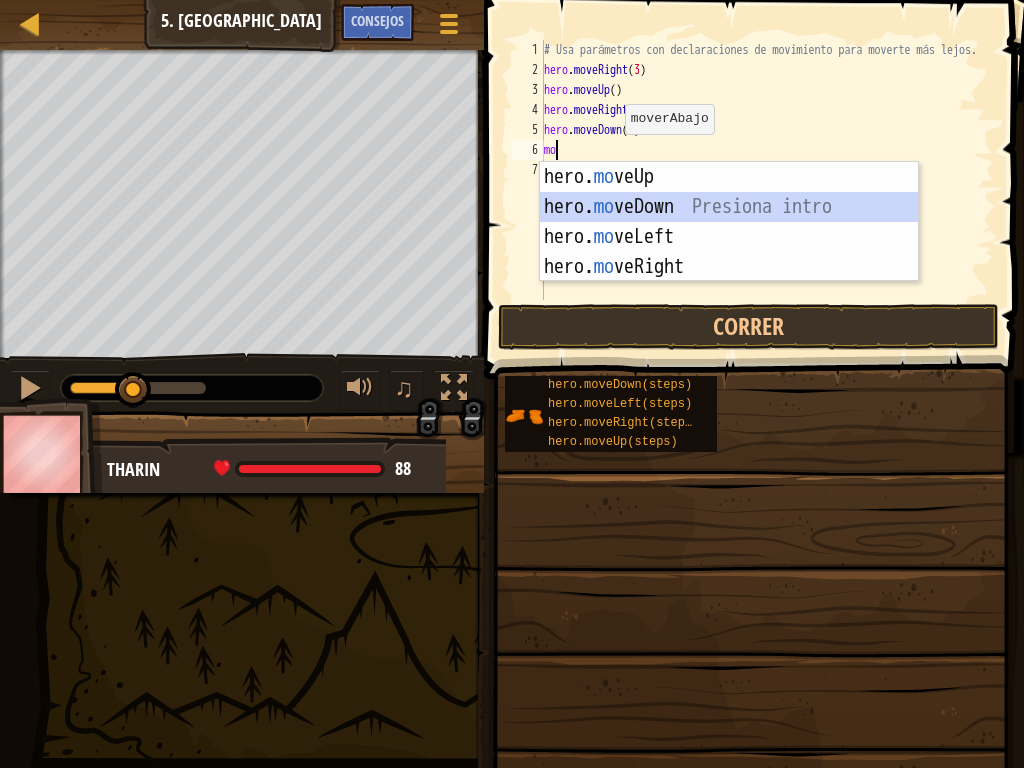 click on "hero. mo veUp Presiona intro hero. mo veDown Presiona intro hero. mo veLeft Presiona intro hero. mo veRight Presiona intro" at bounding box center [729, 252] 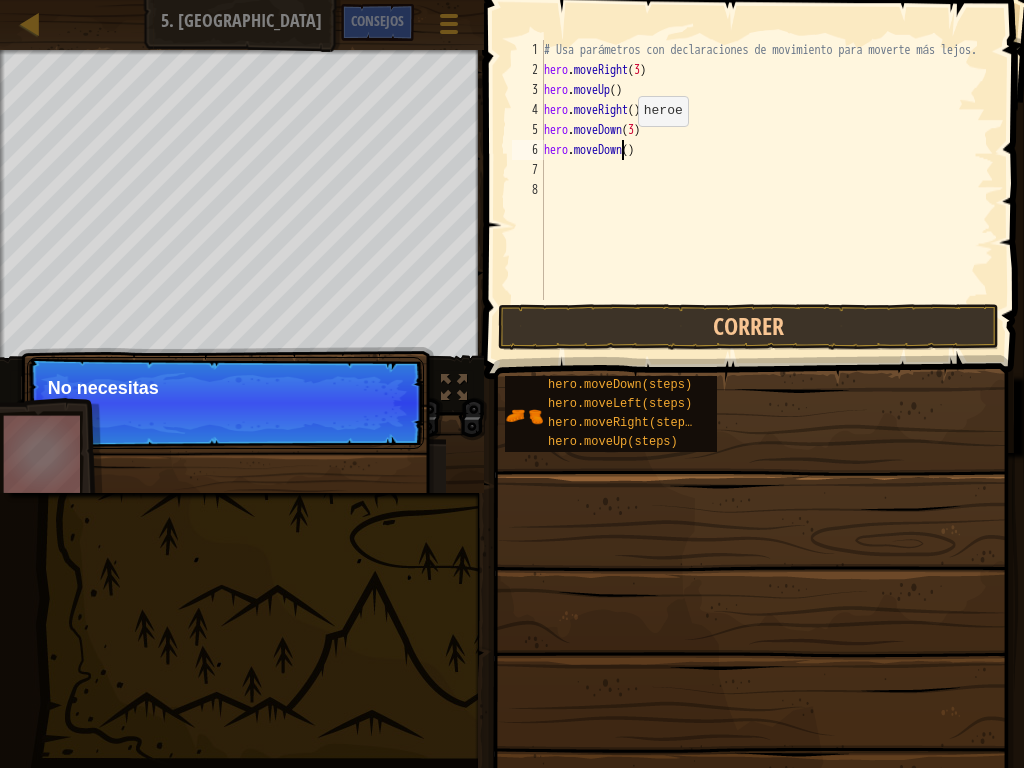 click on "# Usa parámetros con declaraciones de movimiento para moverte más lejos. hero . moveRight ( 3 ) hero . moveUp ( ) hero . moveRight ( ) hero . moveDown ( 3 ) hero . moveDown ( )" at bounding box center [767, 190] 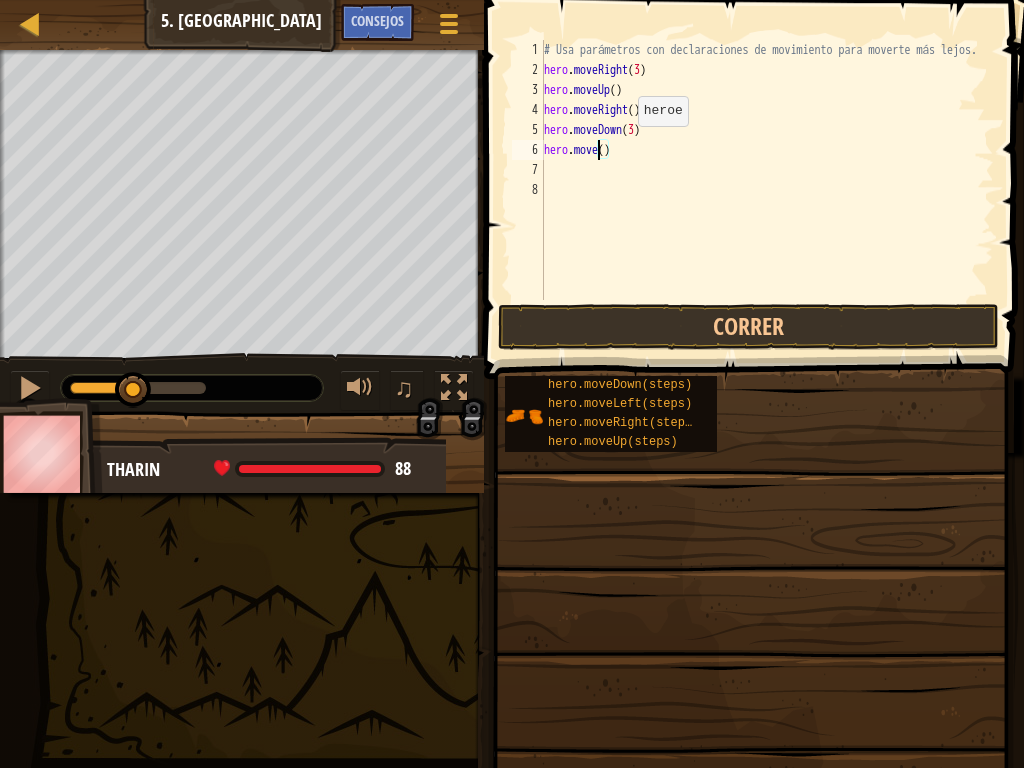 scroll, scrollTop: 9, scrollLeft: 5, axis: both 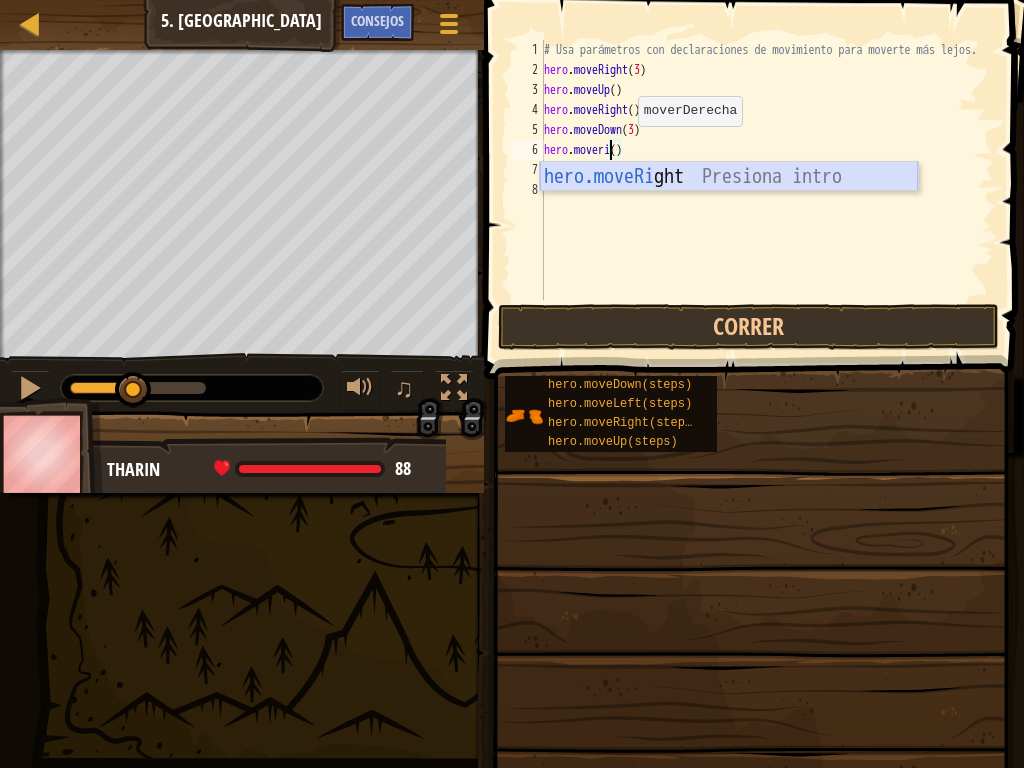 click on "hero.moveRi ght Presiona intro" at bounding box center [729, 207] 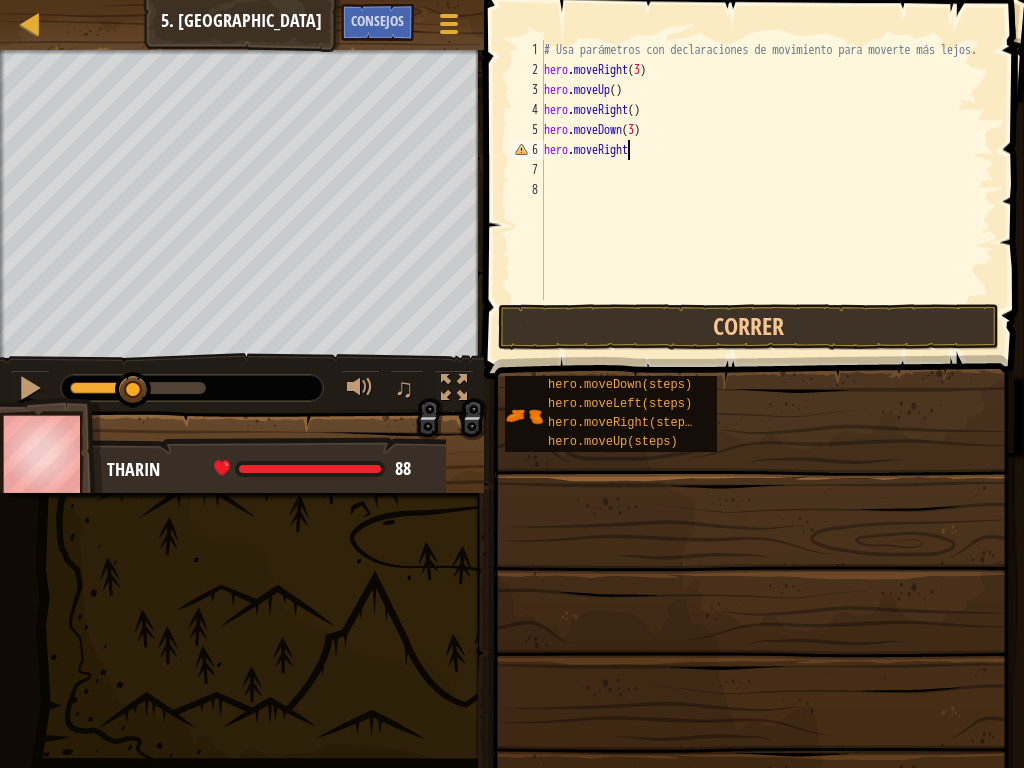 scroll, scrollTop: 9, scrollLeft: 7, axis: both 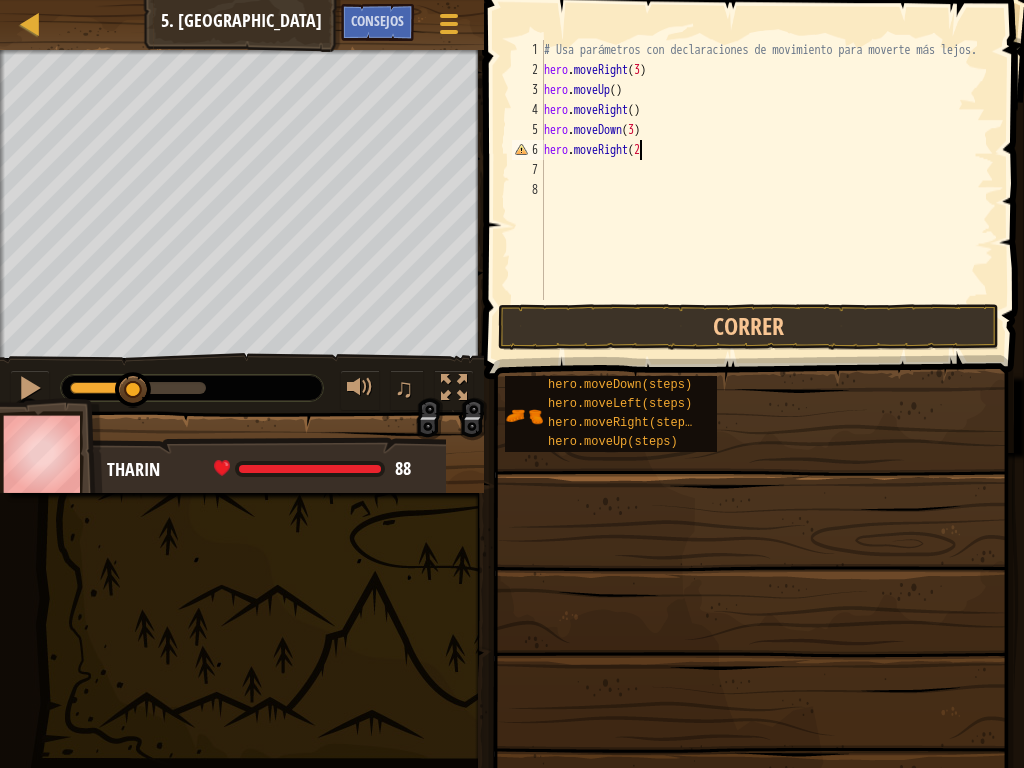 type on "hero.moveRight(2)" 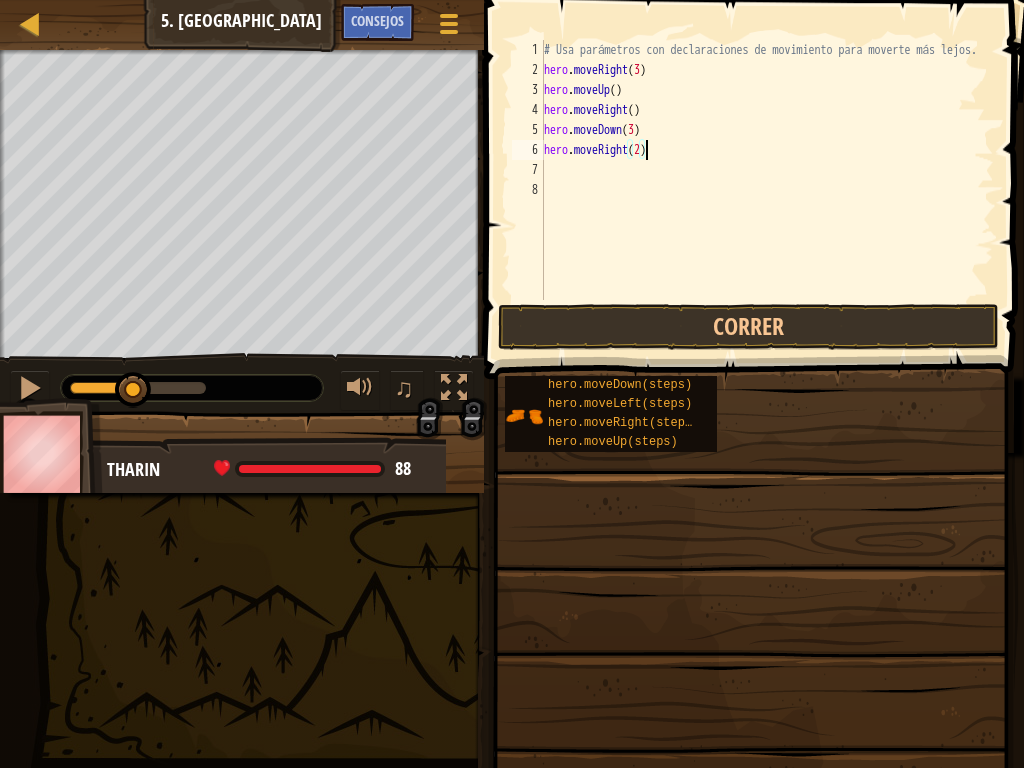 scroll, scrollTop: 9, scrollLeft: 0, axis: vertical 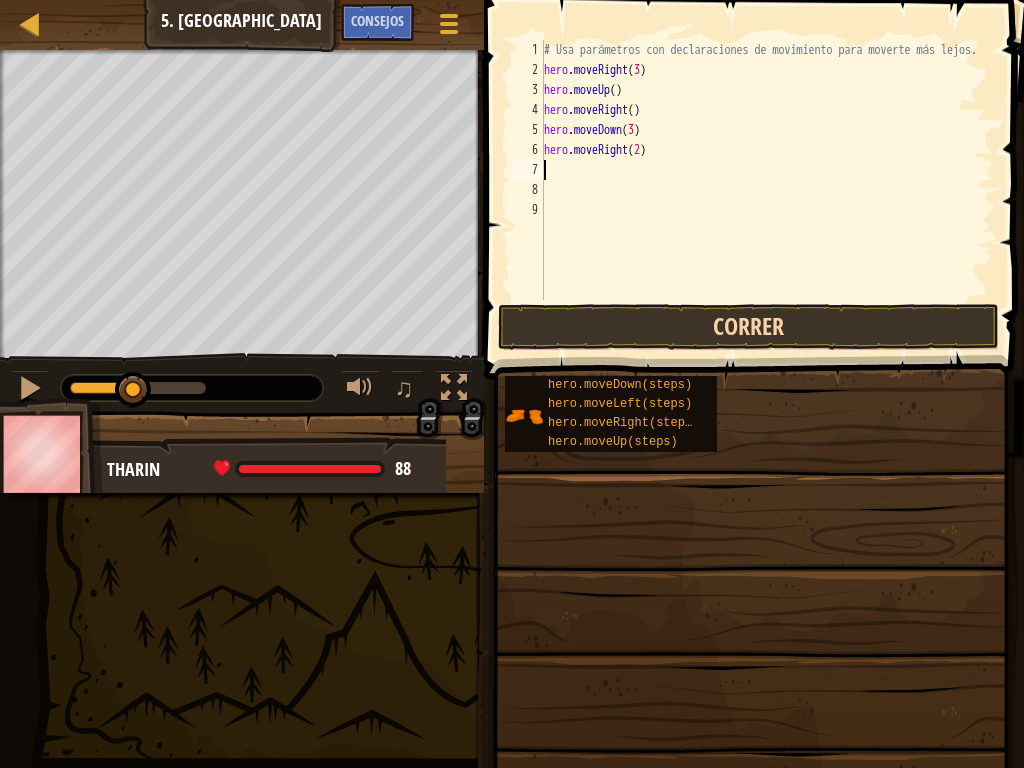 type 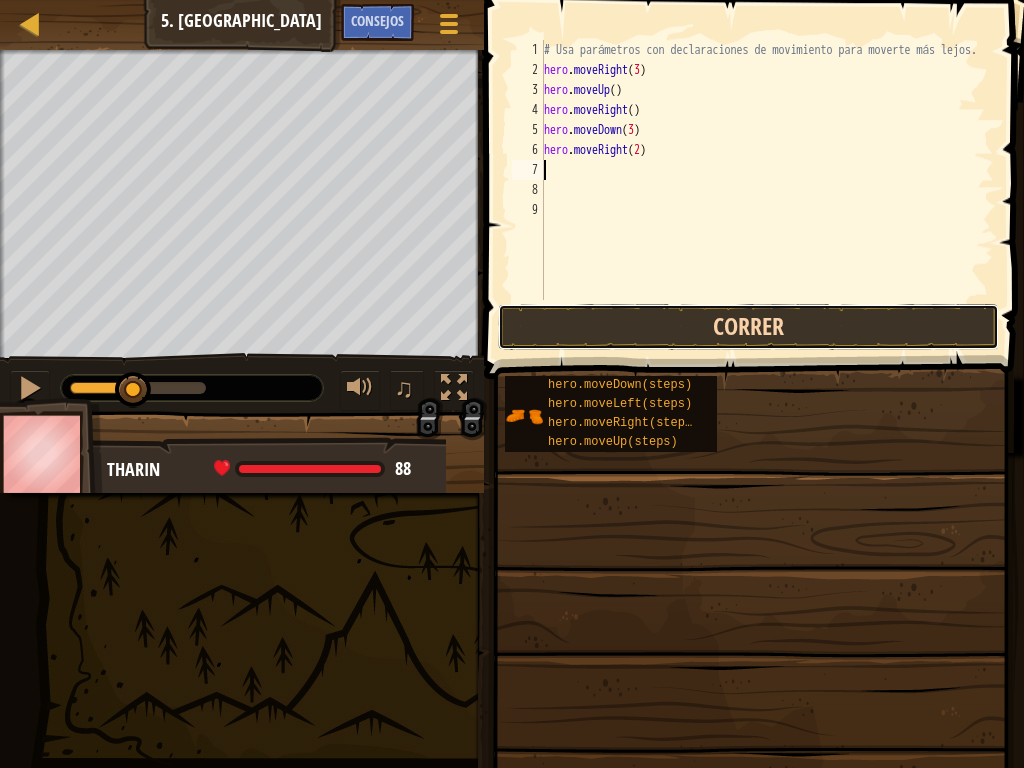 drag, startPoint x: 671, startPoint y: 309, endPoint x: 672, endPoint y: 331, distance: 22.022715 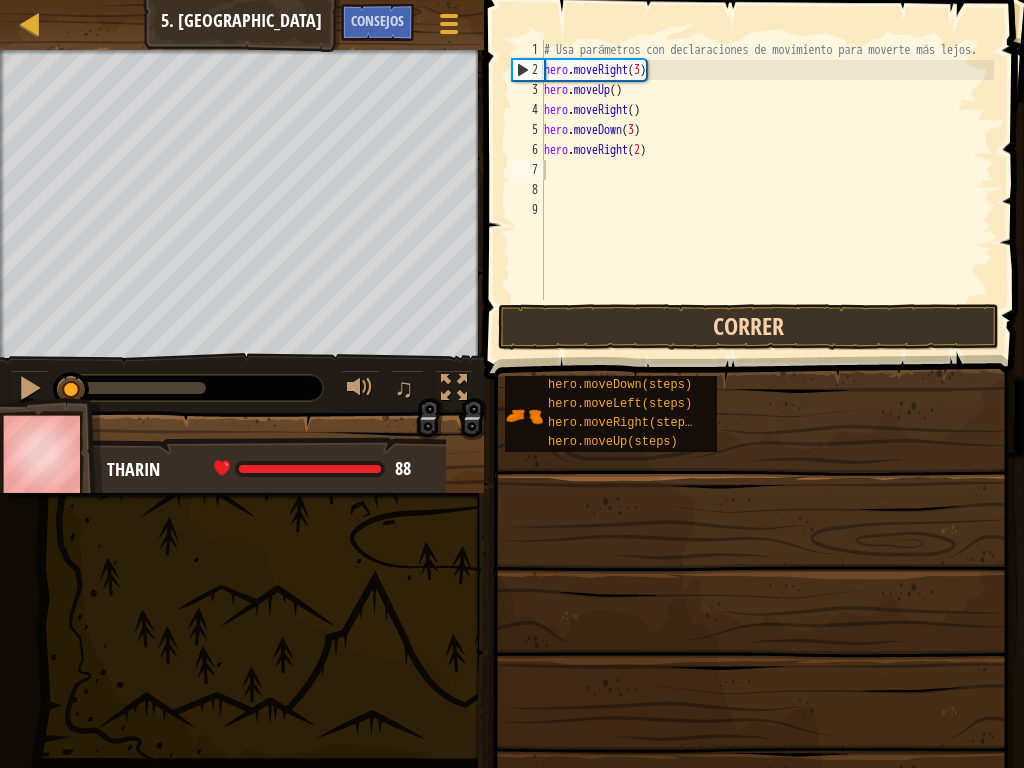 click on "Correr" at bounding box center [748, 327] 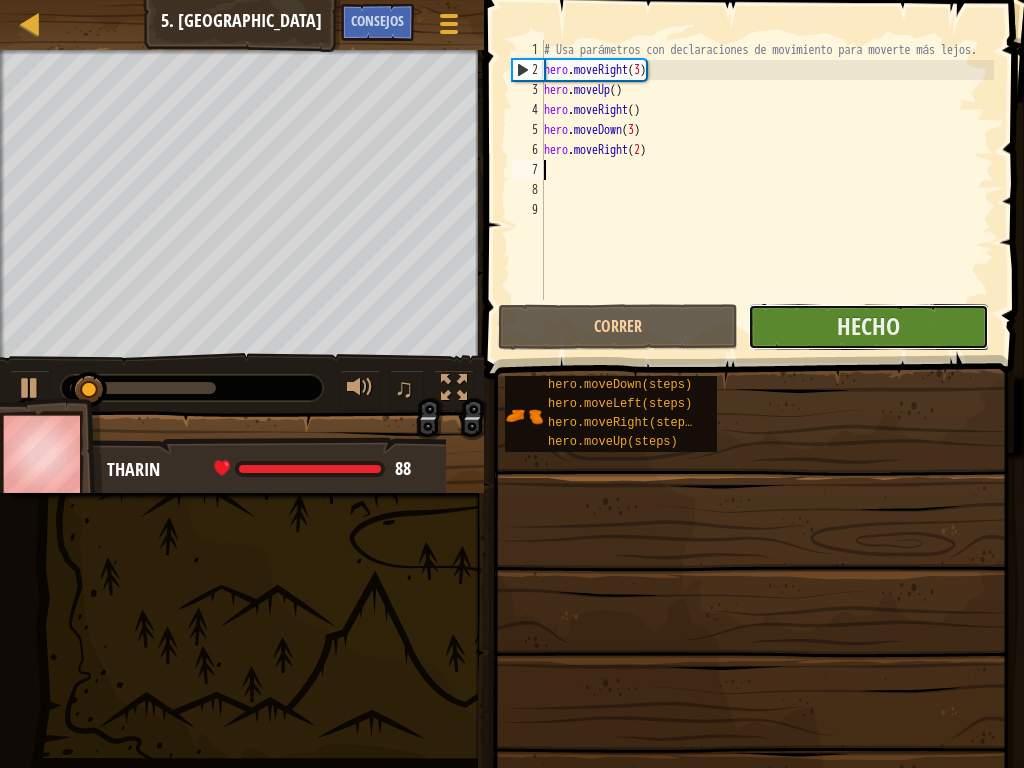 click on "Hecho" at bounding box center (868, 327) 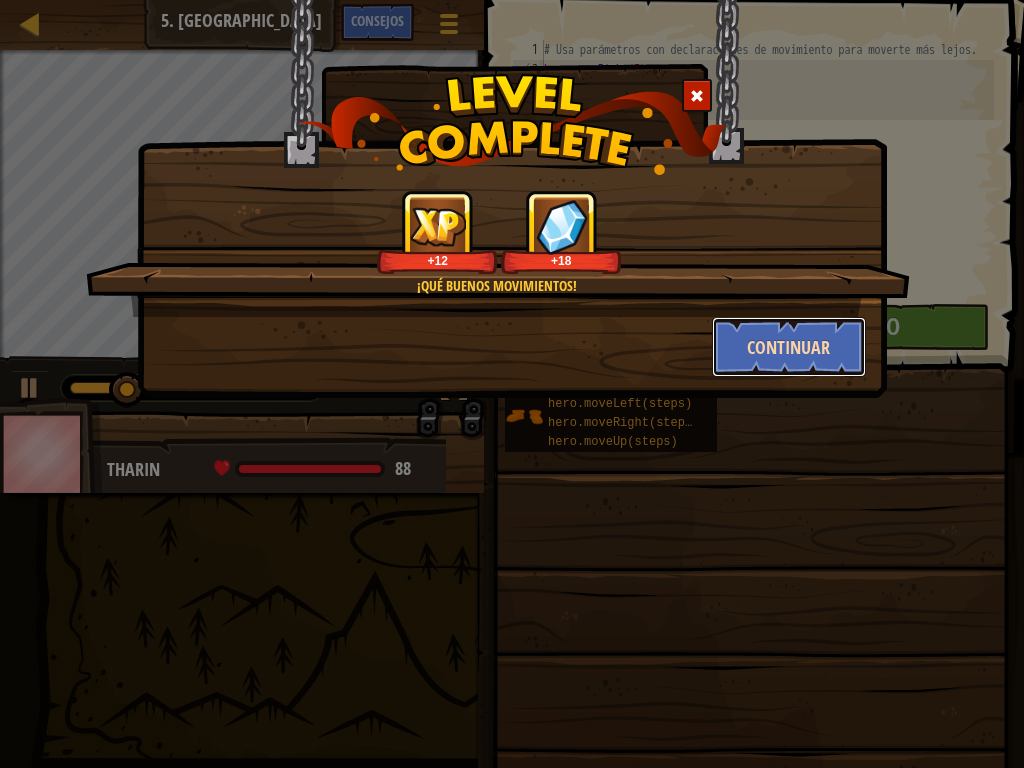 click on "Continuar" at bounding box center (789, 347) 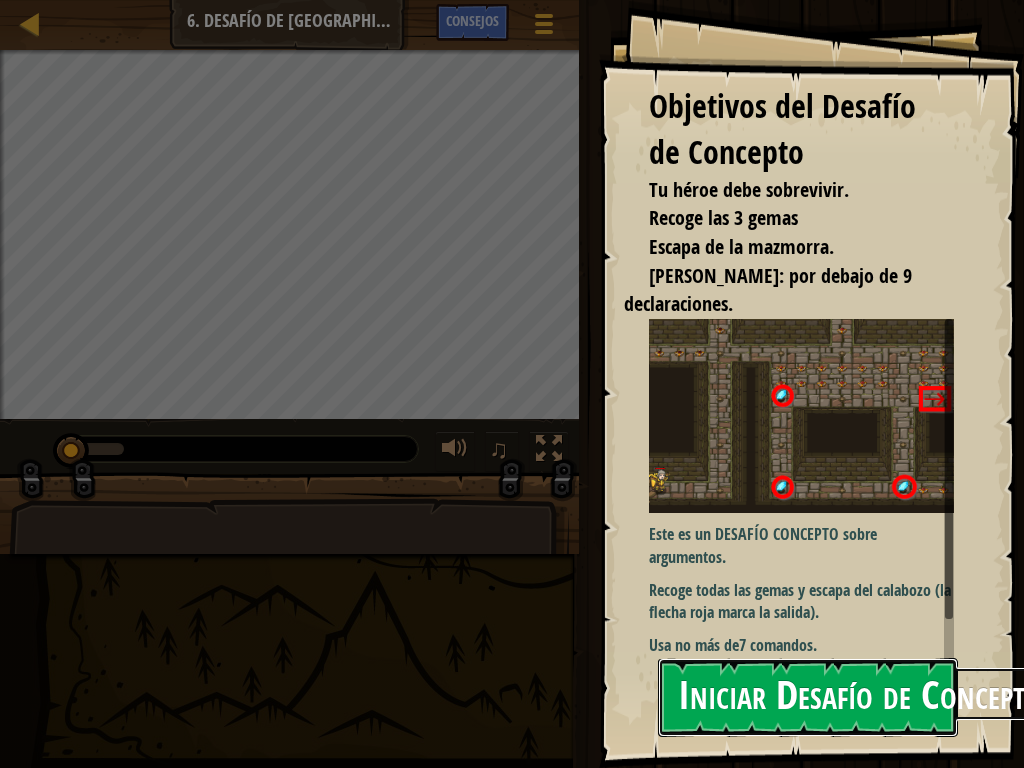 click on "Iniciar Desafío de Conceptos" at bounding box center [808, 697] 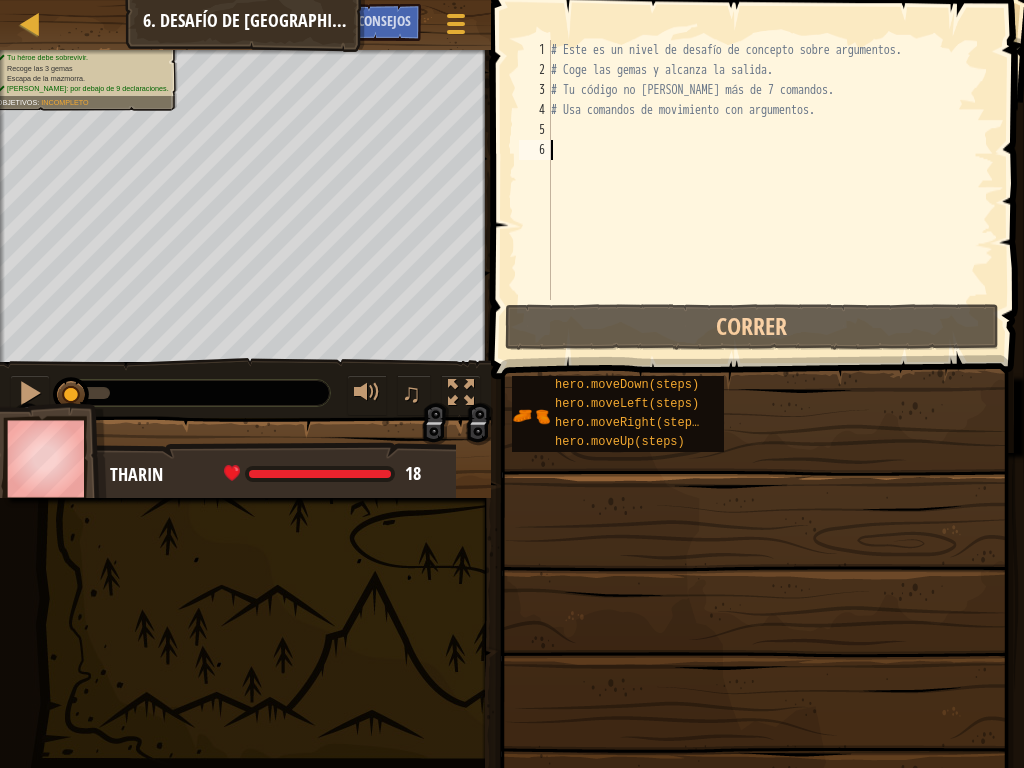 click on "# Este es un nivel de desafío de concepto sobre argumentos. # Coge las gemas y alcanza la salida. # Tu código no [PERSON_NAME] más de 7 comandos. # Usa comandos de movimiento con argumentos." at bounding box center (770, 190) 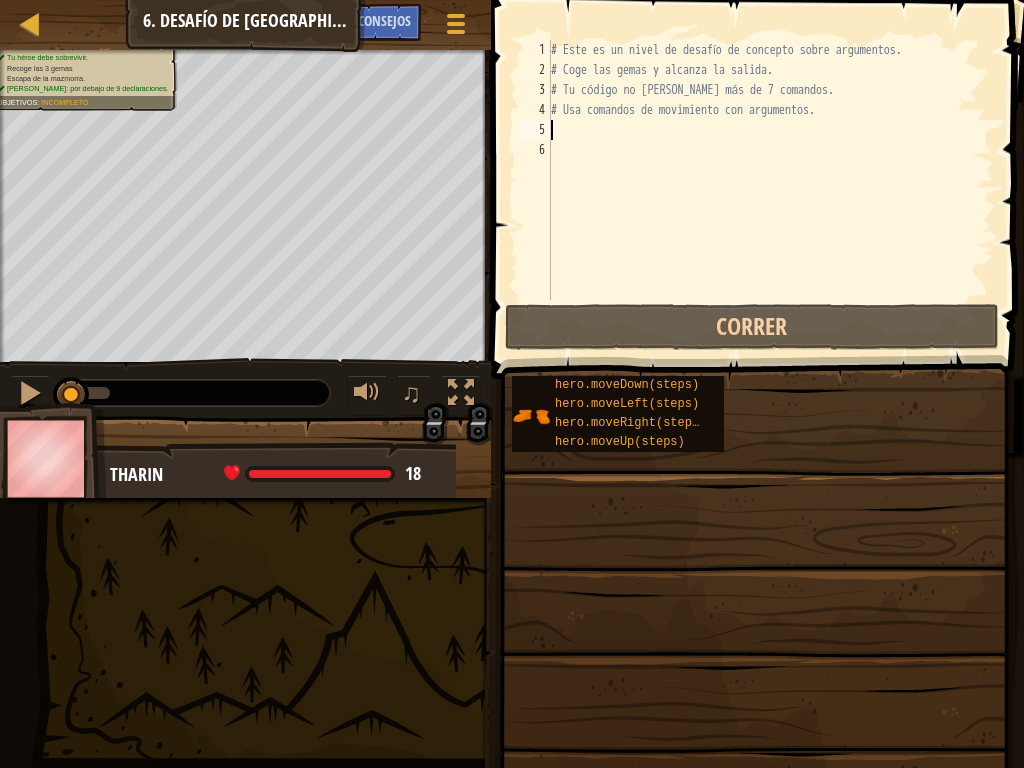 type on "m" 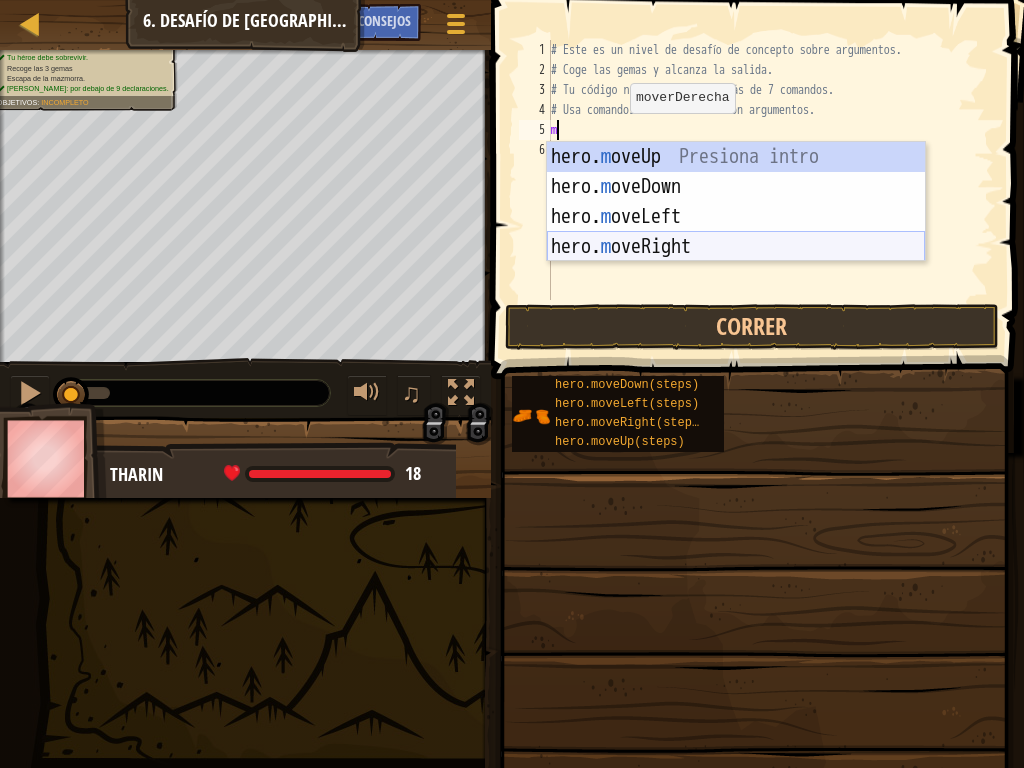 click on "hero. m oveUp Presiona intro hero. m oveDown Presiona intro hero. m oveLeft Presiona intro hero. m oveRight Presiona intro" at bounding box center (736, 232) 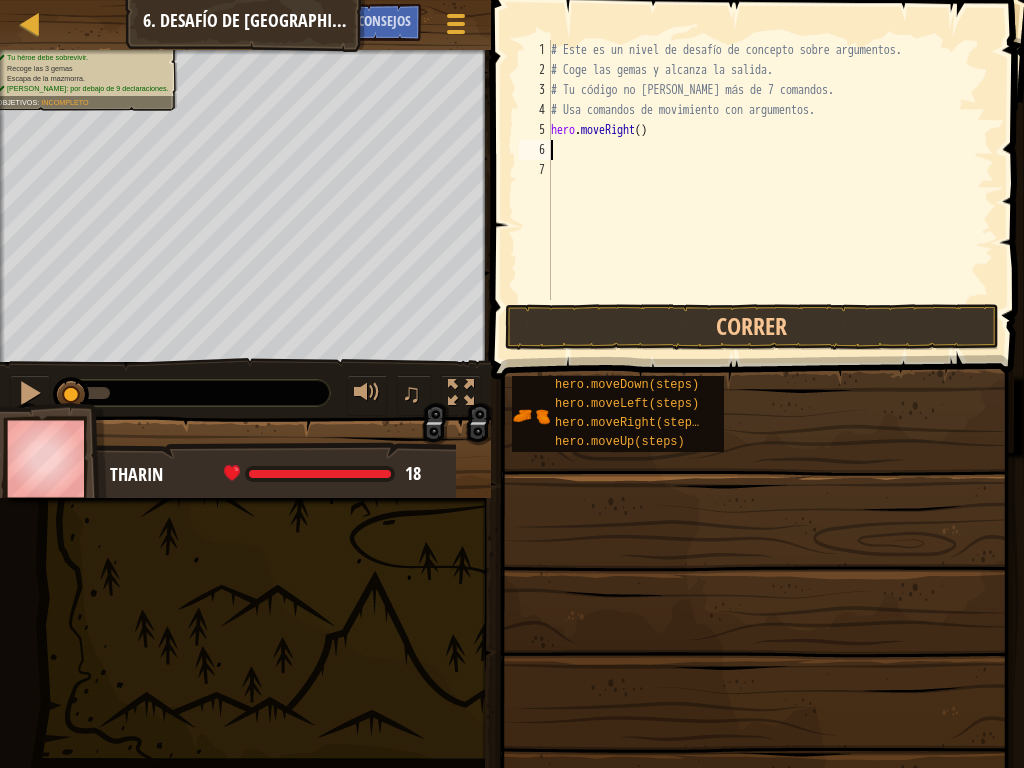 scroll, scrollTop: 9, scrollLeft: 0, axis: vertical 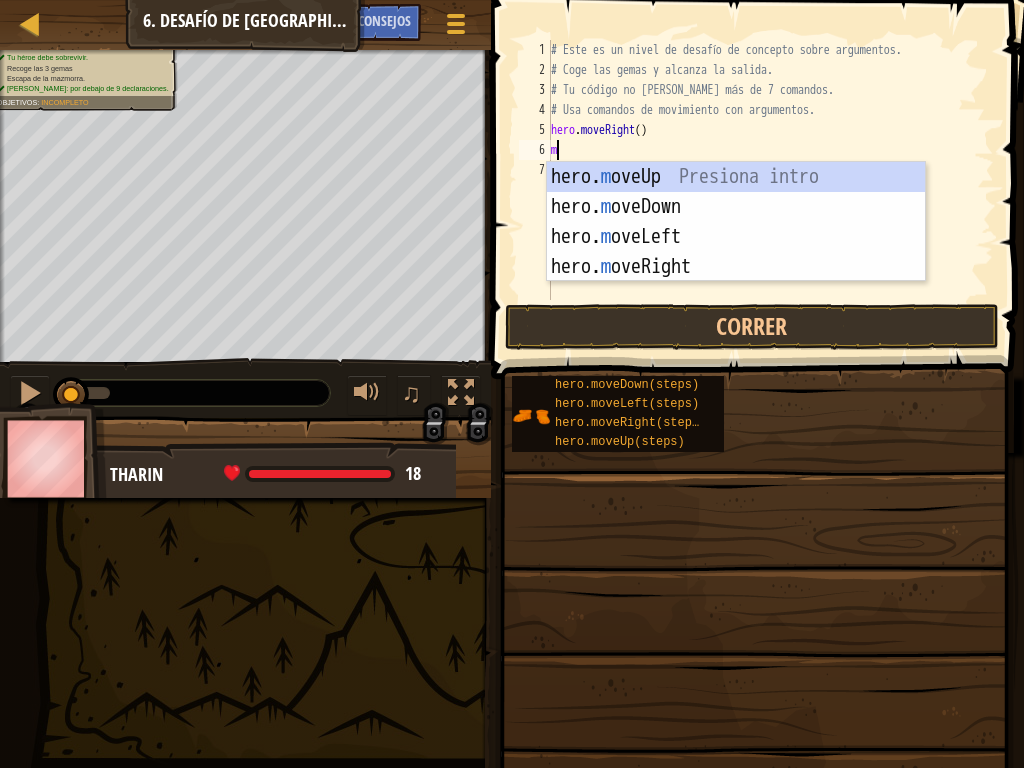 type on "mo" 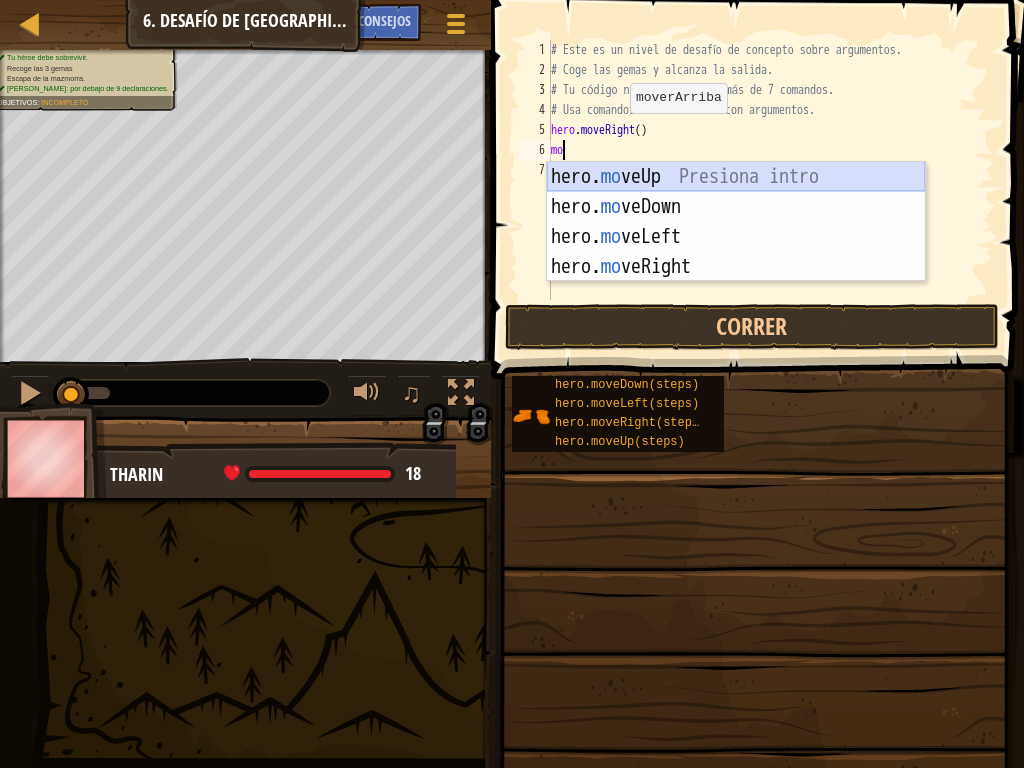 click on "hero. mo veUp Presiona intro hero. mo veDown Presiona intro hero. mo veLeft Presiona intro hero. mo veRight Presiona intro" at bounding box center [736, 252] 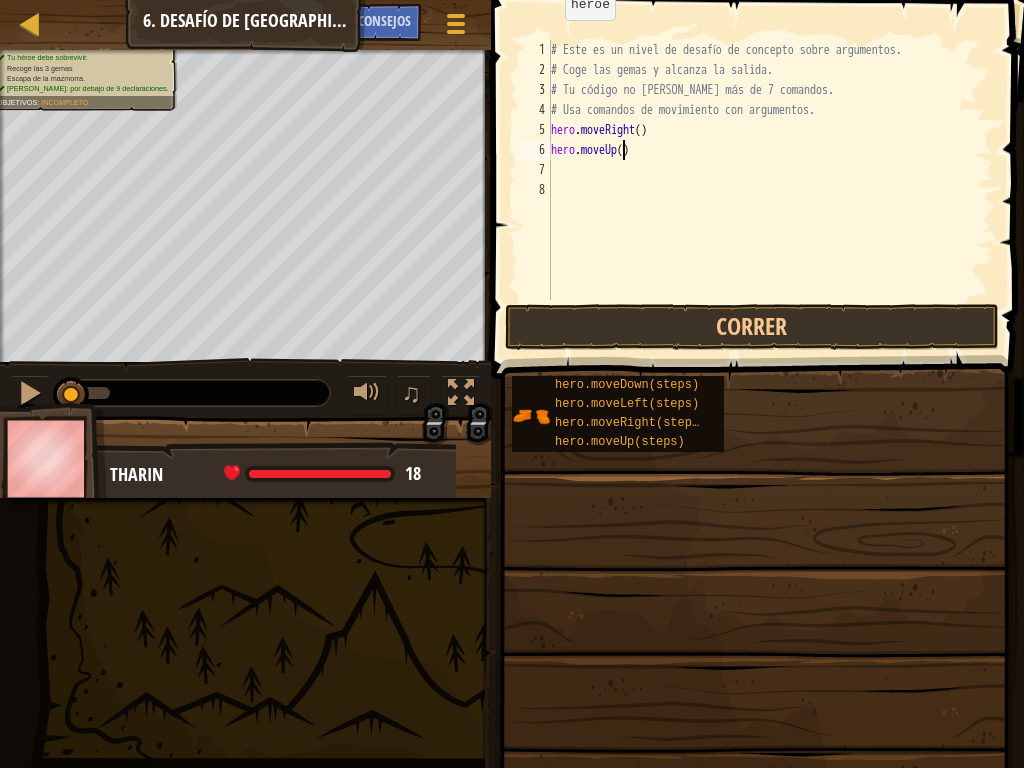 click on "# Este es un nivel de desafío de concepto sobre argumentos. # Coge las gemas y alcanza la salida. # Tu código no [PERSON_NAME] más de 7 comandos. # Usa comandos de movimiento con argumentos. hero . moveRight ( ) hero . moveUp ( )" at bounding box center [770, 190] 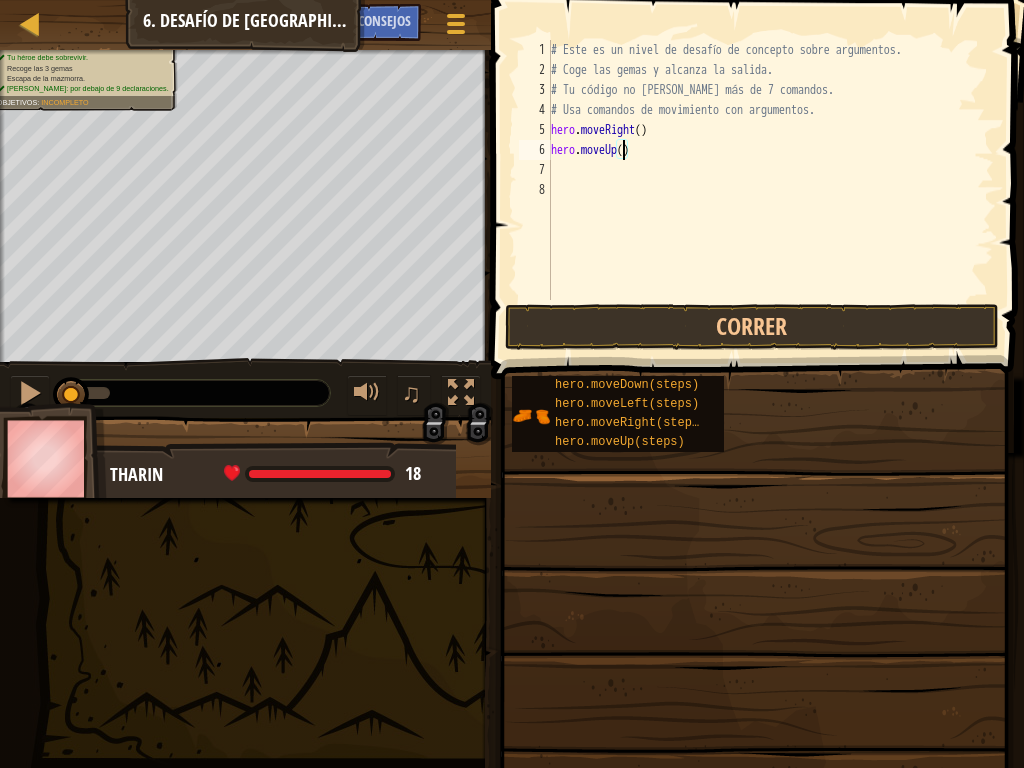 type on "hero.moveUp(4)" 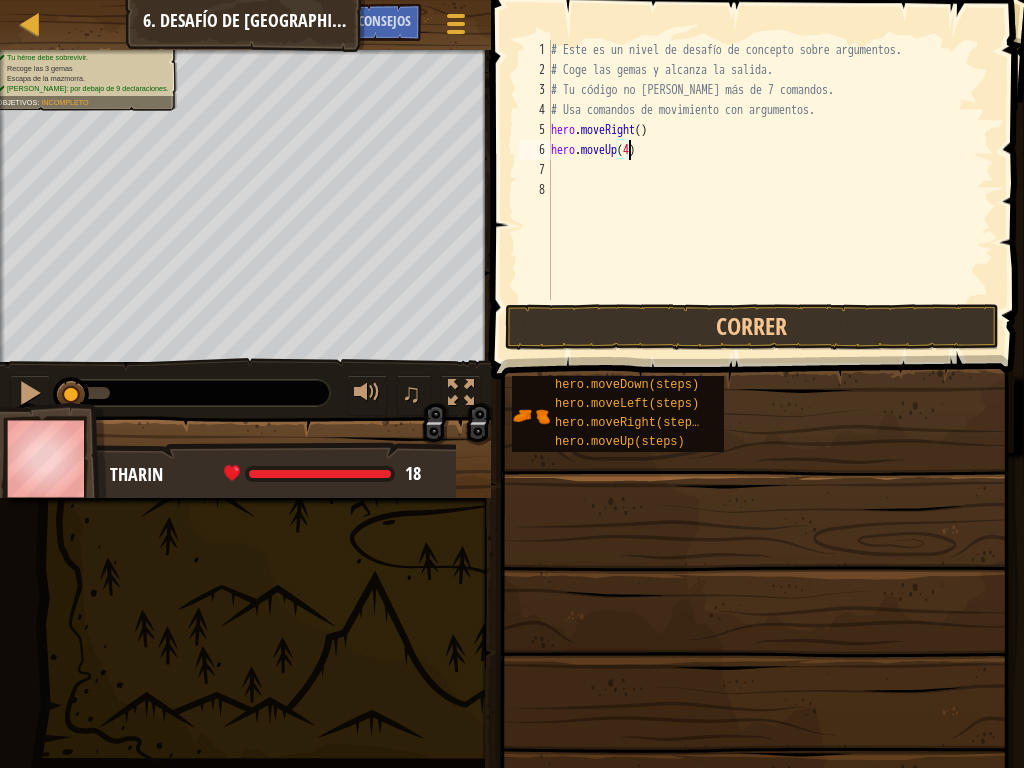 scroll, scrollTop: 9, scrollLeft: 6, axis: both 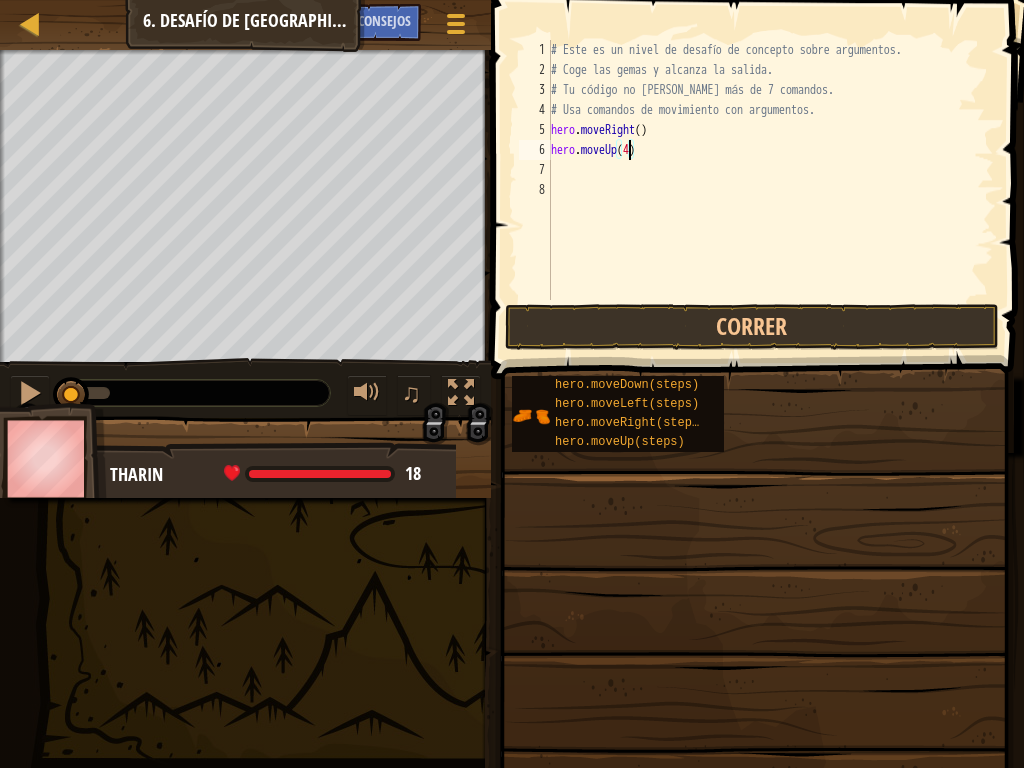 click on "# Este es un nivel de desafío de concepto sobre argumentos. # Coge las gemas y alcanza la salida. # Tu código no [PERSON_NAME] más de 7 comandos. # Usa comandos de movimiento con argumentos. hero . moveRight ( ) hero . moveUp ( 4 )" at bounding box center (770, 190) 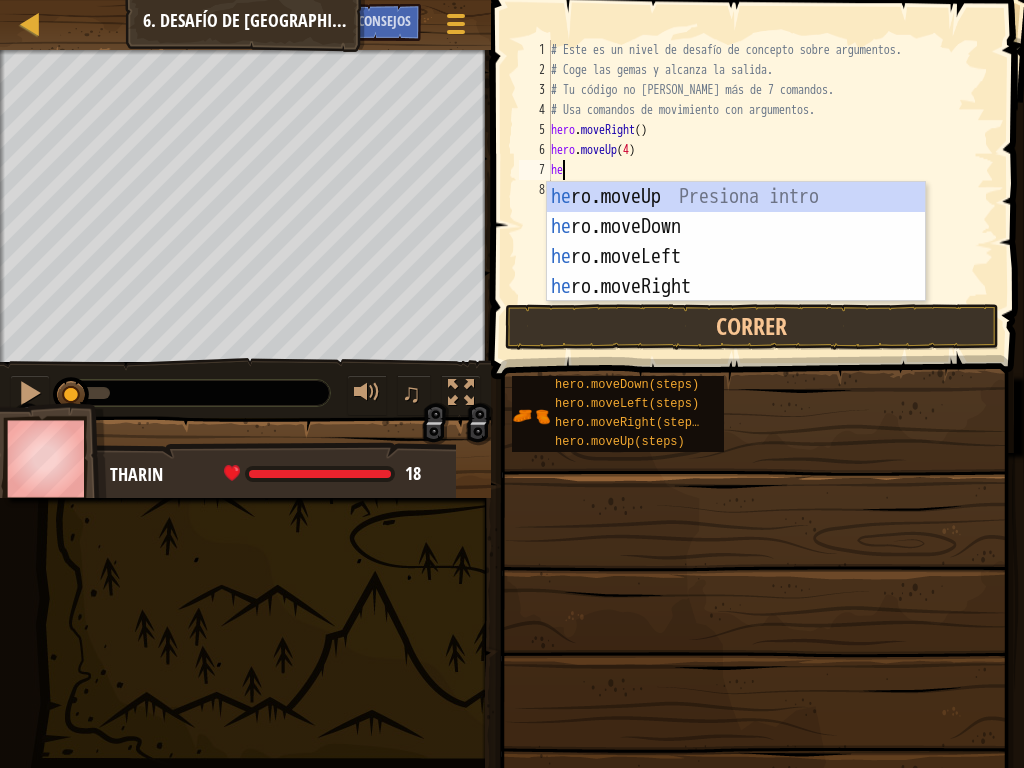 scroll, scrollTop: 9, scrollLeft: 0, axis: vertical 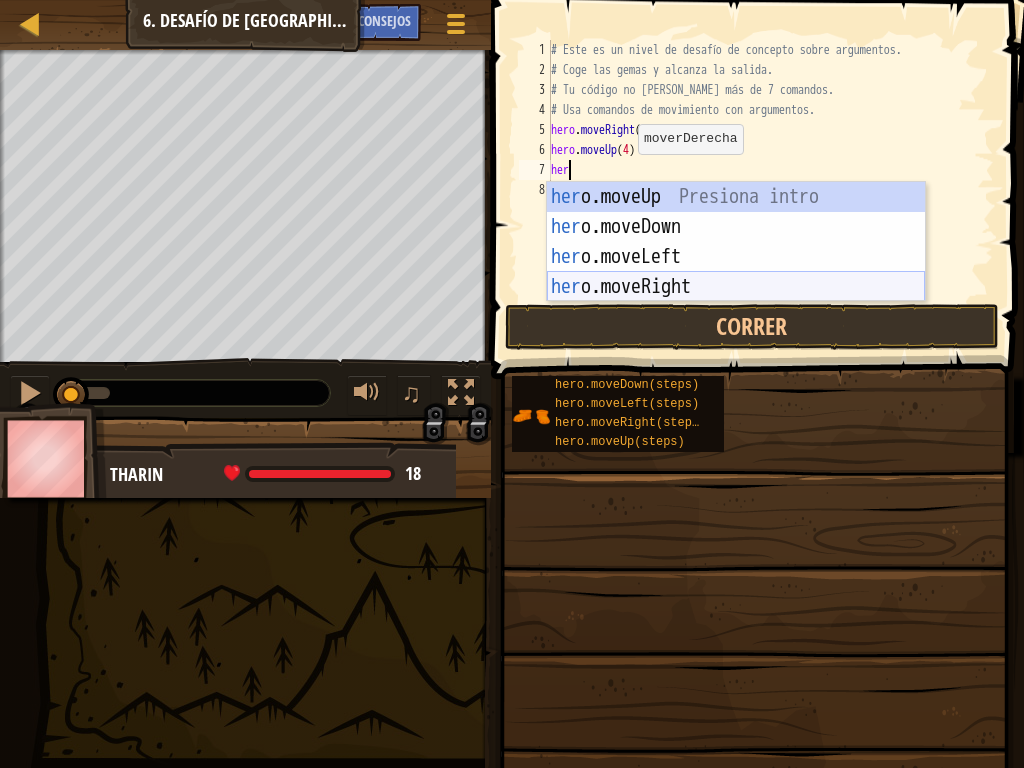 click on "her o.moveUp Presiona intro her o.moveDown Presiona intro her o.moveLeft Presiona intro her o.moveRight Presiona intro" at bounding box center (736, 272) 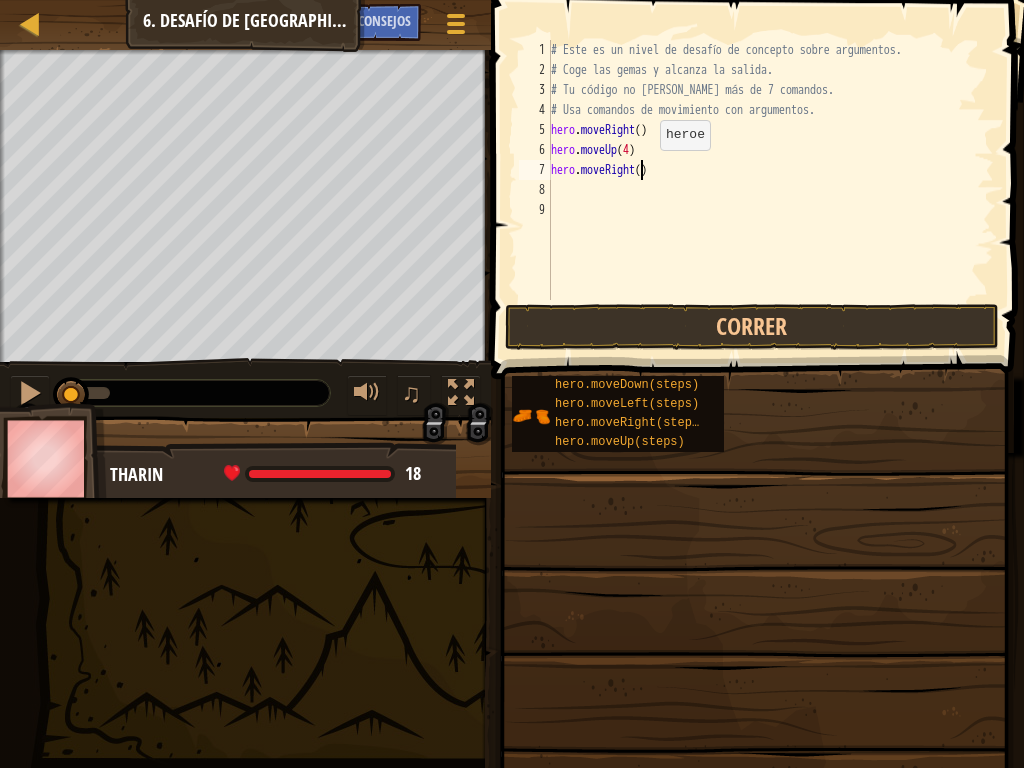 click on "# Este es un nivel de desafío de concepto sobre argumentos. # Coge las gemas y alcanza la salida. # Tu código no [PERSON_NAME] más de 7 comandos. # Usa comandos de movimiento con argumentos. hero . moveRight ( ) hero . moveUp ( 4 ) hero . moveRight ( )" at bounding box center (770, 190) 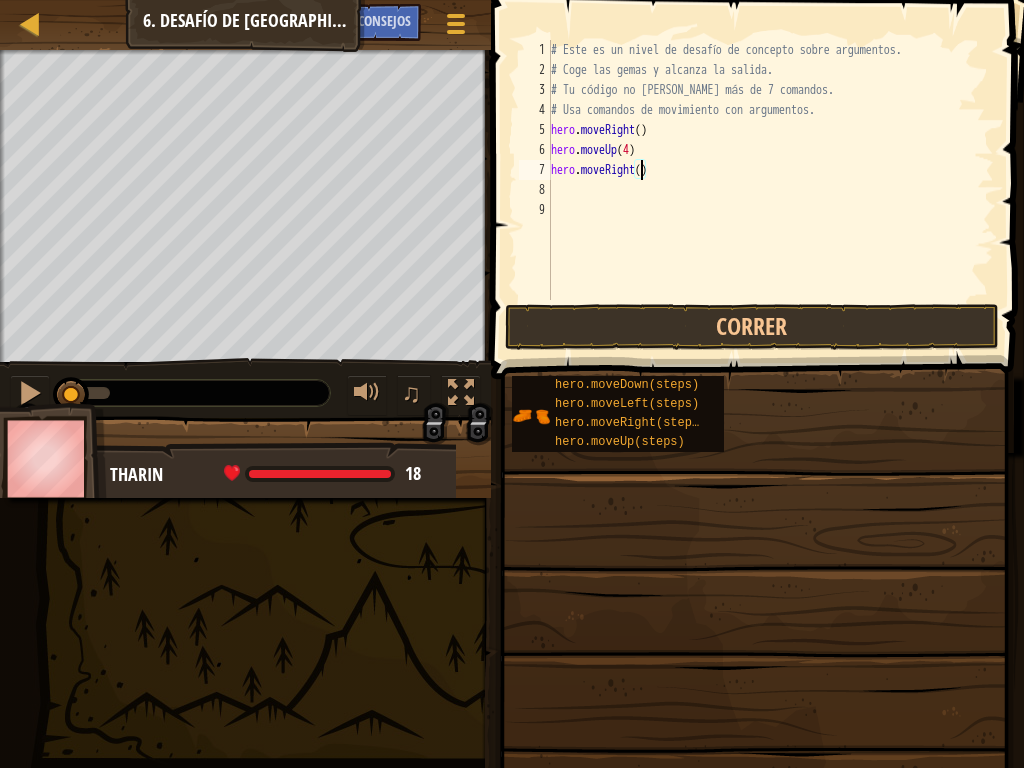 type on "hero.moveRight(2)" 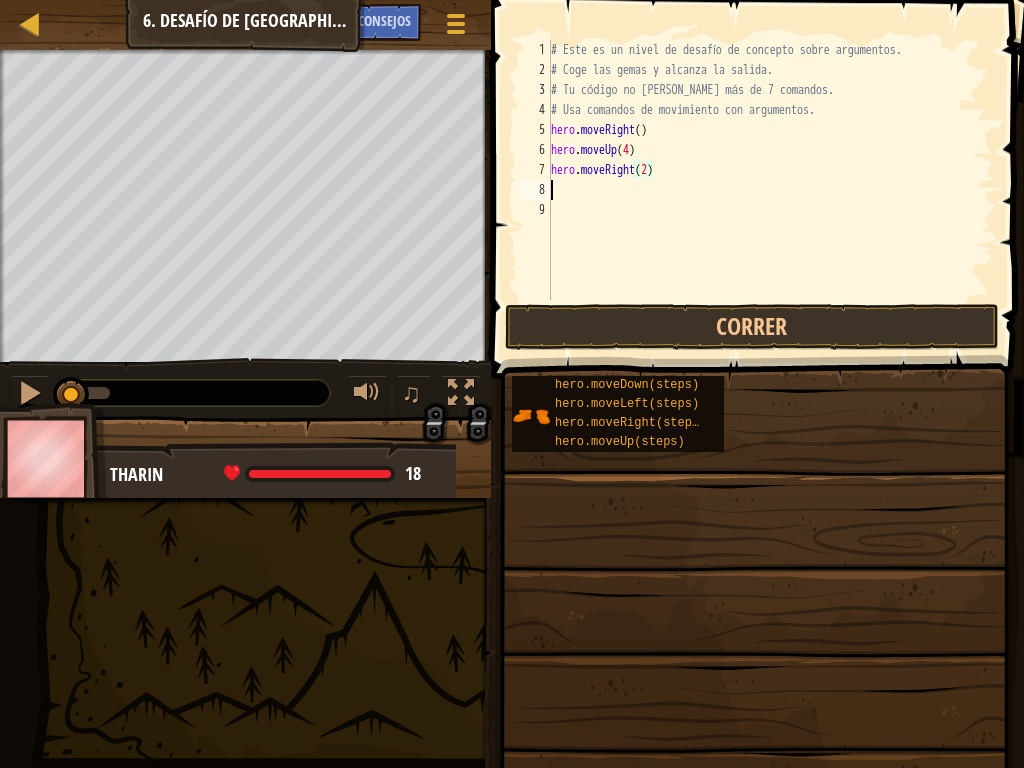 click on "# Este es un nivel de desafío de concepto sobre argumentos. # Coge las gemas y alcanza la salida. # Tu código no [PERSON_NAME] más de 7 comandos. # Usa comandos de movimiento con argumentos. hero . moveRight ( ) hero . moveUp ( 4 ) hero . moveRight ( 2 )" at bounding box center [770, 190] 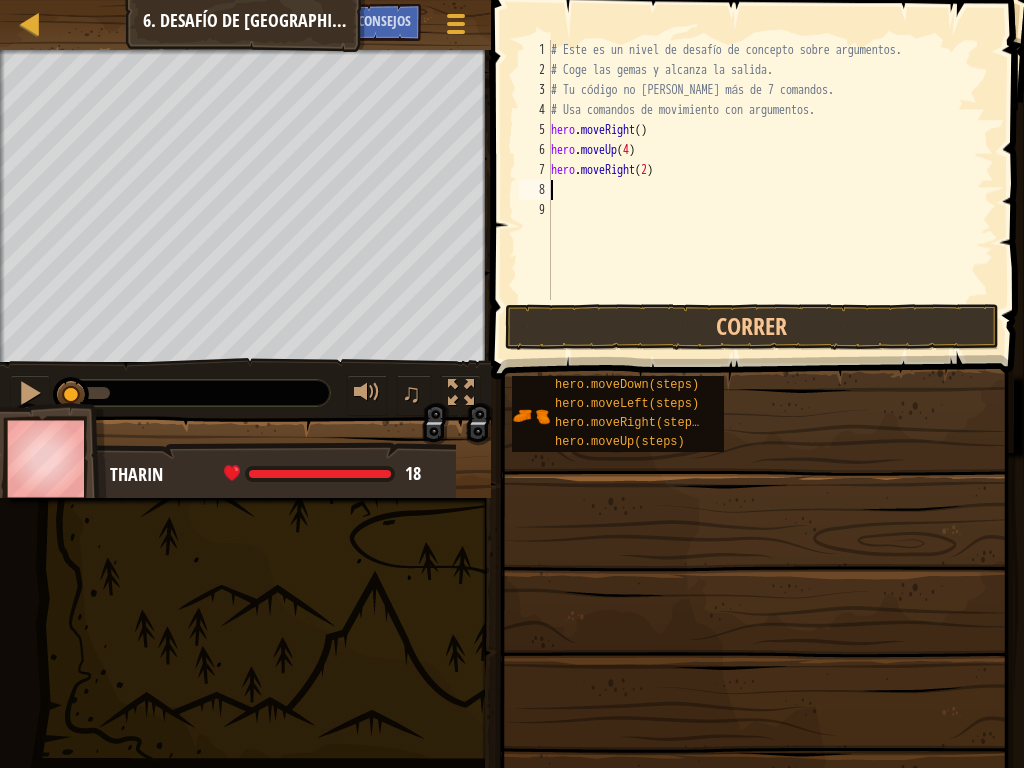 type on "he" 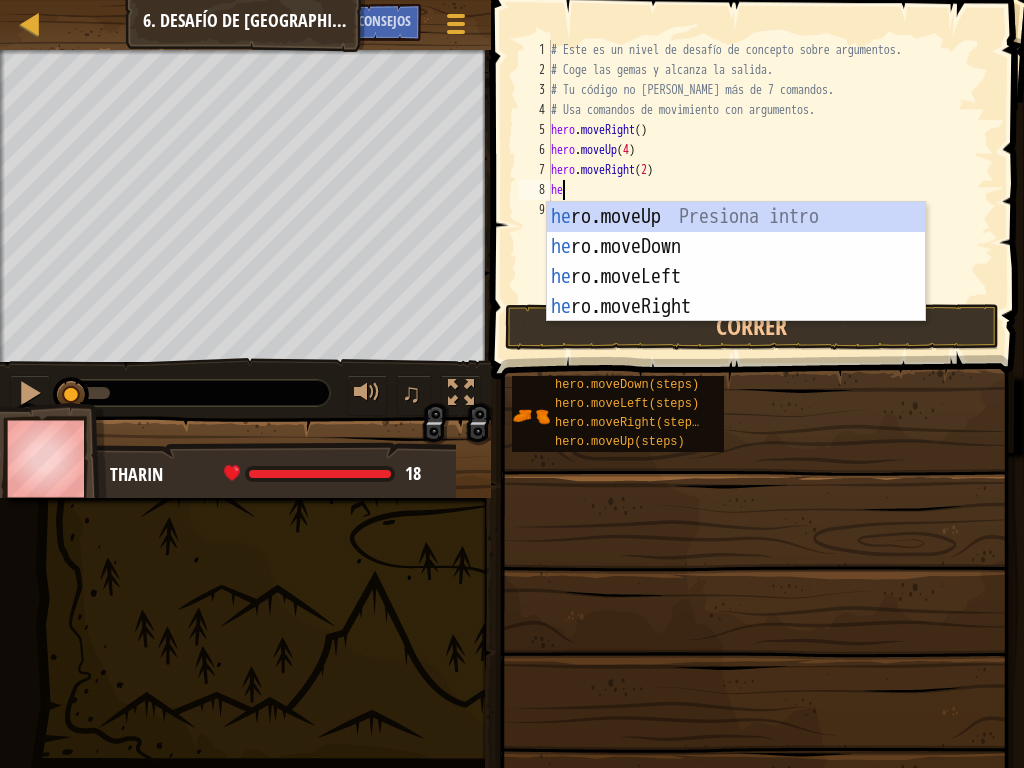 scroll, scrollTop: 9, scrollLeft: 0, axis: vertical 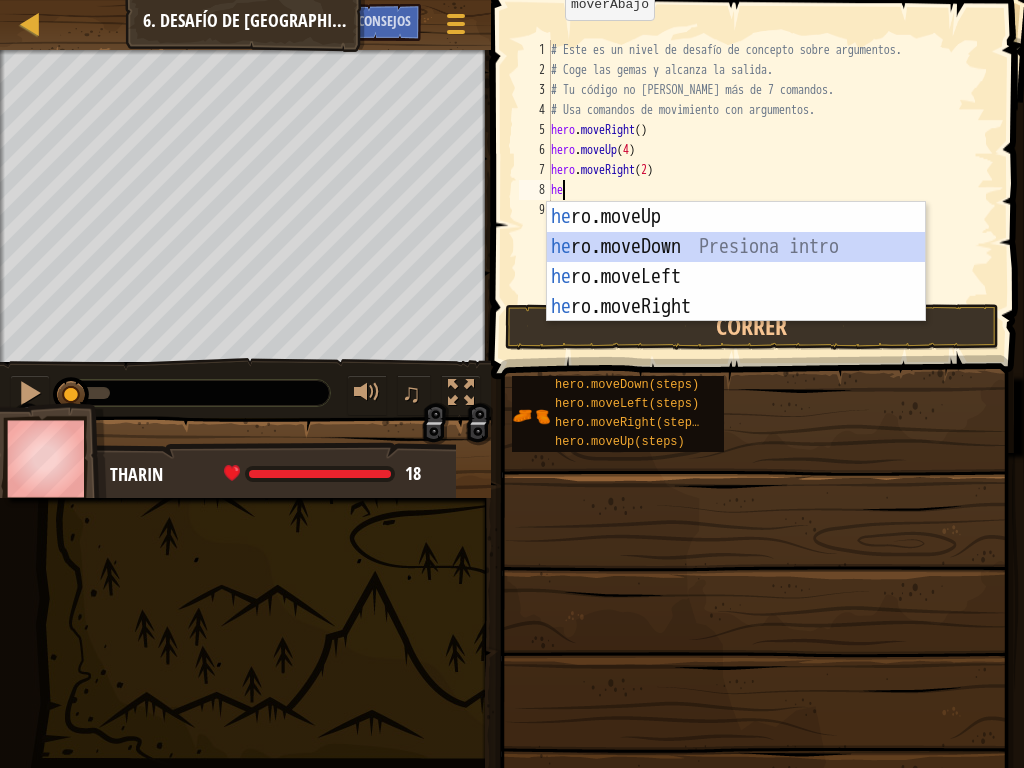 click on "he ro.moveUp Presiona intro he ro.moveDown Presiona intro he ro.moveLeft Presiona intro he ro.moveRight Presiona intro" at bounding box center (736, 292) 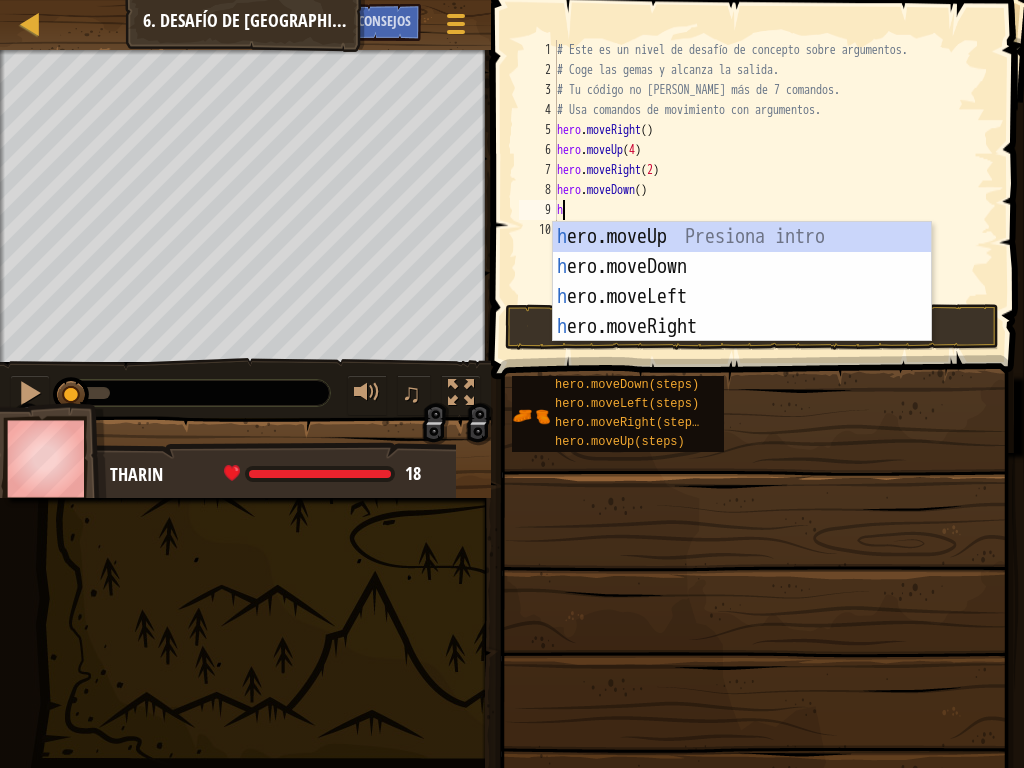 scroll, scrollTop: 9, scrollLeft: 0, axis: vertical 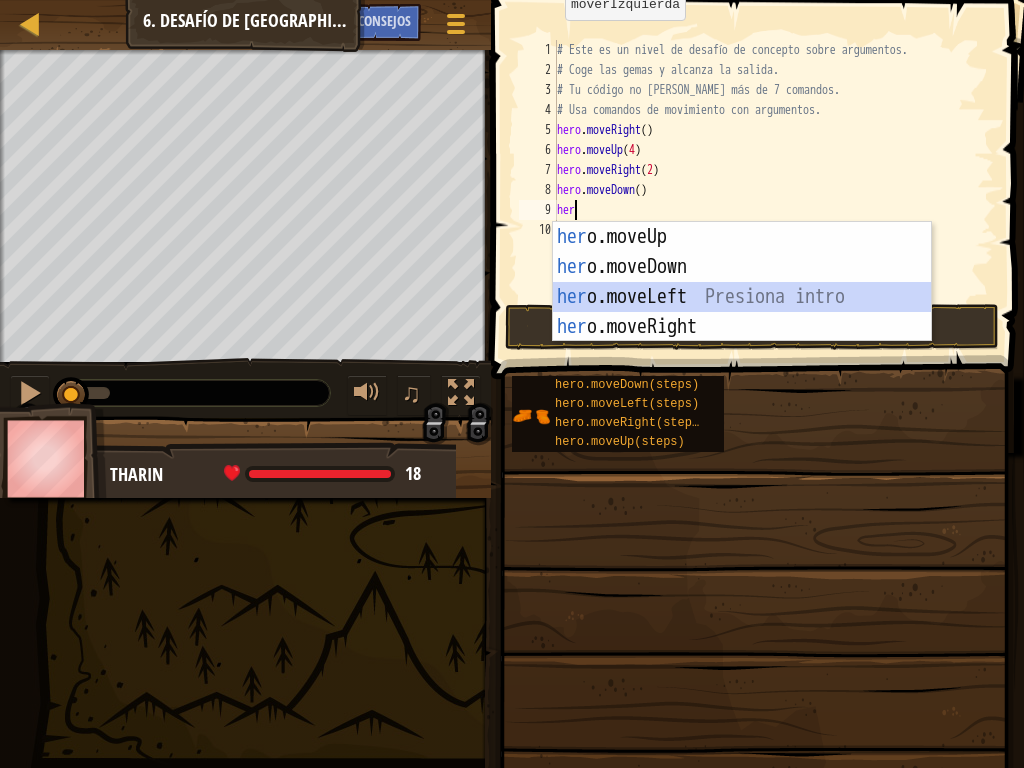 click on "her o.moveUp Presiona intro her o.moveDown Presiona intro her o.moveLeft Presiona intro her o.moveRight Presiona intro" at bounding box center (742, 312) 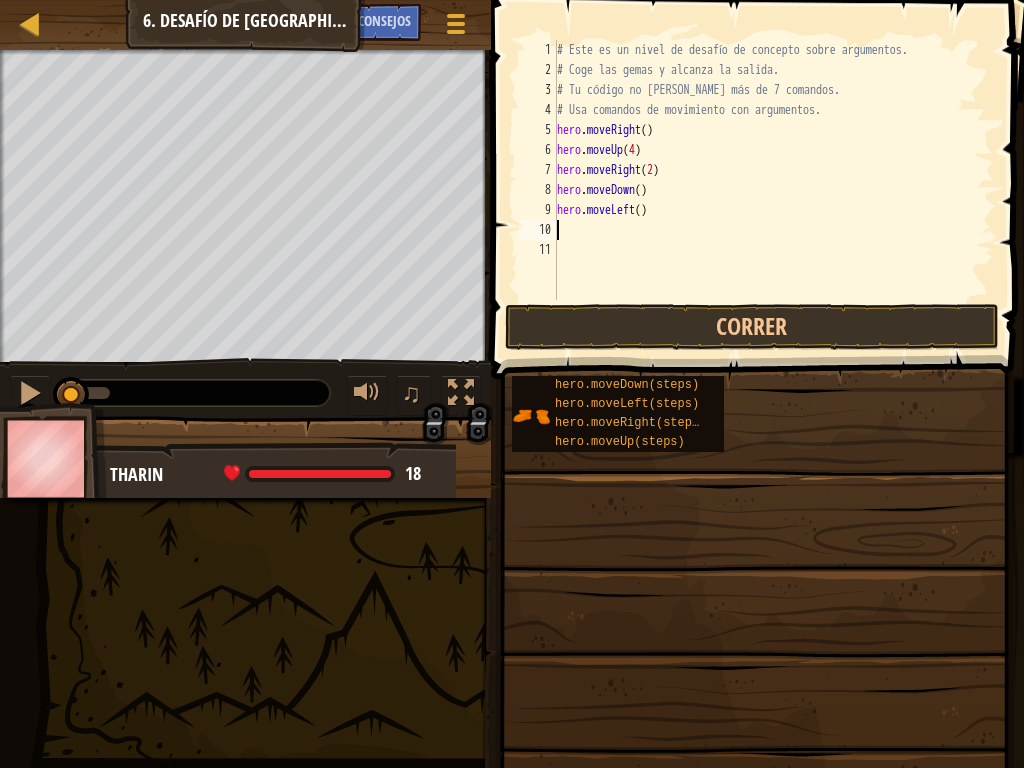scroll, scrollTop: 9, scrollLeft: 0, axis: vertical 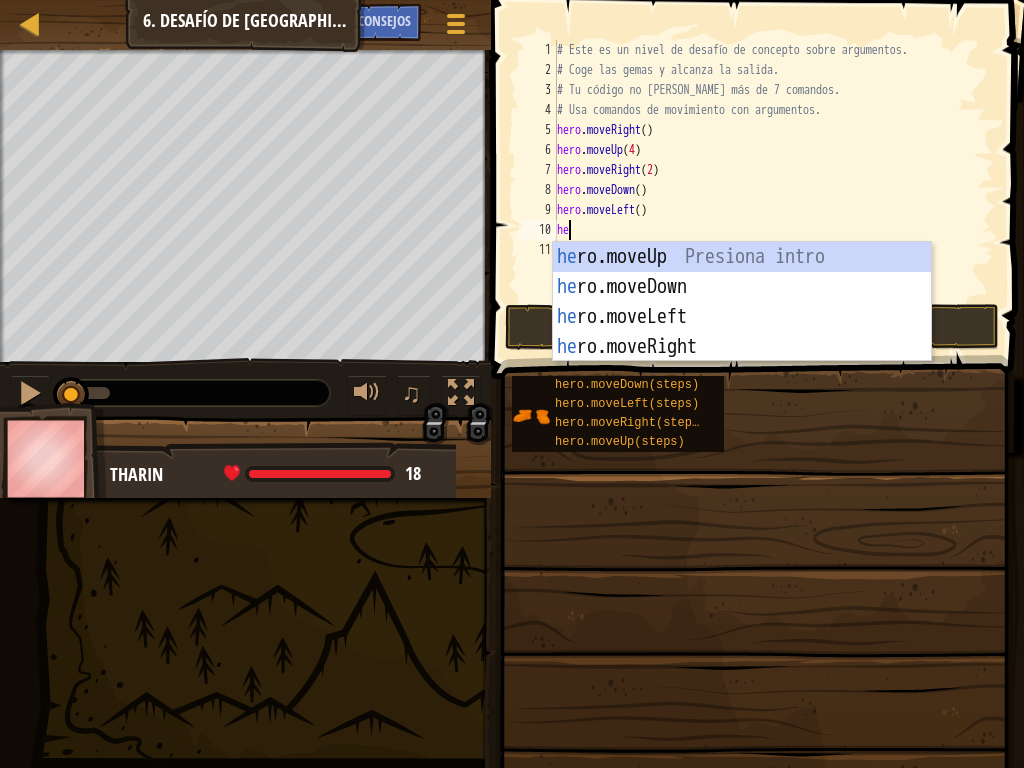type on "her" 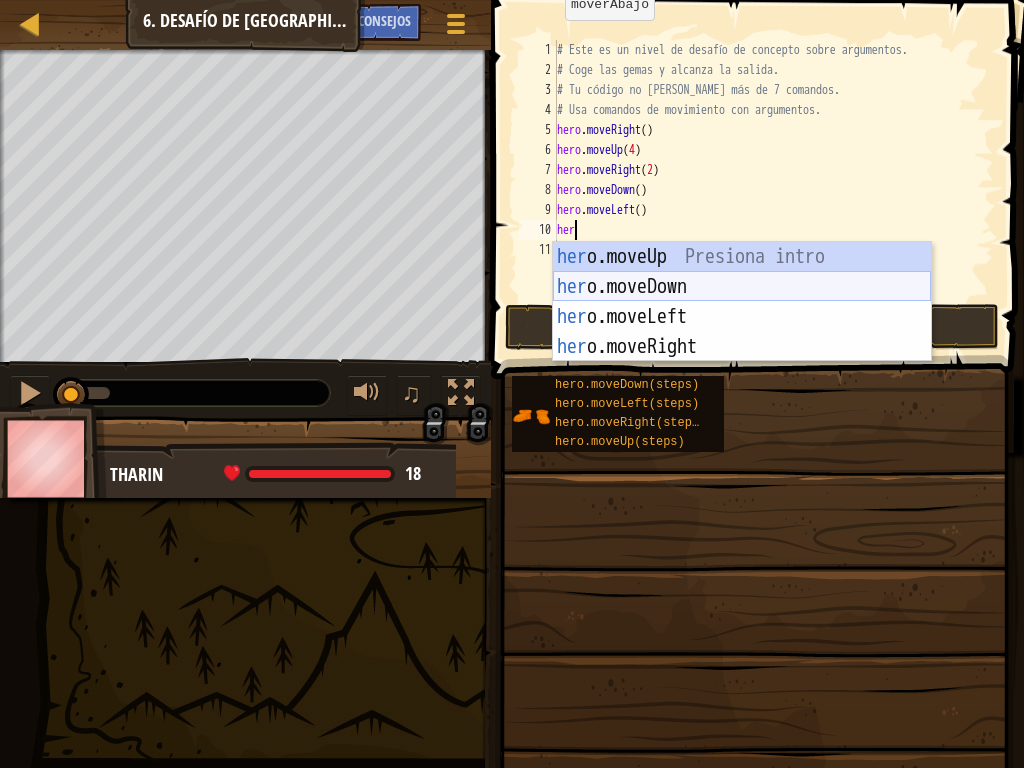 click on "her o.moveUp Presiona intro her o.moveDown Presiona intro her o.moveLeft Presiona intro her o.moveRight Presiona intro" at bounding box center [742, 332] 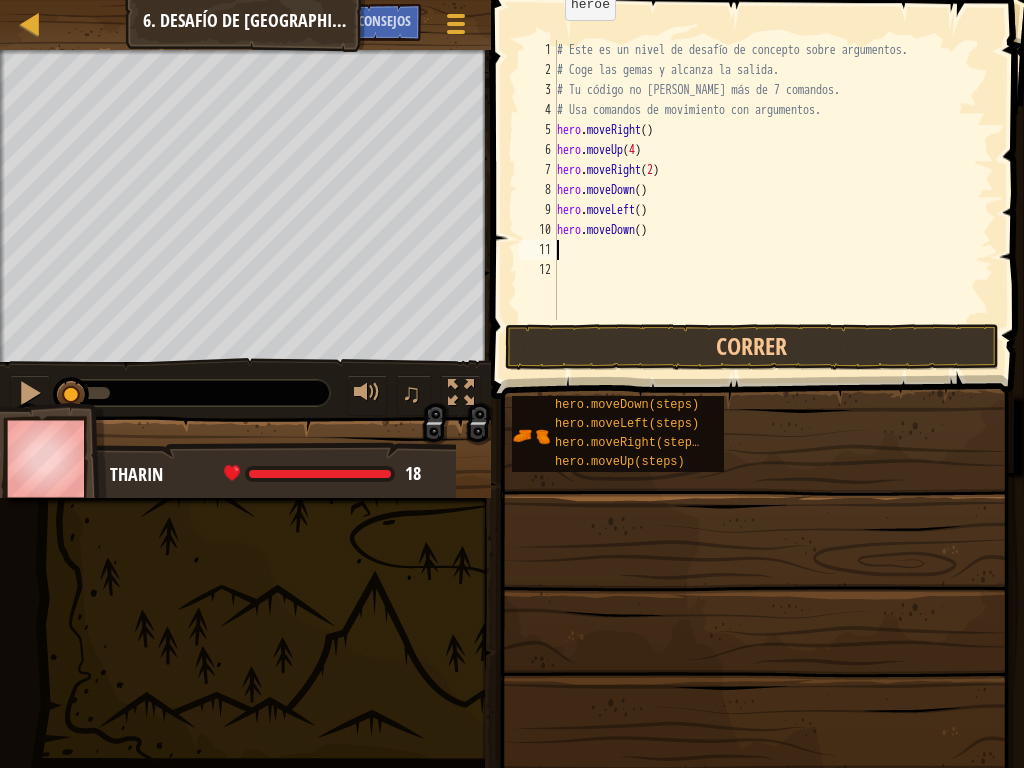 drag, startPoint x: 642, startPoint y: 228, endPoint x: 646, endPoint y: 244, distance: 16.492422 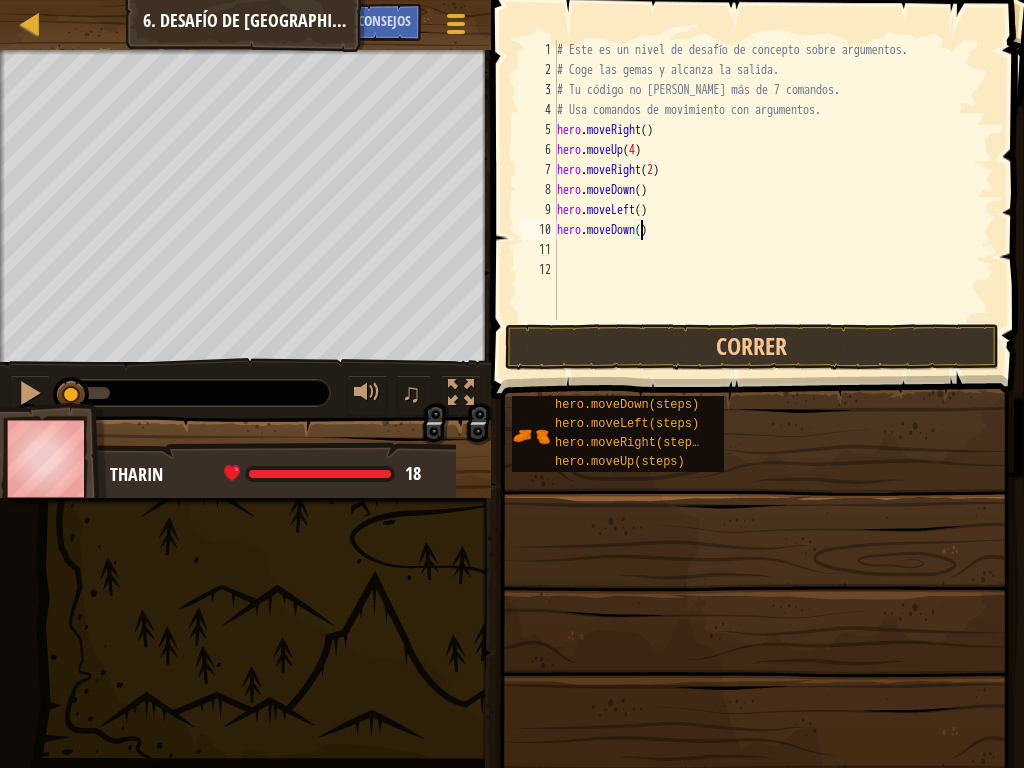type on "hero.moveDown(2)" 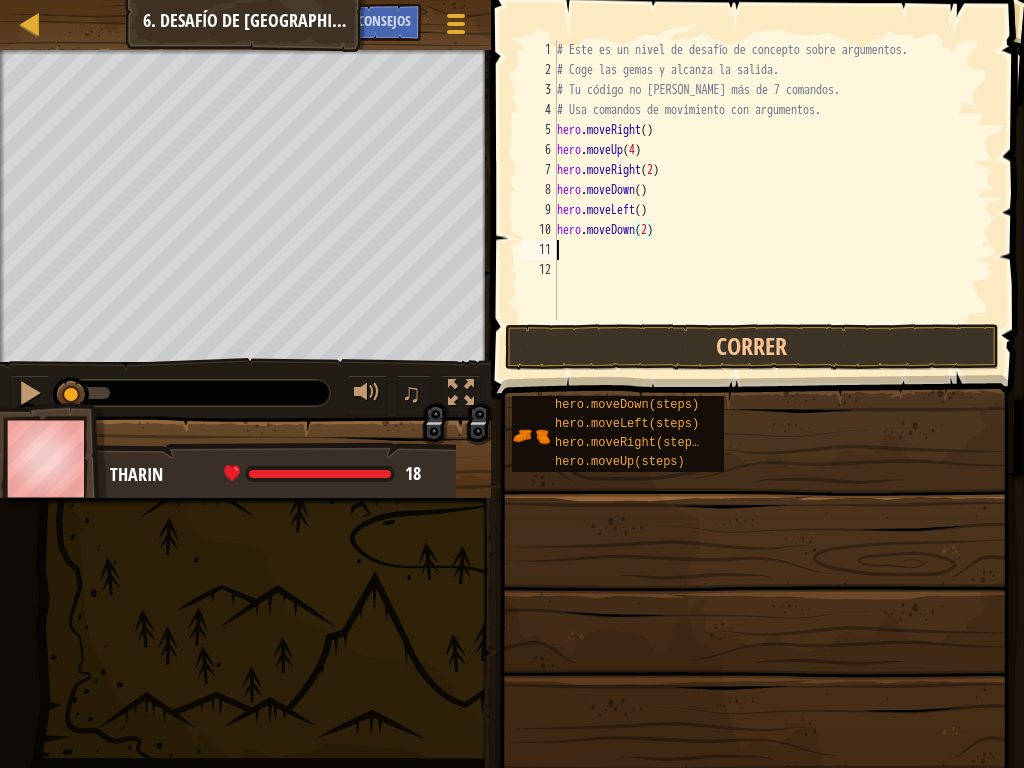 click on "# Este es un nivel de desafío de concepto sobre argumentos. # Coge las gemas y alcanza la salida. # Tu código no [PERSON_NAME] más de 7 comandos. # Usa comandos de movimiento con argumentos. hero . moveRight ( ) hero . moveUp ( 4 ) hero . moveRight ( 2 ) hero . moveDown ( ) hero . moveLeft ( ) hero . moveDown ( 2 )" at bounding box center (773, 200) 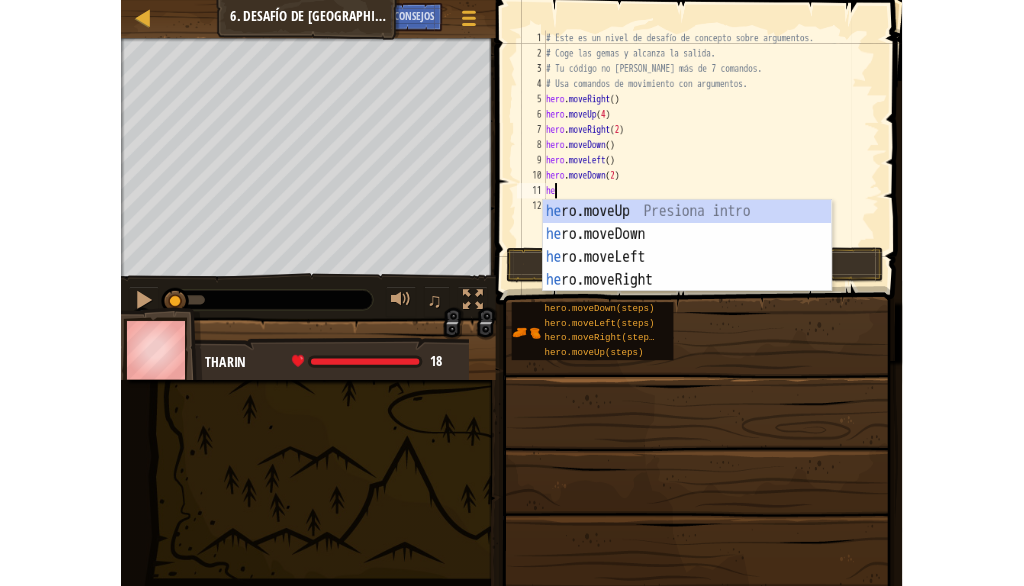 scroll, scrollTop: 9, scrollLeft: 1, axis: both 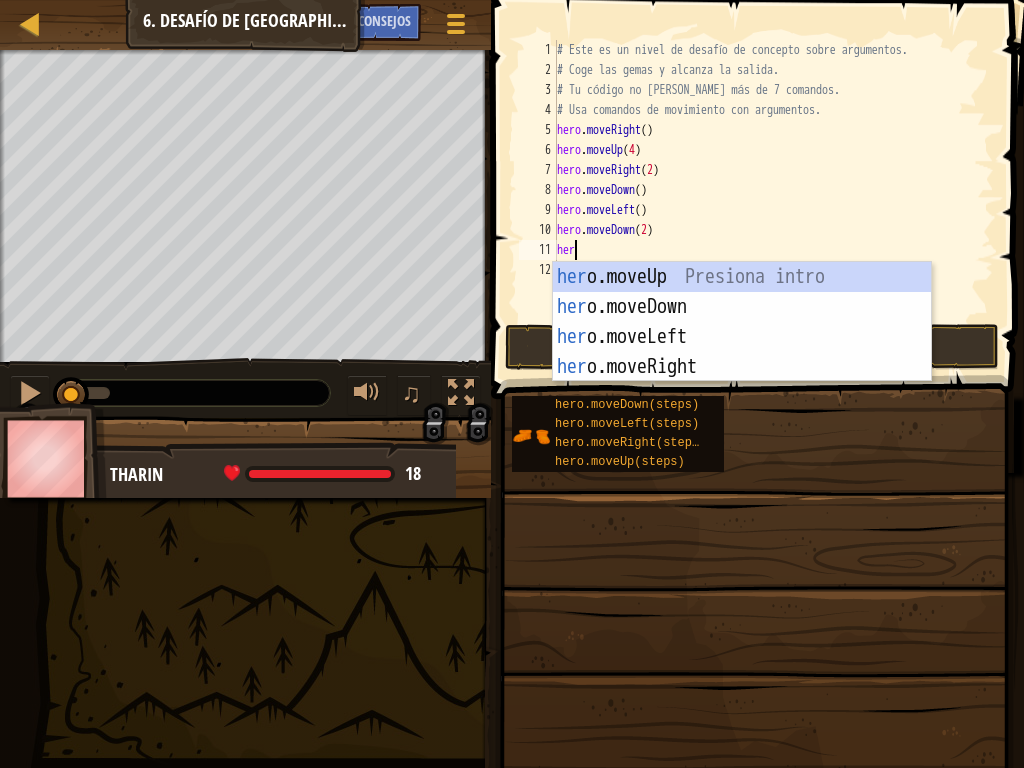 type on "hero" 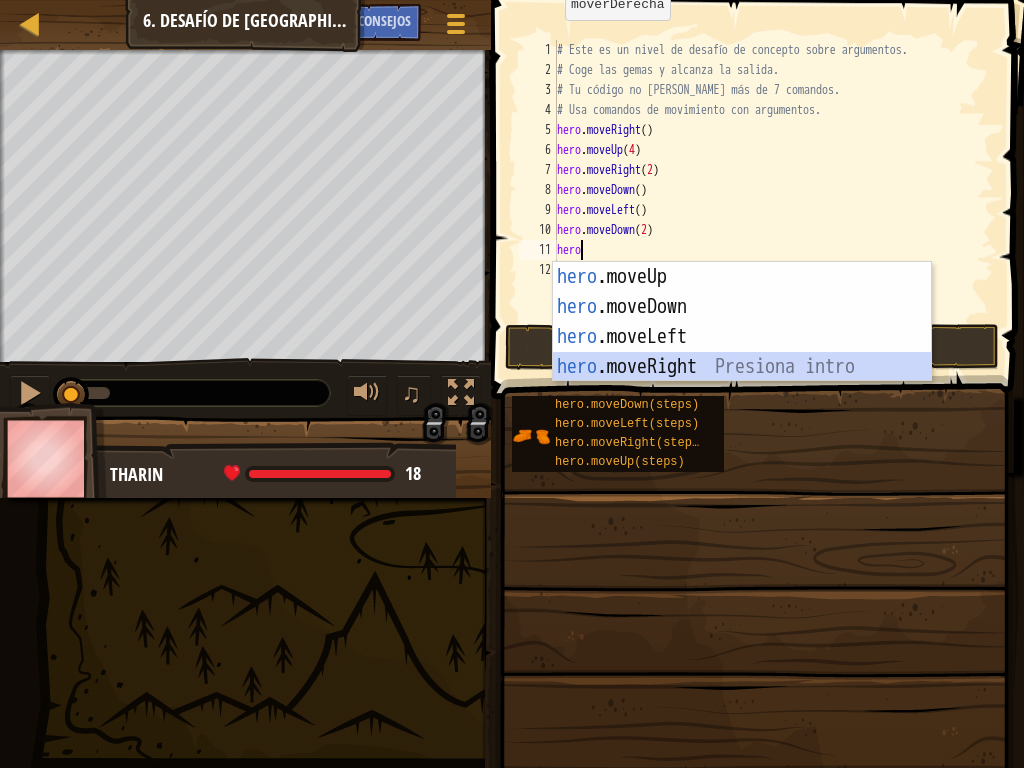 click on "hero .moveUp Presiona intro hero .moveDown Presiona intro hero .moveLeft Presiona intro hero .moveRight Presiona intro" at bounding box center [742, 352] 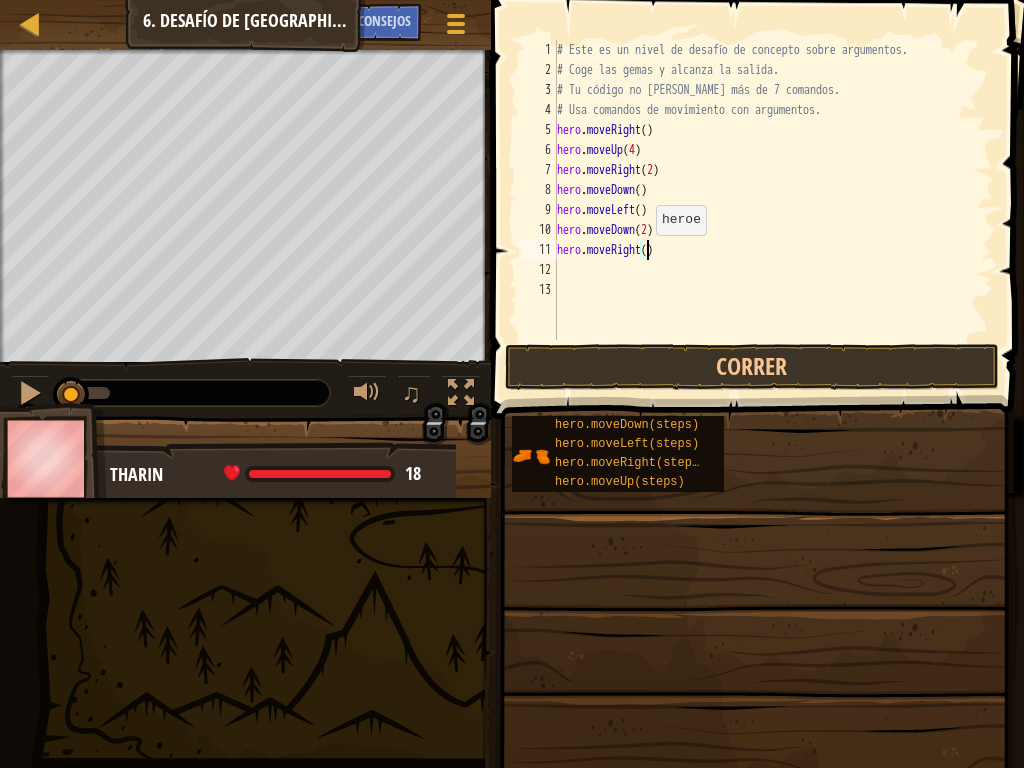 click on "# Este es un nivel de desafío de concepto sobre argumentos. # Coge las gemas y alcanza la salida. # Tu código no [PERSON_NAME] más de 7 comandos. # Usa comandos de movimiento con argumentos. hero . moveRight ( ) hero . moveUp ( 4 ) hero . moveRight ( 2 ) hero . moveDown ( ) hero . moveLeft ( ) hero . moveDown ( 2 ) hero . moveRight ( )" at bounding box center (773, 210) 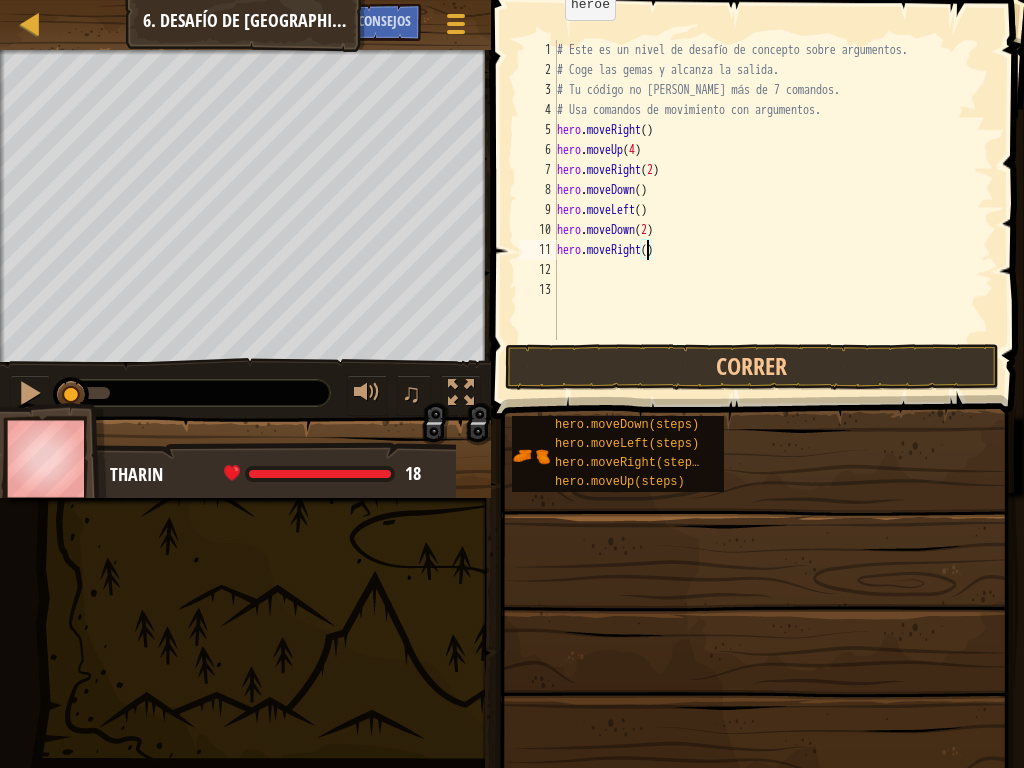 type on "hero.moveRight()" 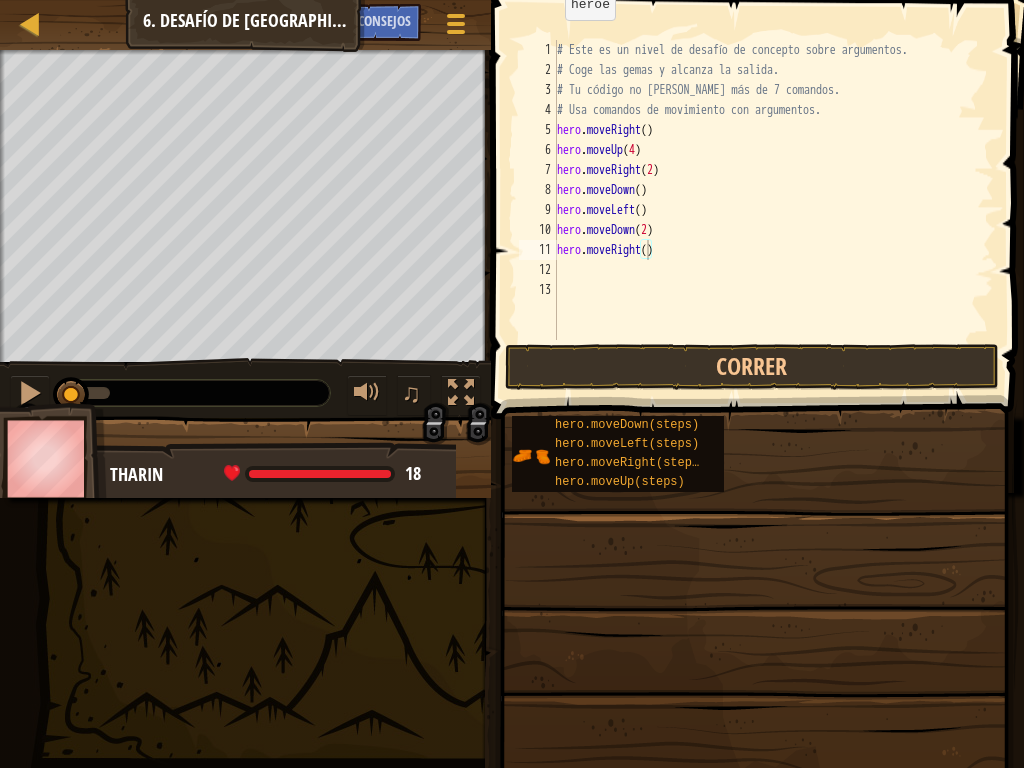 click on "Mapa Introducción a la Informática 6. Desafío de [GEOGRAPHIC_DATA]. Pasos Largos Menú del Juego Hecho Consejos" at bounding box center [245, 25] 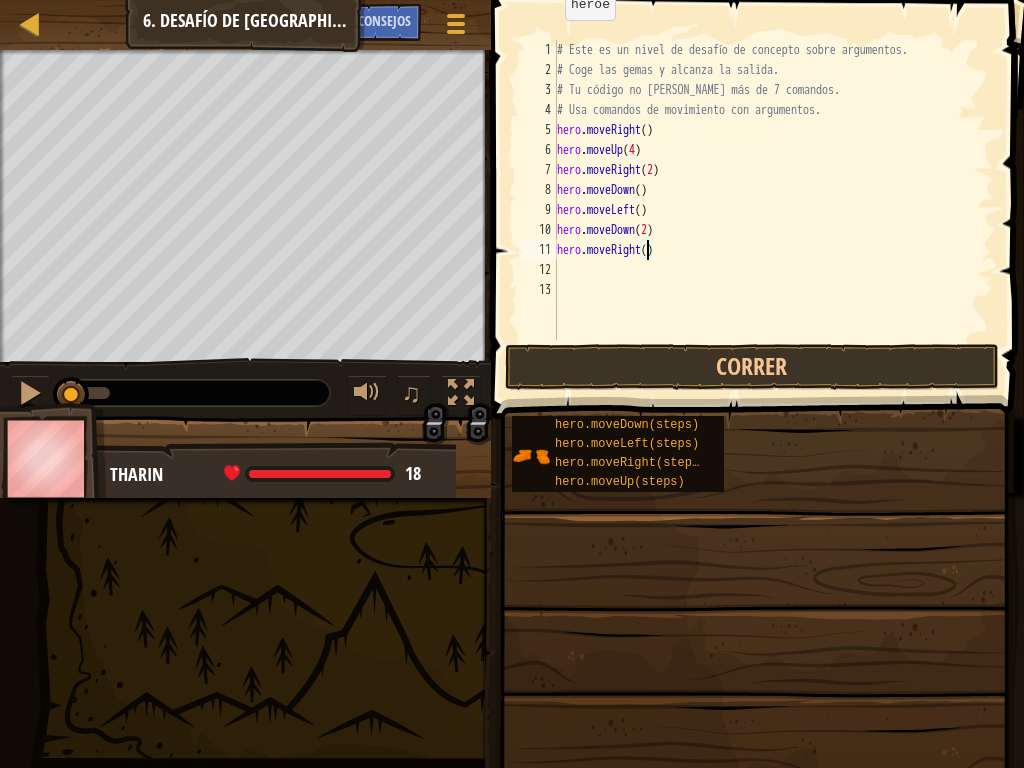 click on "Mapa Introducción a la Informática 6. Desafío de [GEOGRAPHIC_DATA]. Pasos Largos Menú del Juego Hecho Consejos" at bounding box center [245, 25] 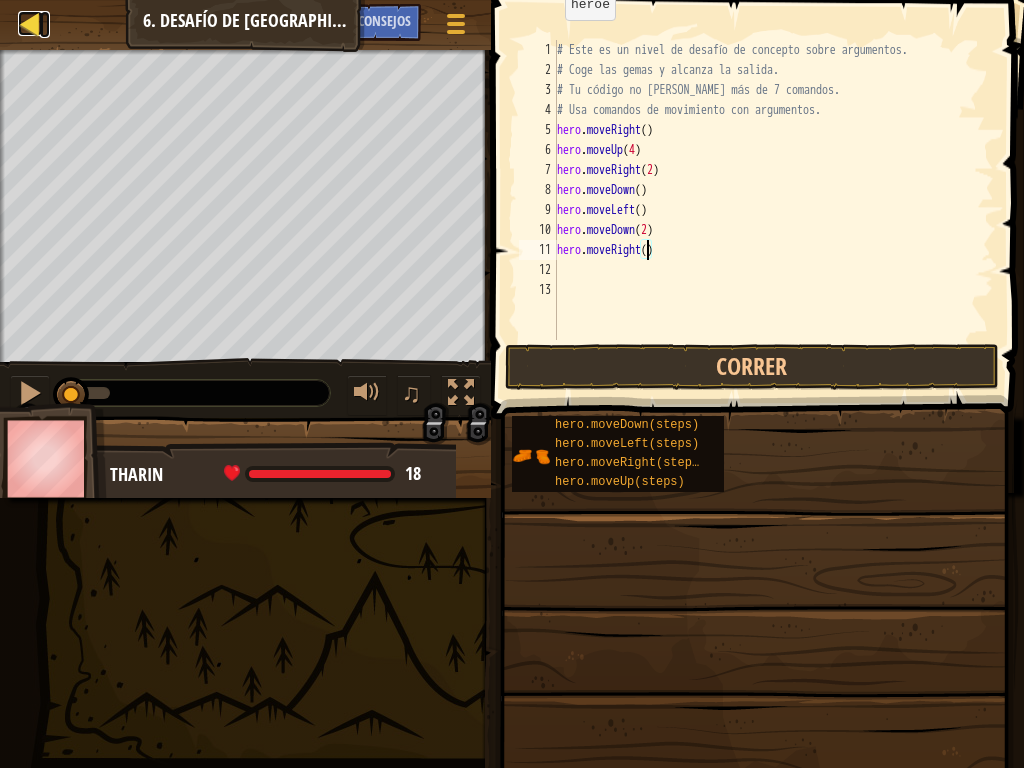 click at bounding box center (30, 23) 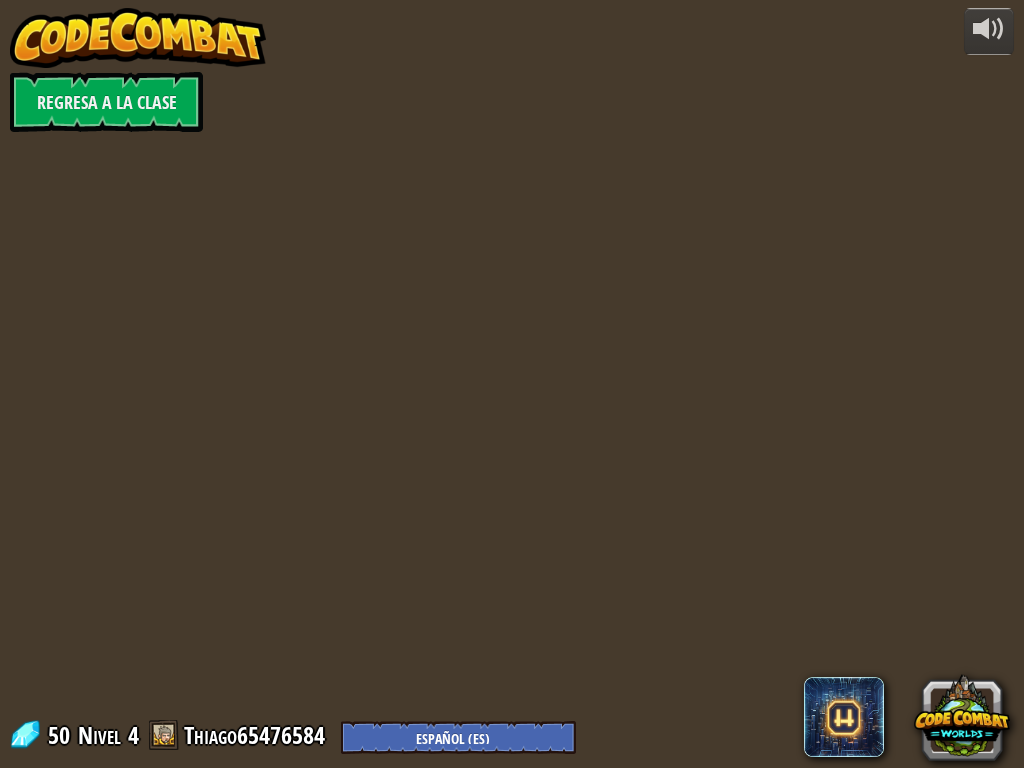 select on "es-ES" 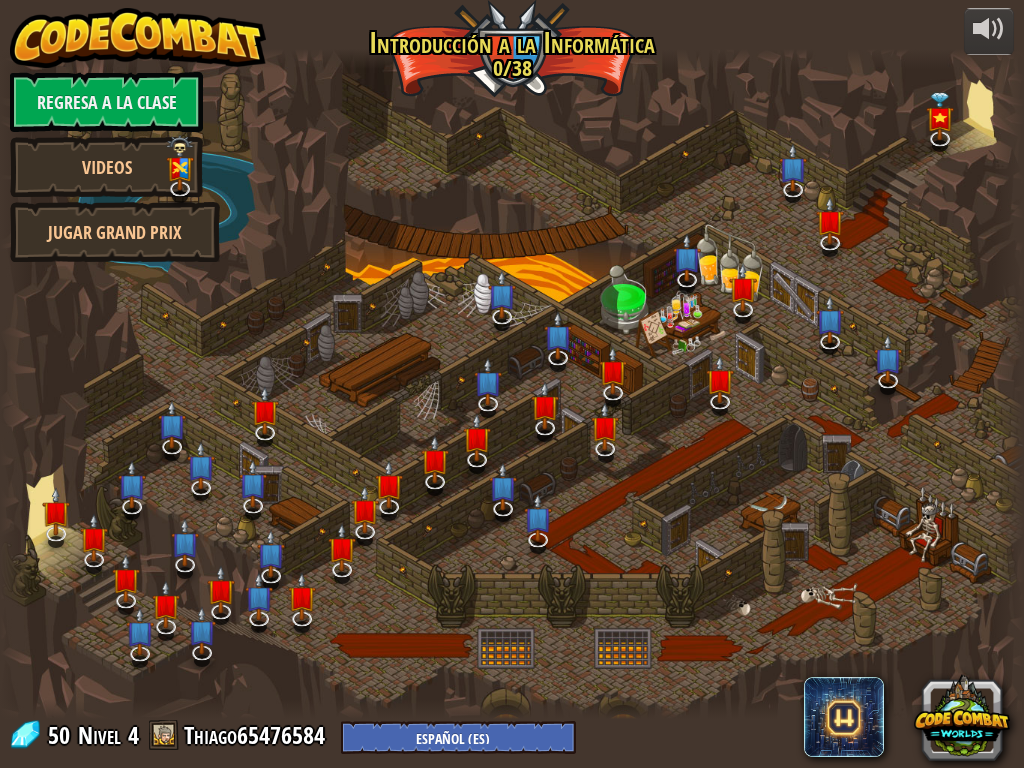 select on "es-ES" 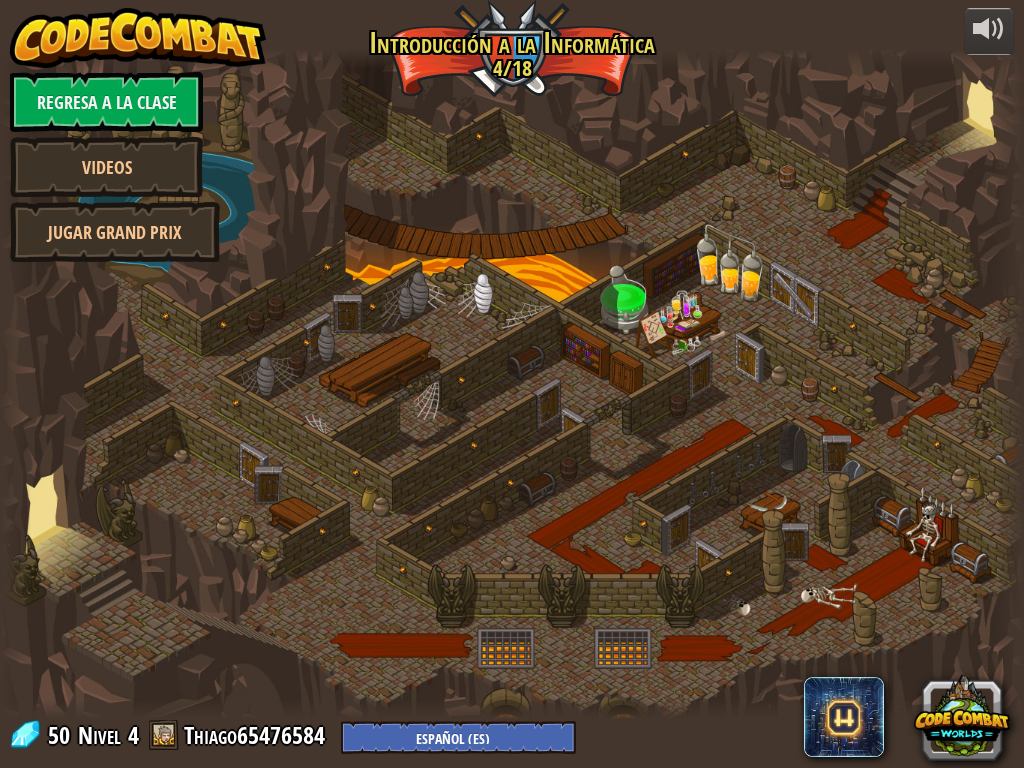 select on "es-ES" 